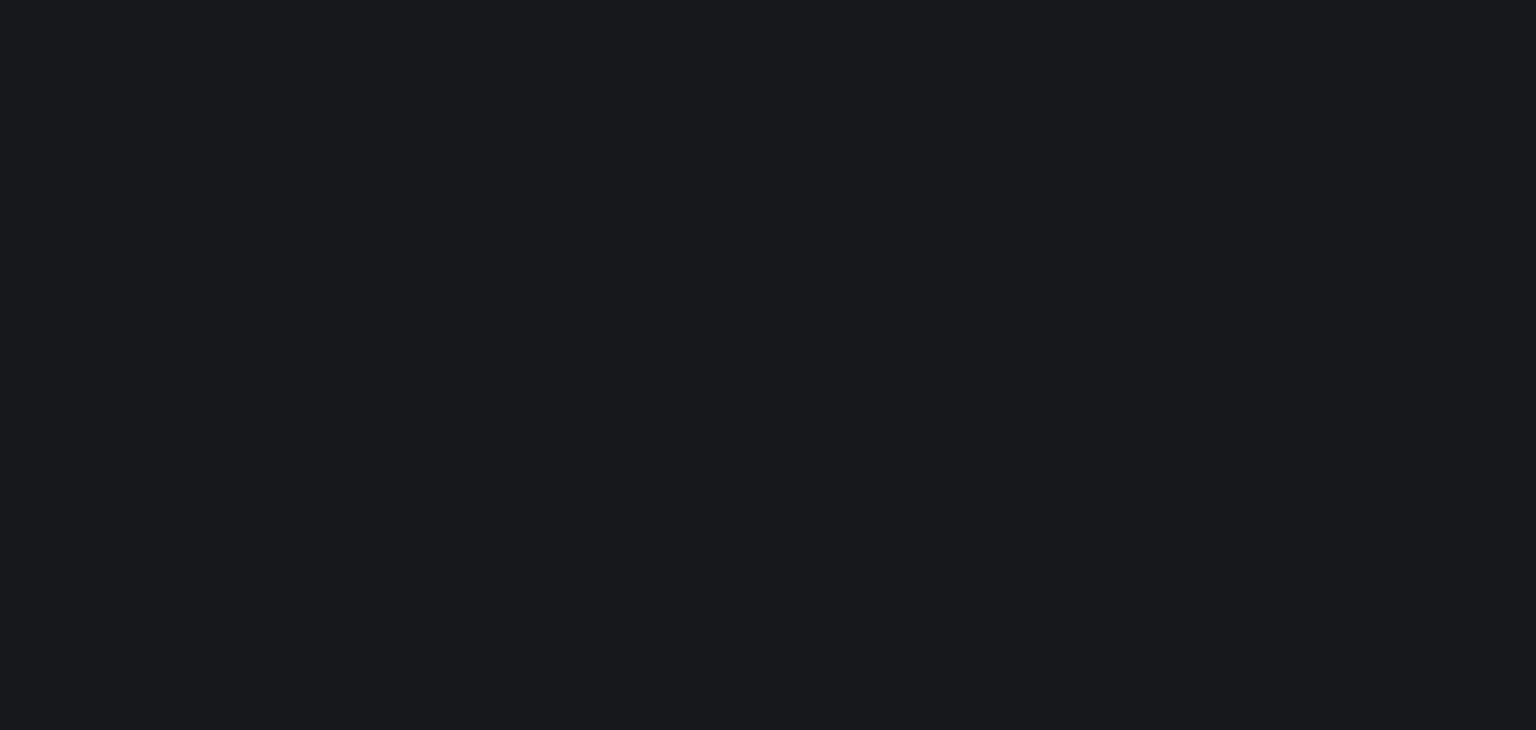 scroll, scrollTop: 0, scrollLeft: 0, axis: both 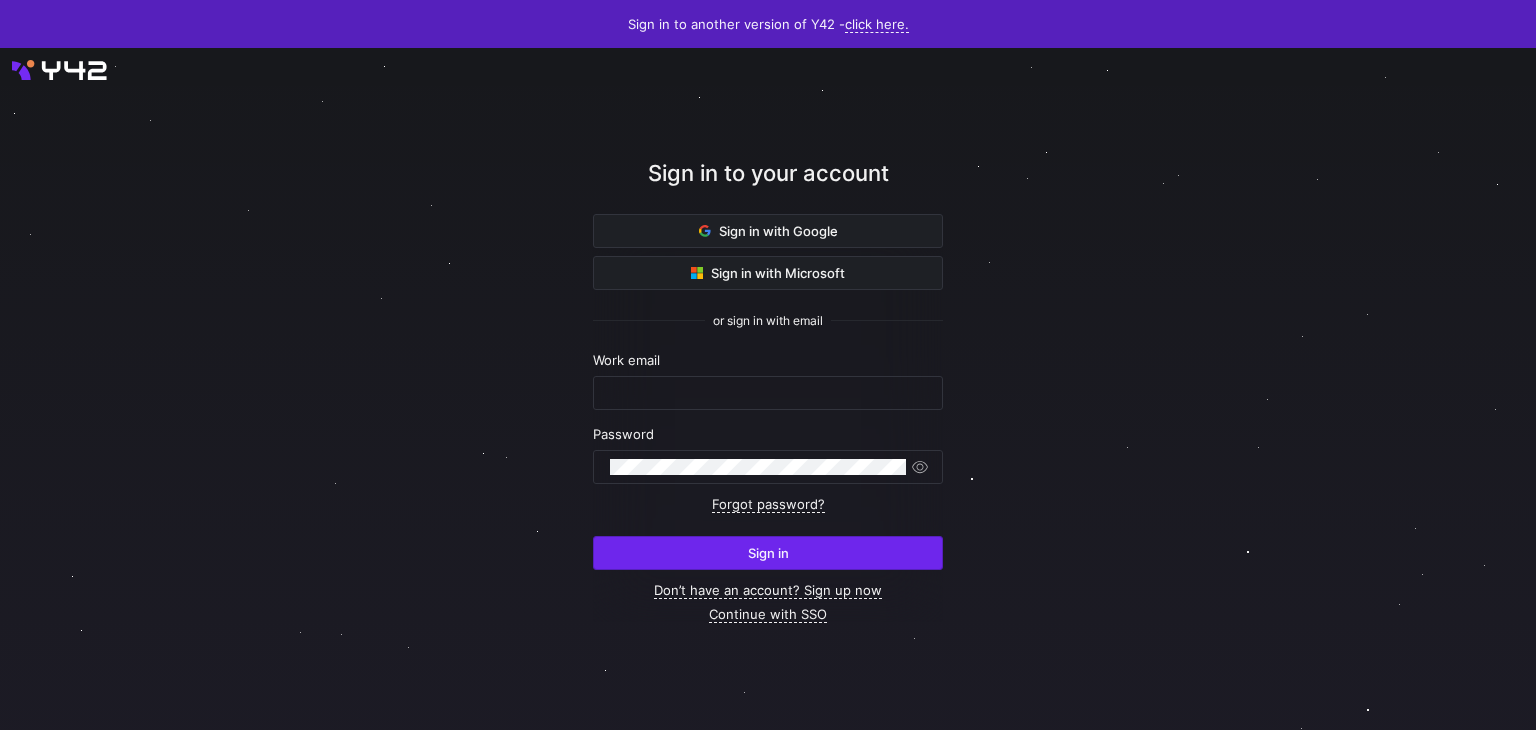 type on "[NAME]@[DOMAIN].io" 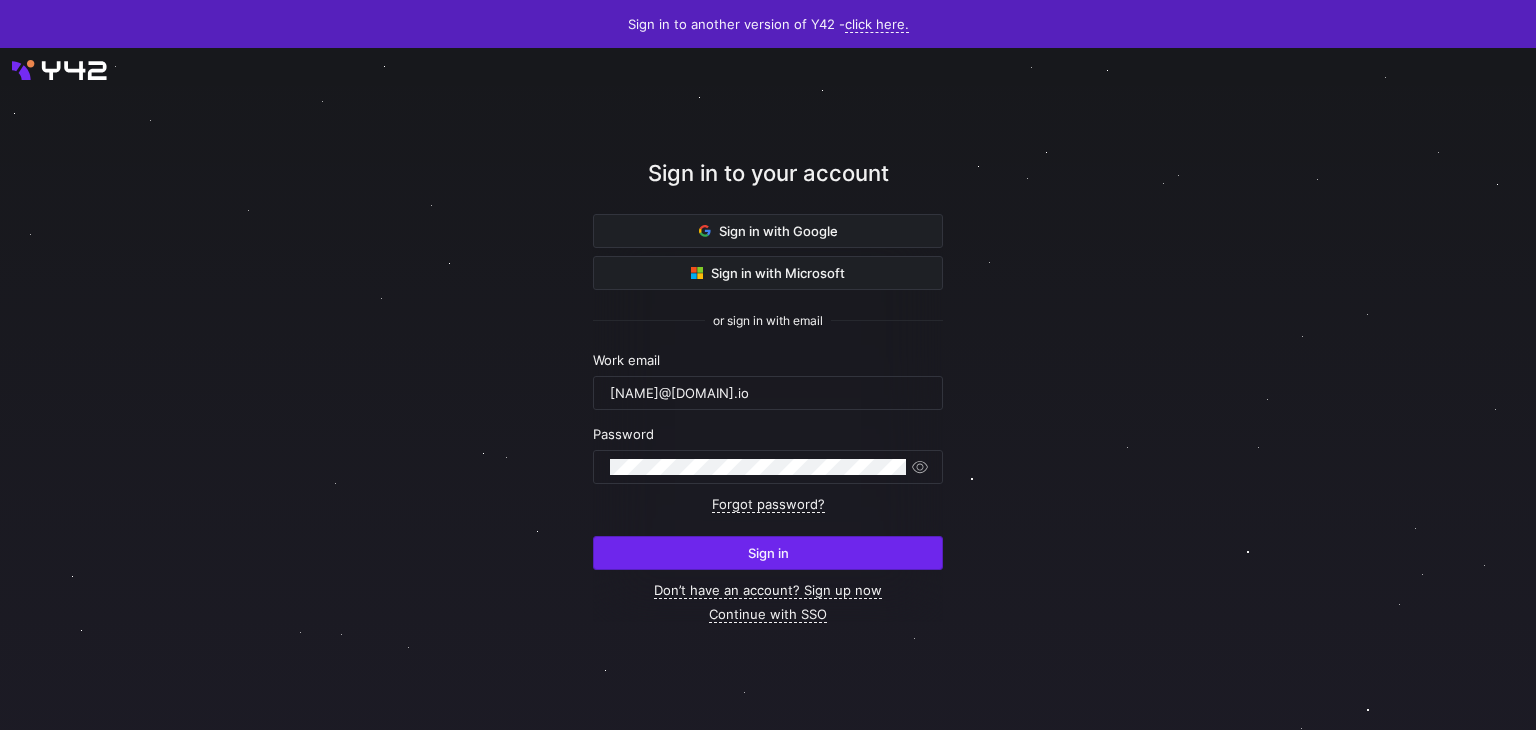 click on "Sign in" at bounding box center (768, 553) 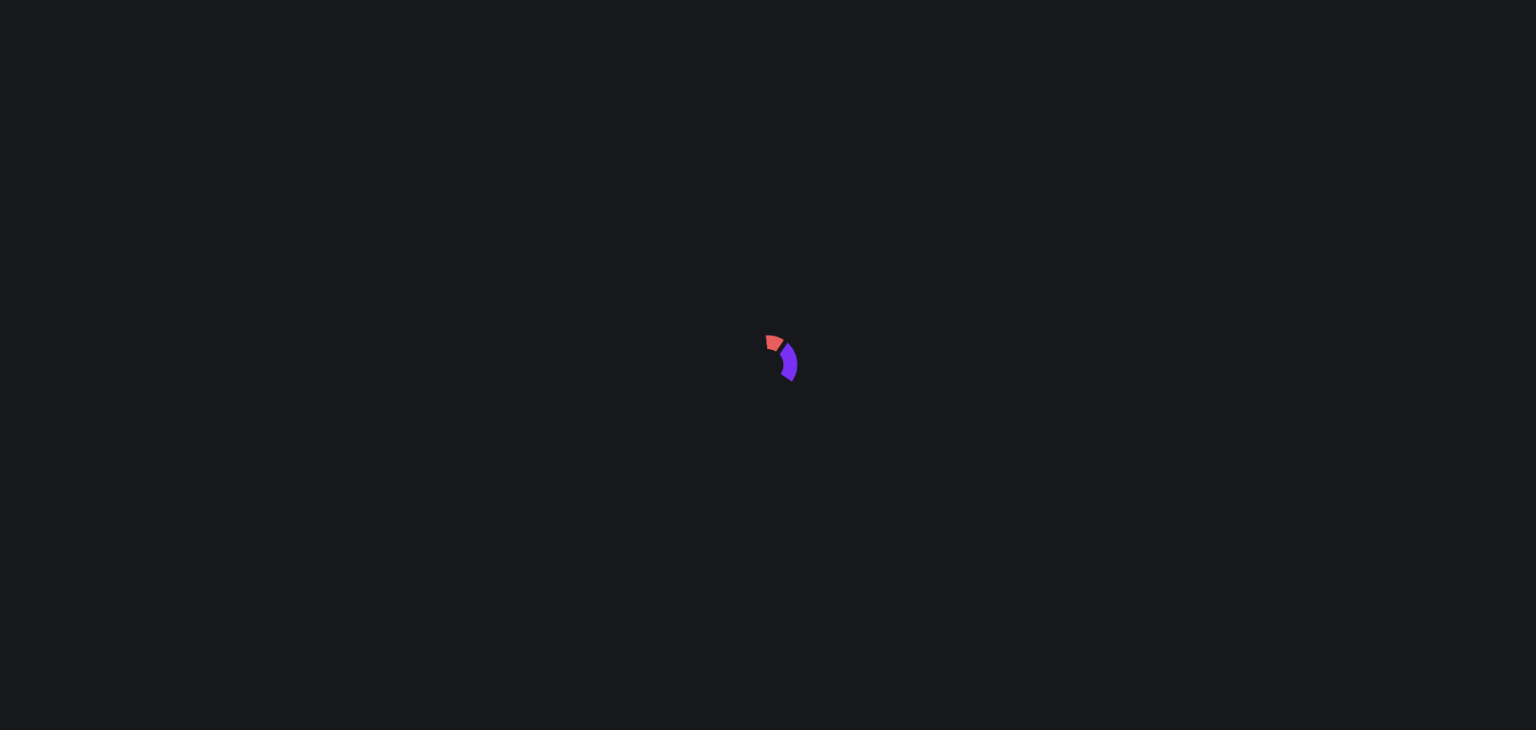 scroll, scrollTop: 0, scrollLeft: 0, axis: both 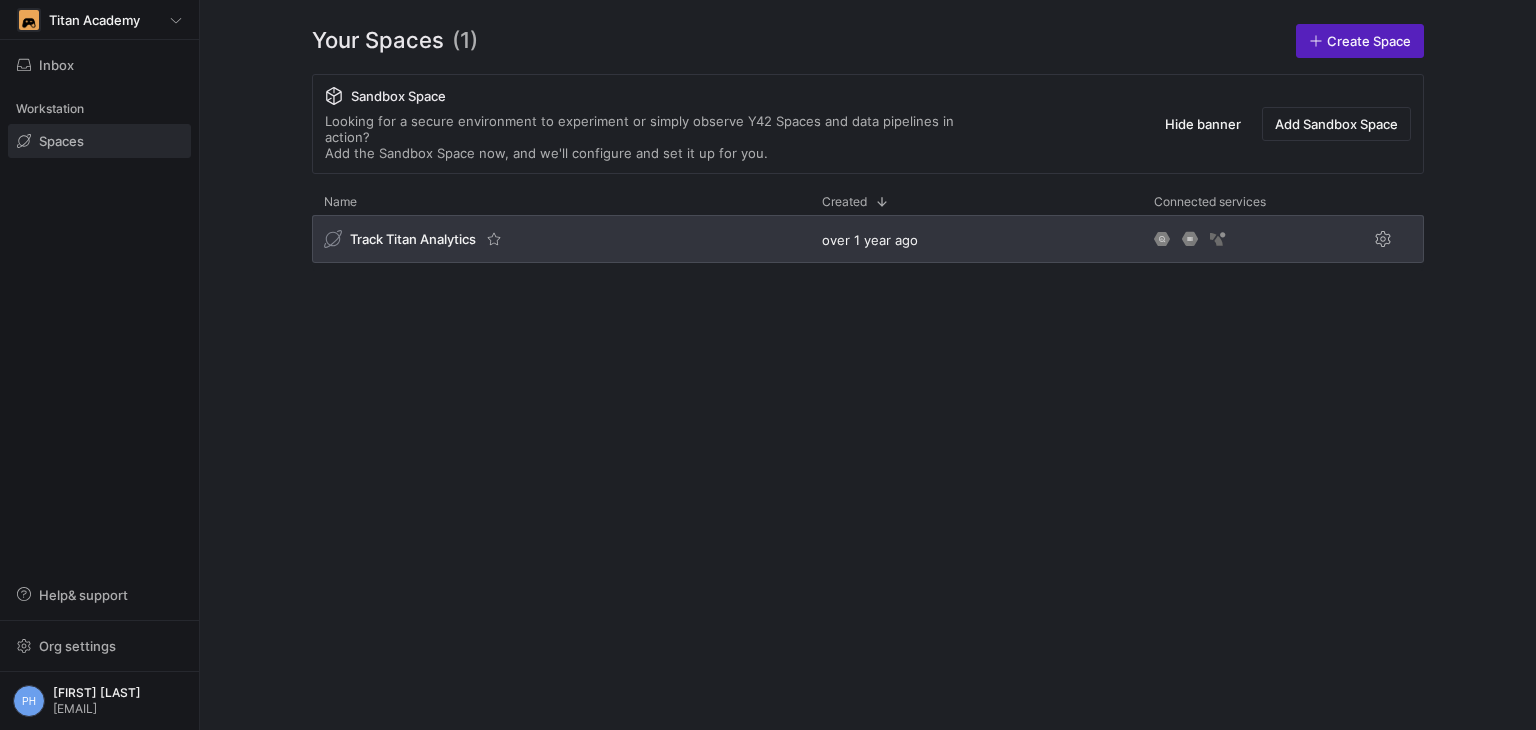 click on "Track Titan Analytics" at bounding box center (413, 239) 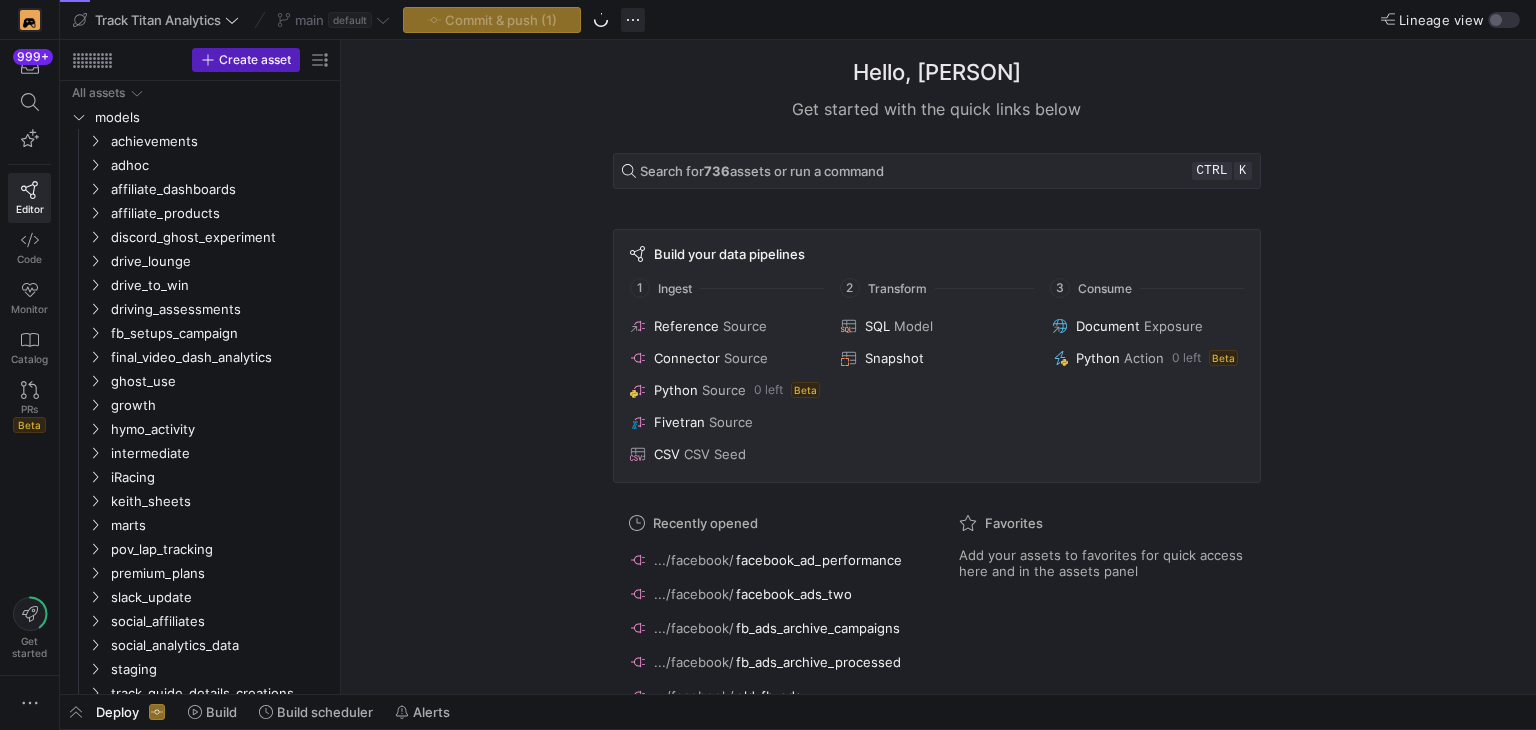 click at bounding box center [633, 20] 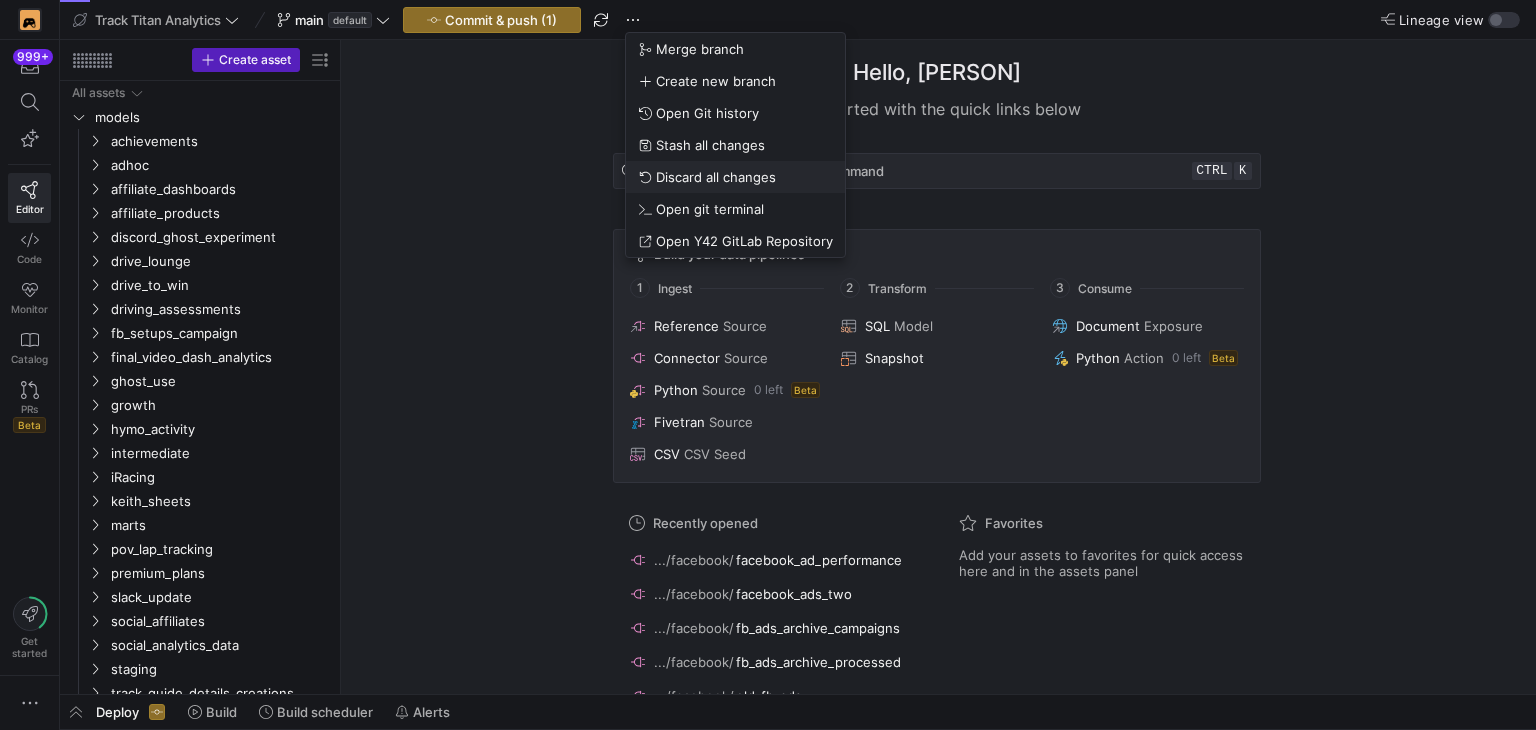 click on "Discard all changes" at bounding box center [716, 177] 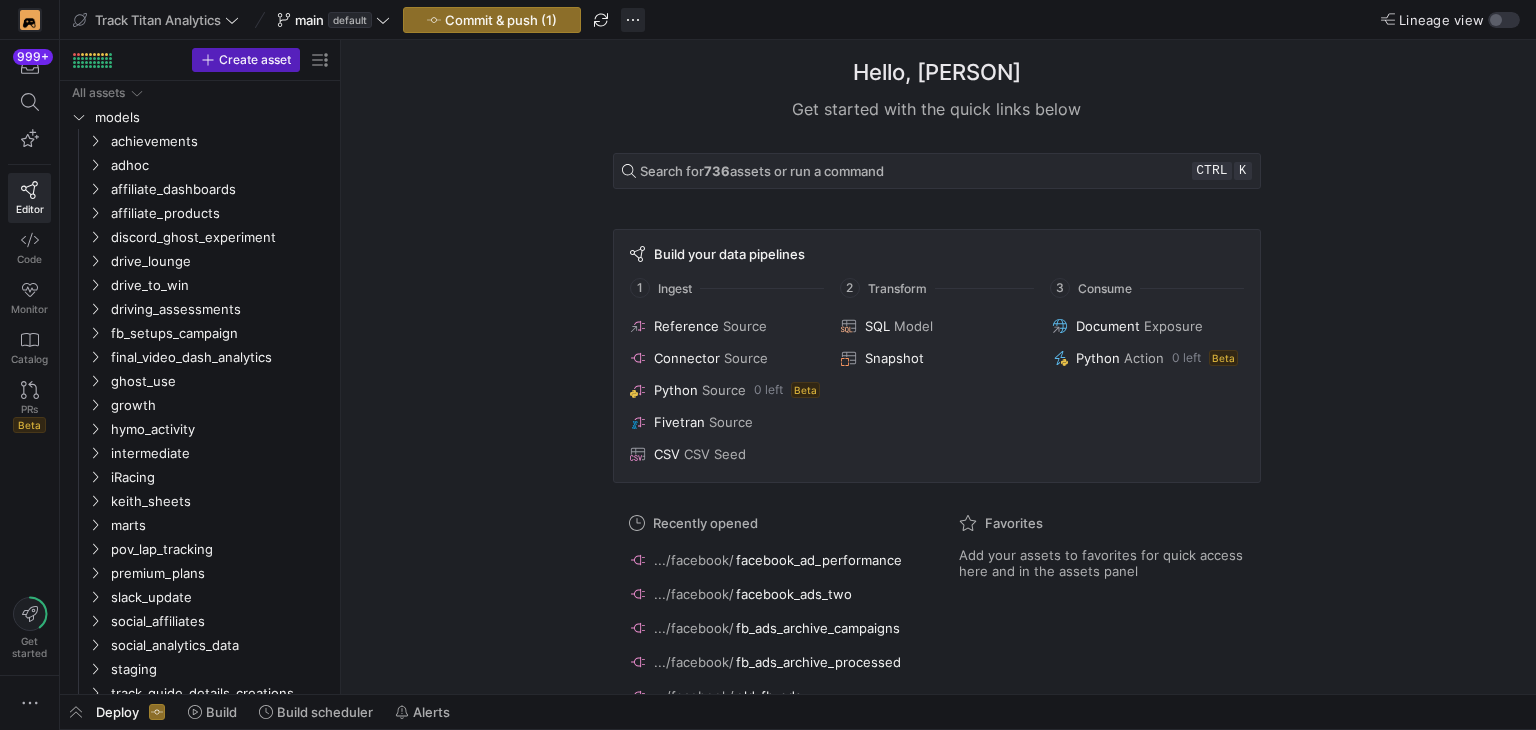 click at bounding box center (633, 20) 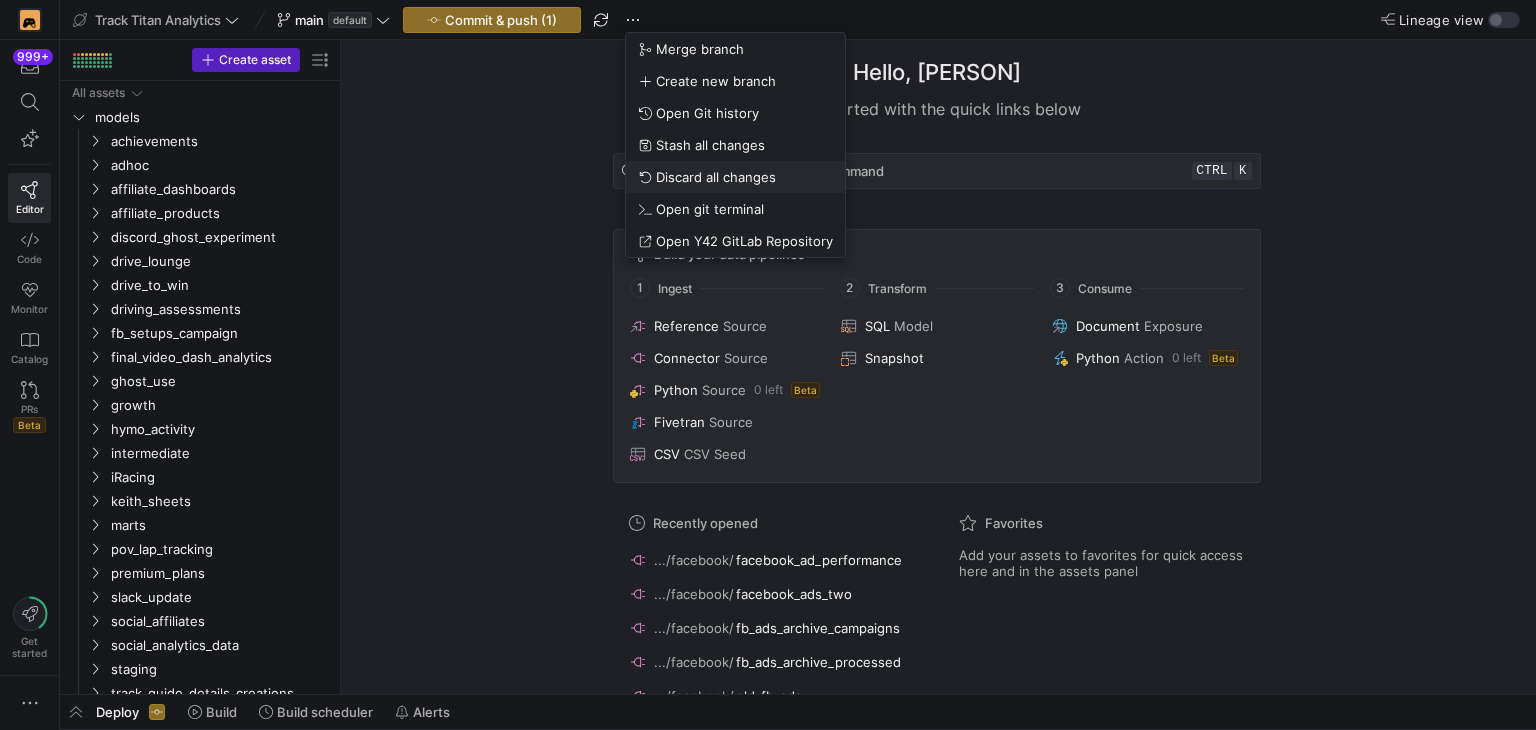 click on "Discard all changes" at bounding box center (735, 177) 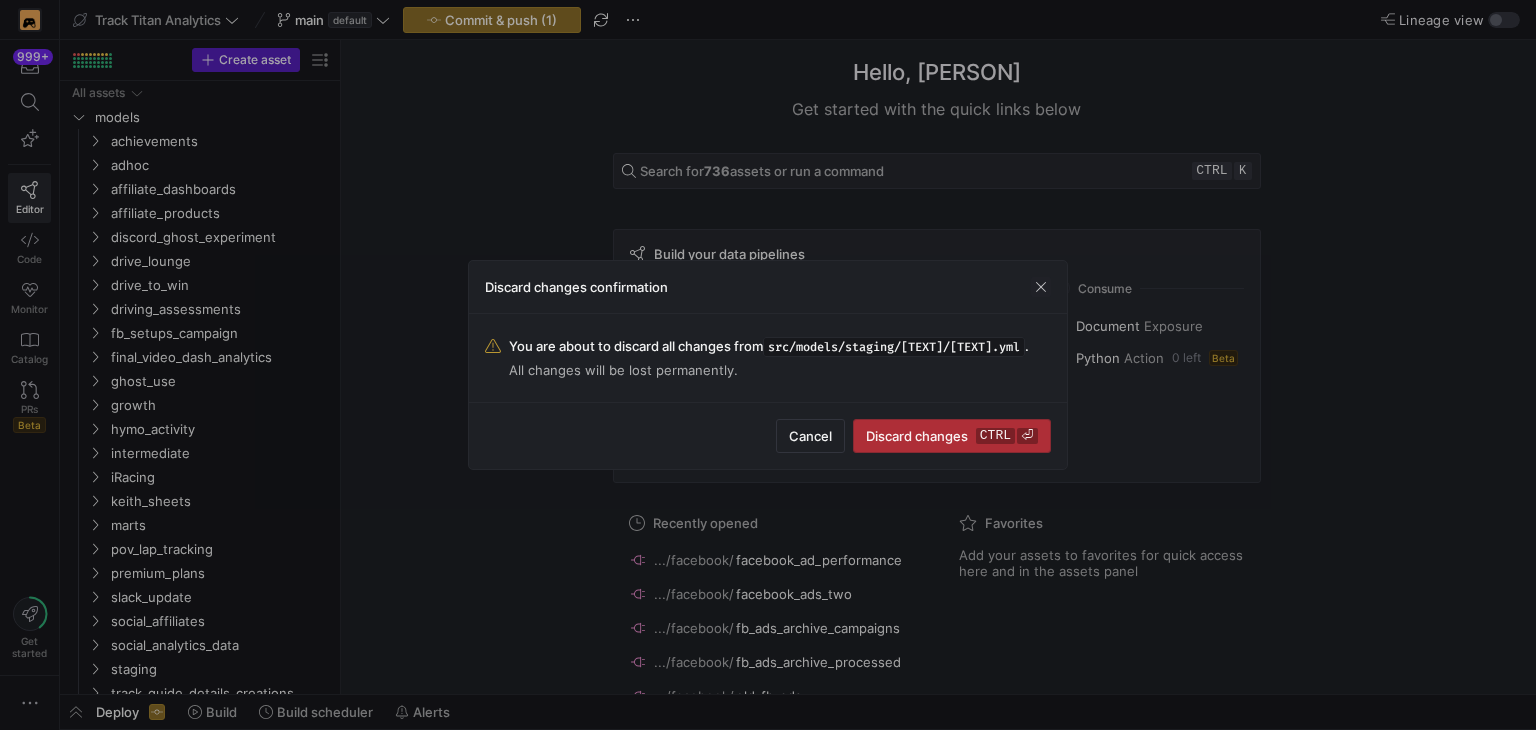 click at bounding box center [952, 436] 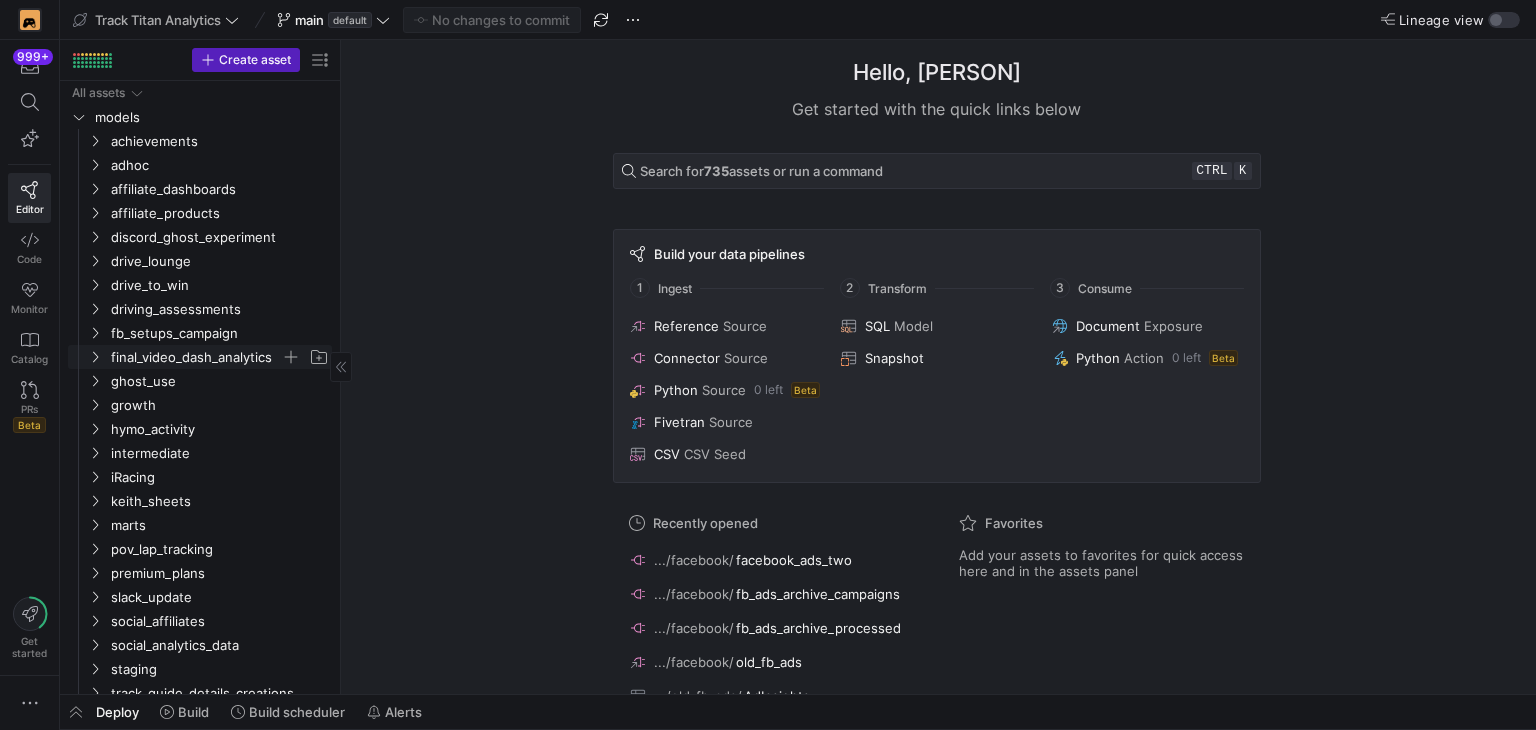 click on "final_video_dash_analytics" at bounding box center (208, 357) 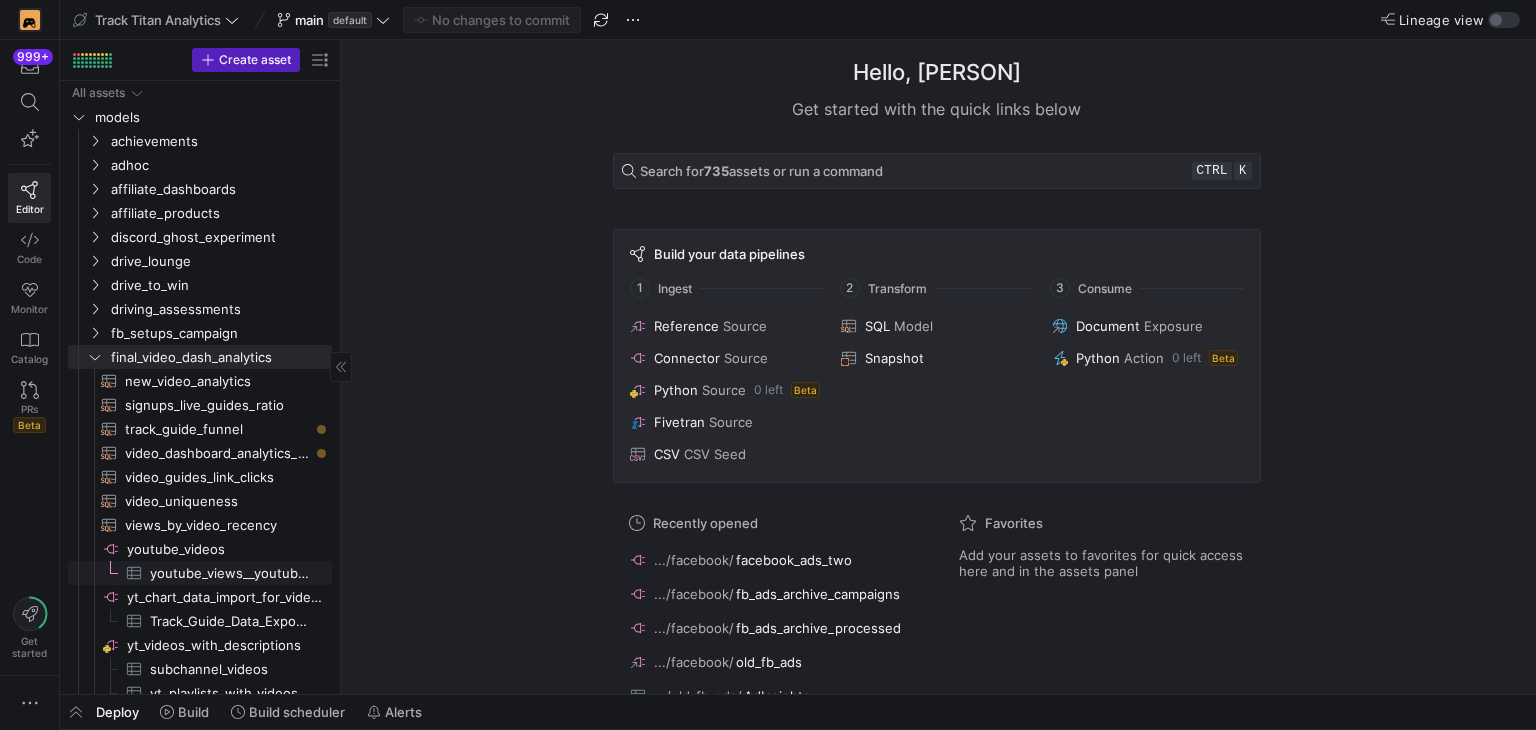 click on "youtube_views__youtube_views​​​​​​​​​" at bounding box center (229, 573) 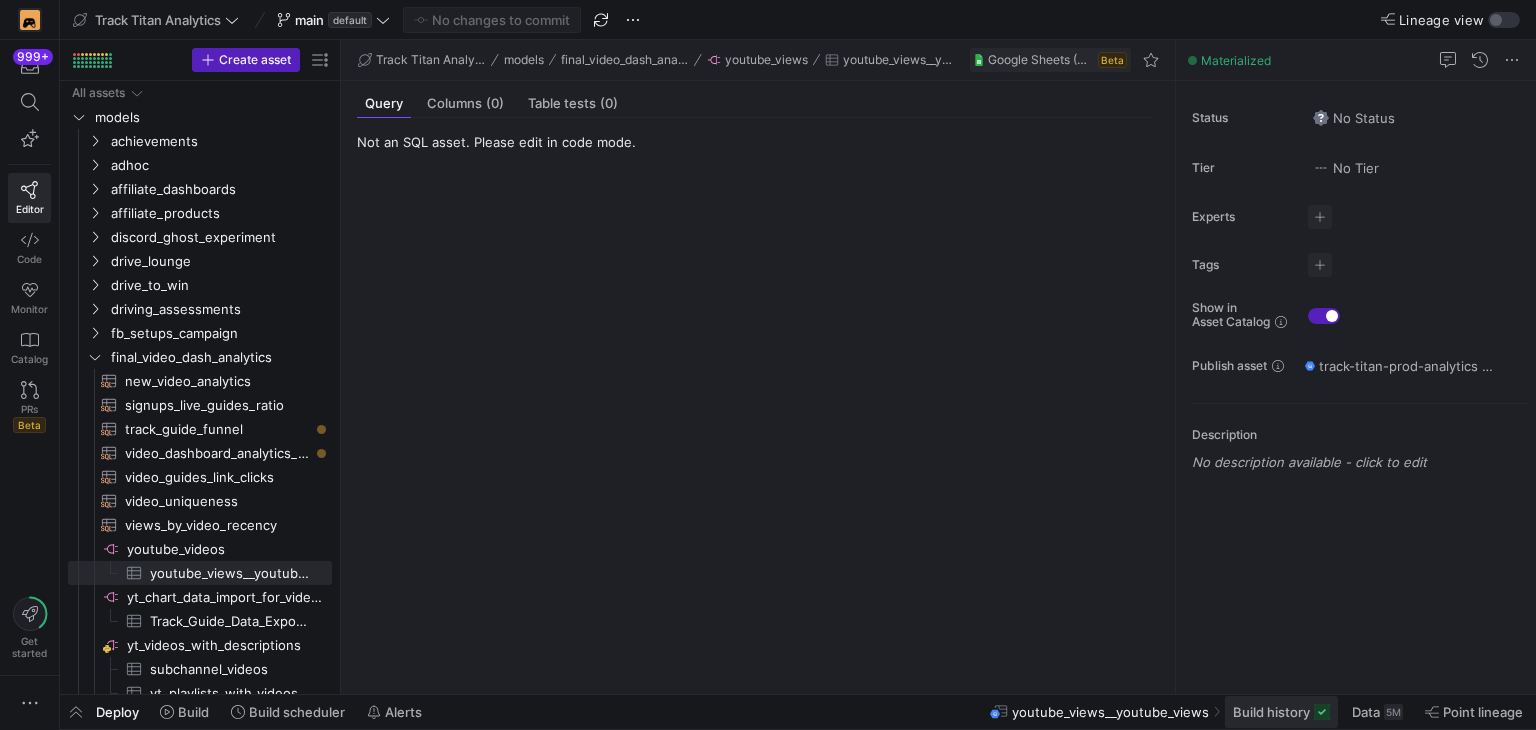 click on "Build history" at bounding box center (1271, 712) 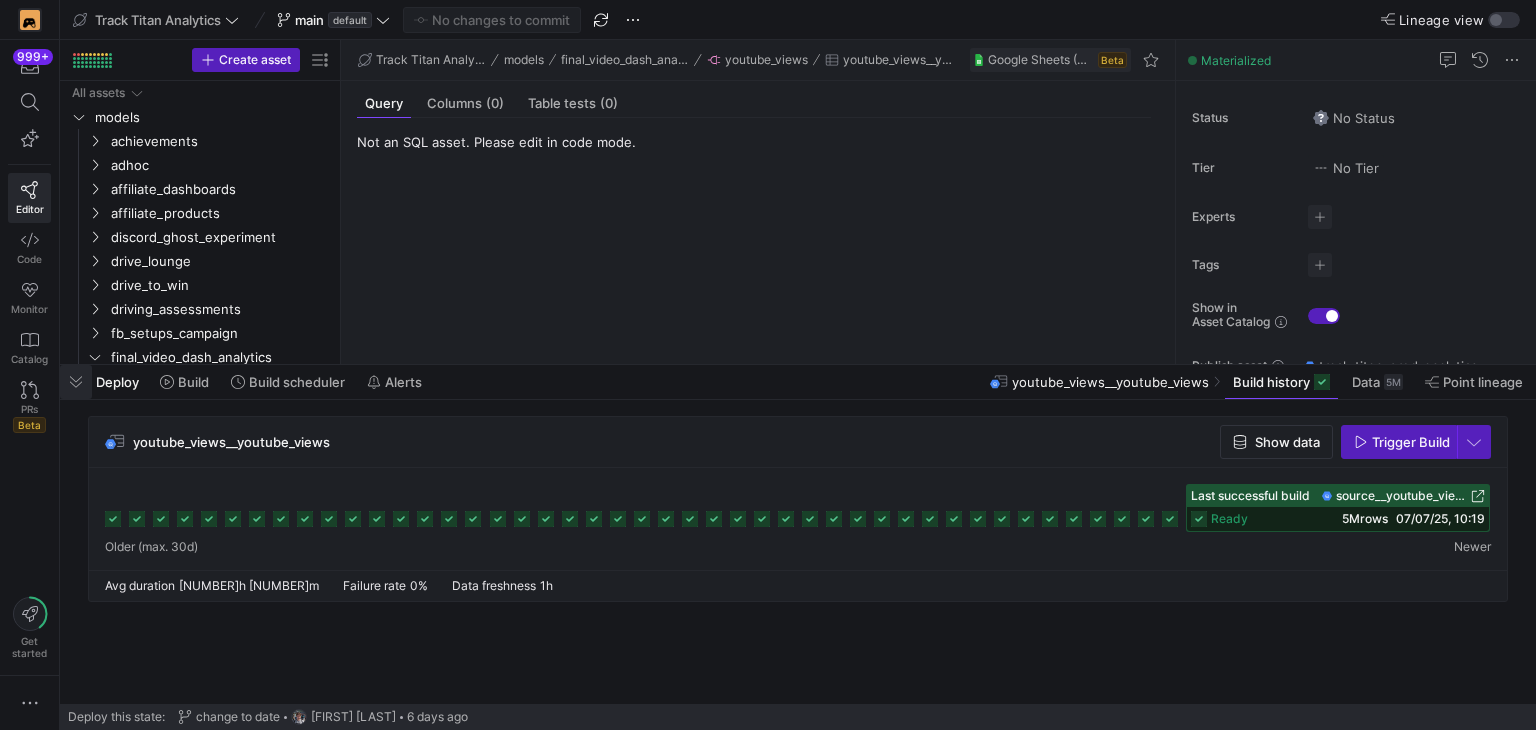 click at bounding box center [76, 382] 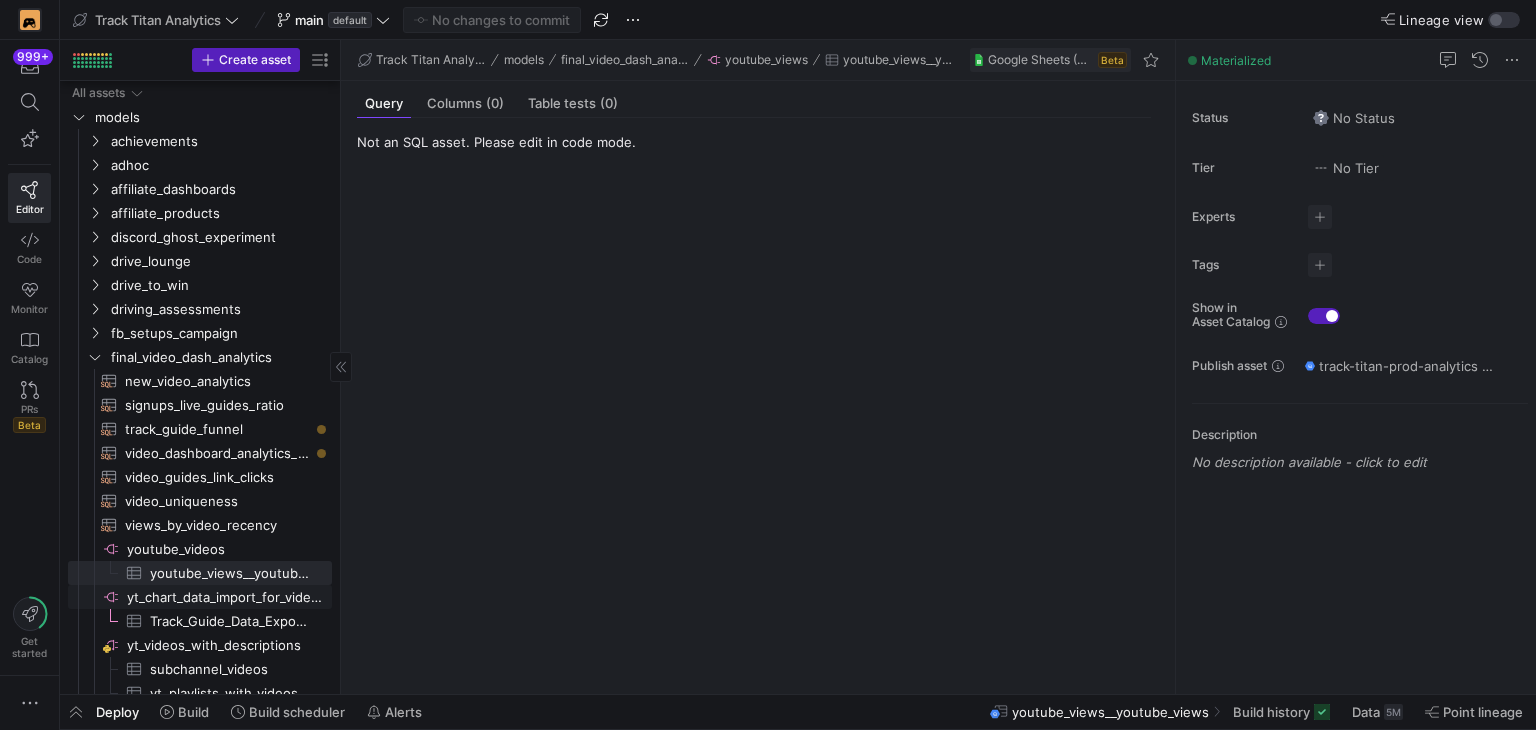 scroll, scrollTop: 128, scrollLeft: 0, axis: vertical 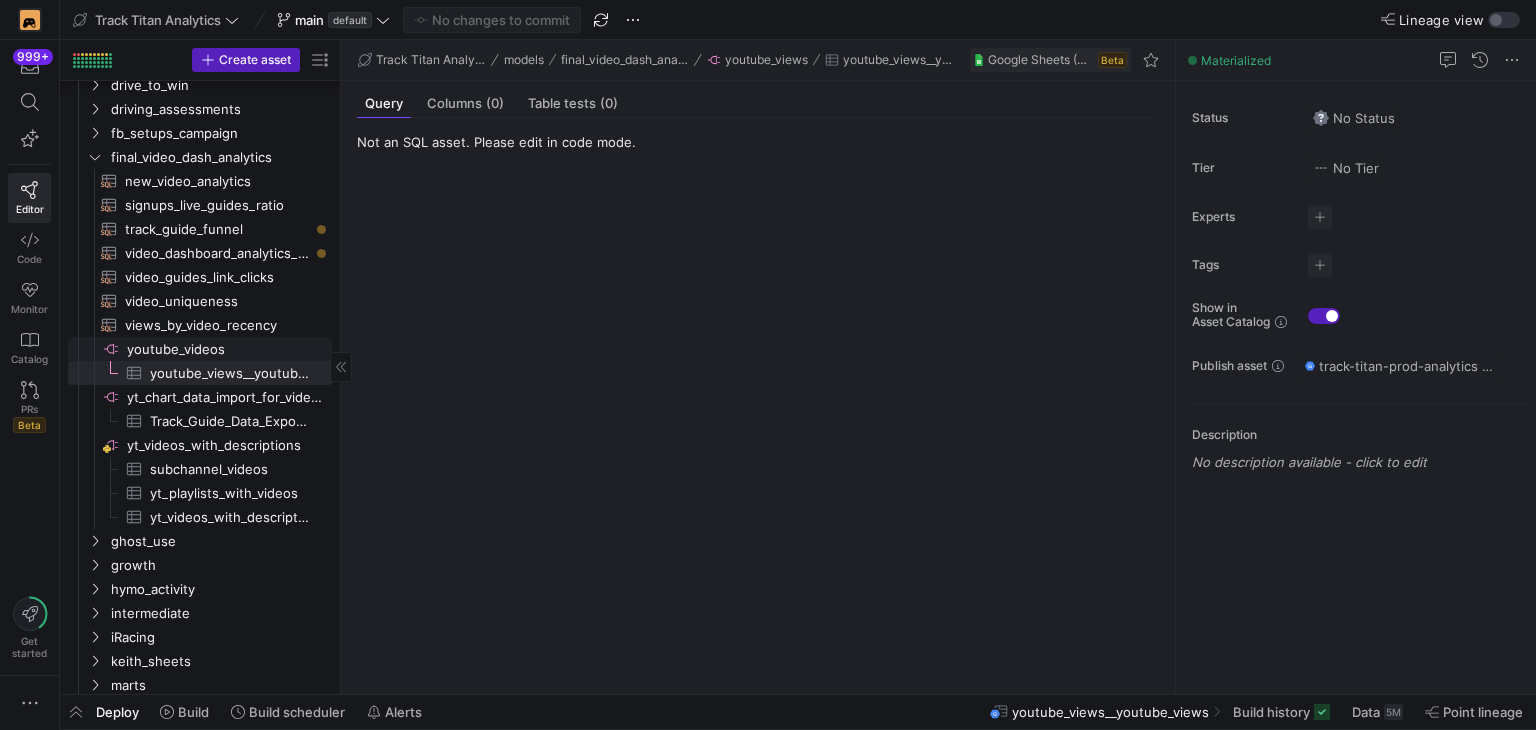 click on "youtube_videos" at bounding box center (228, 349) 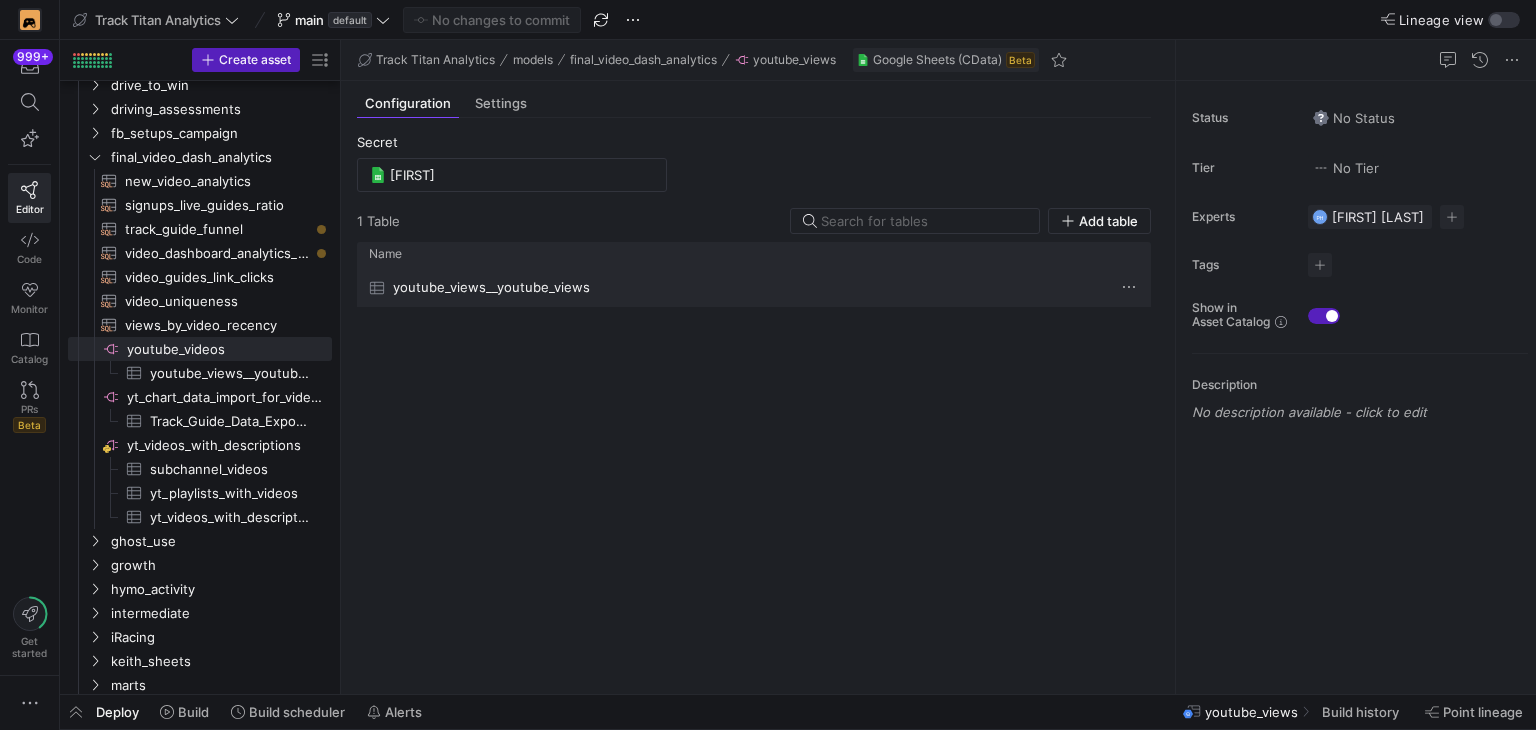 click on "youtube_views__youtube_views" at bounding box center [491, 287] 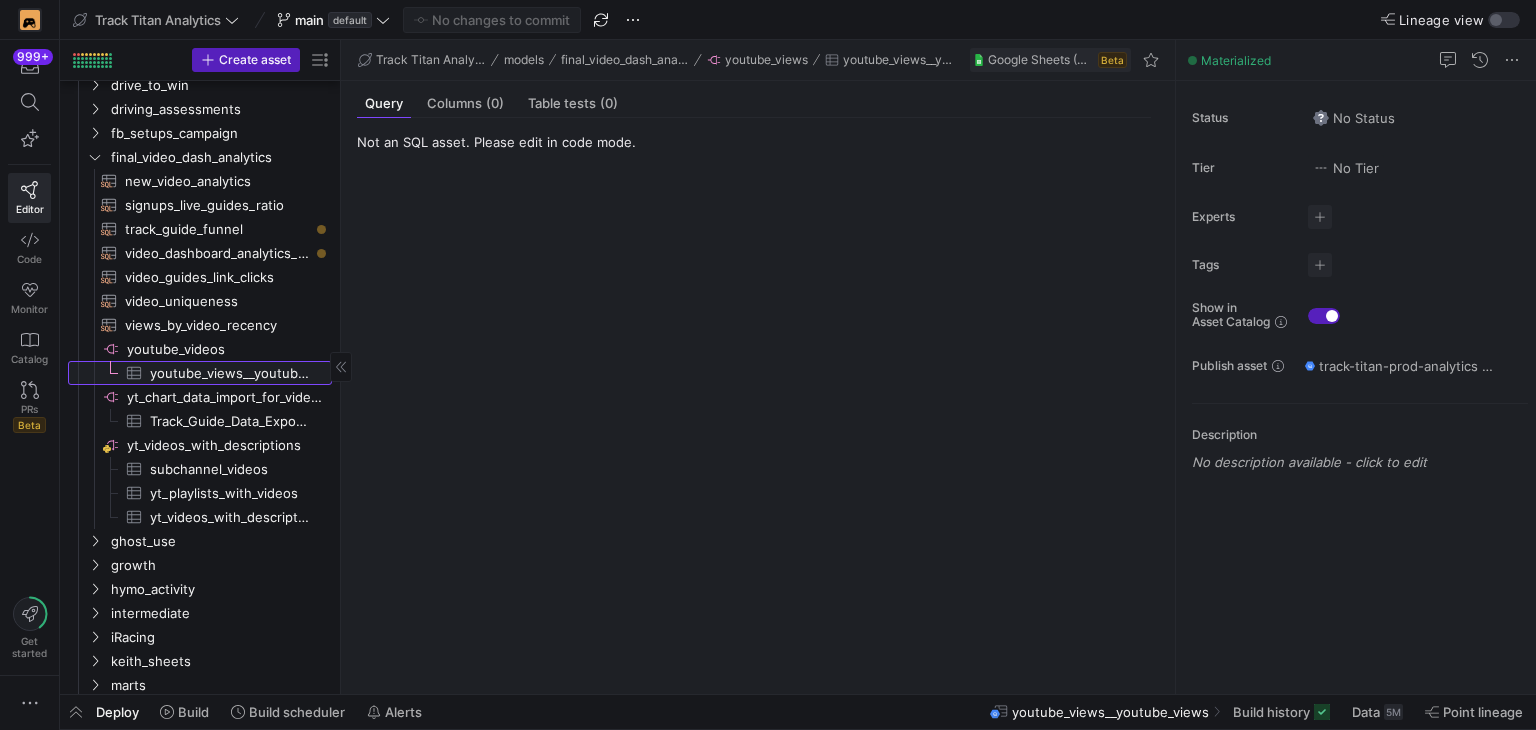 click on "youtube_views__youtube_views​​​​​​​​​" at bounding box center (200, 373) 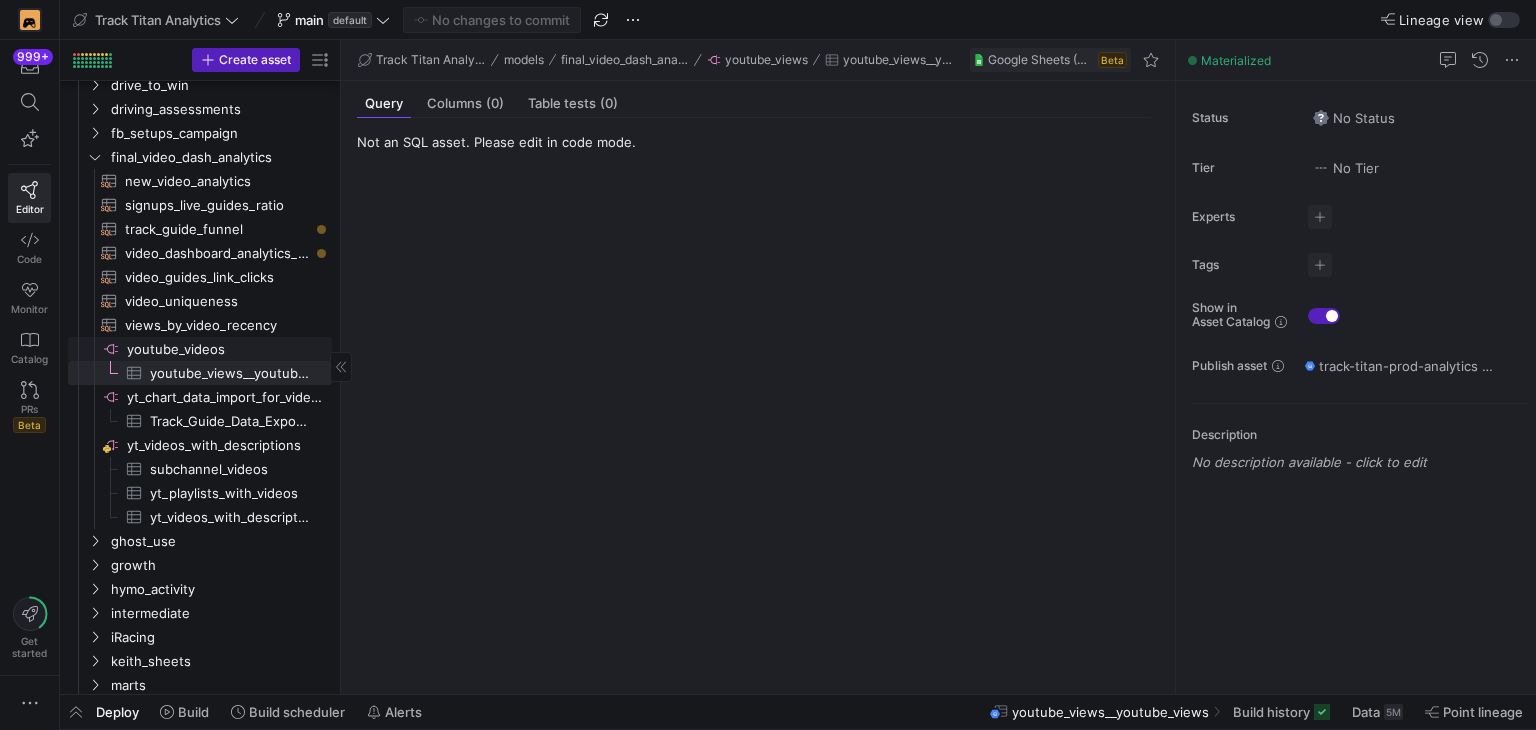 click on "youtube_videos" at bounding box center (228, 349) 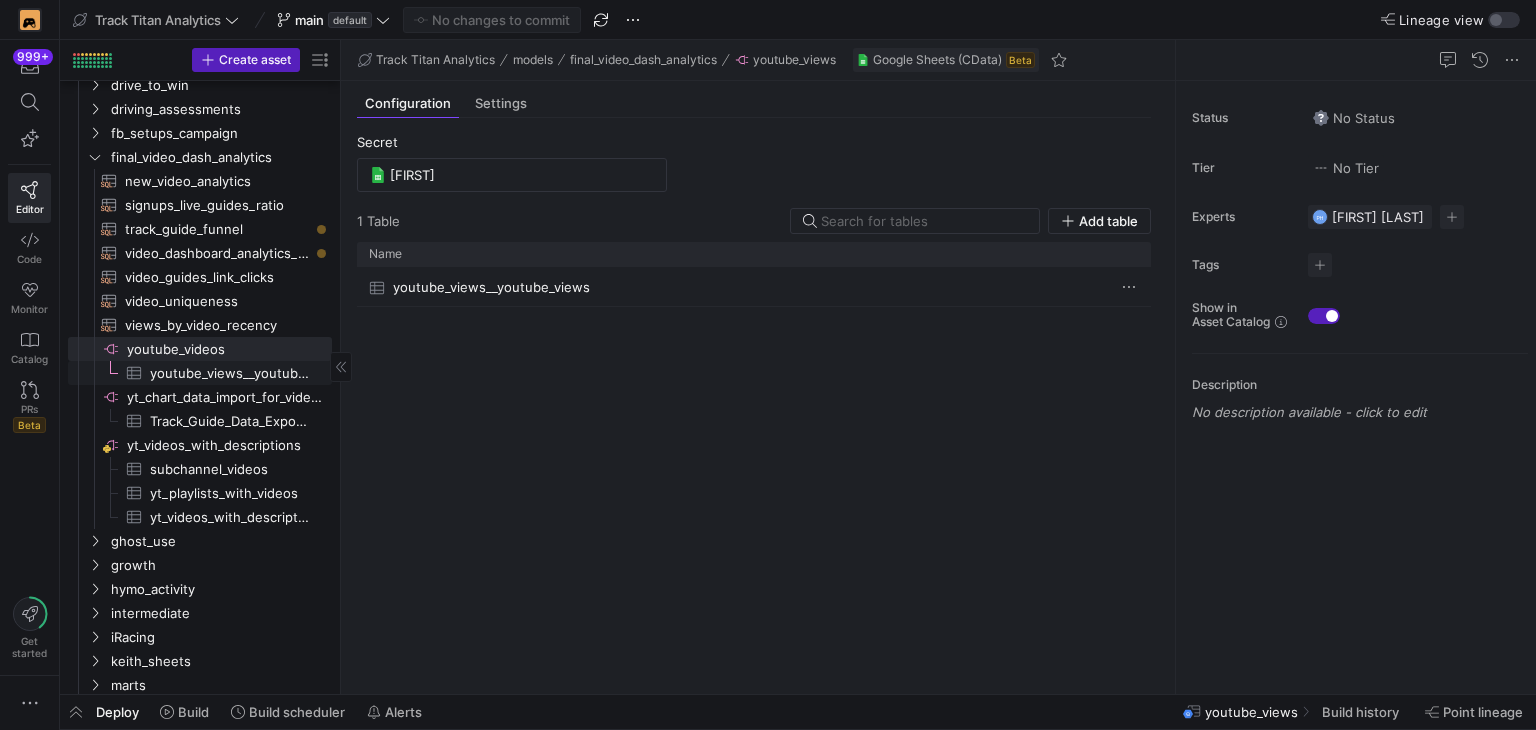 click on "youtube_views__youtube_views​​​​​​​​​" at bounding box center (229, 373) 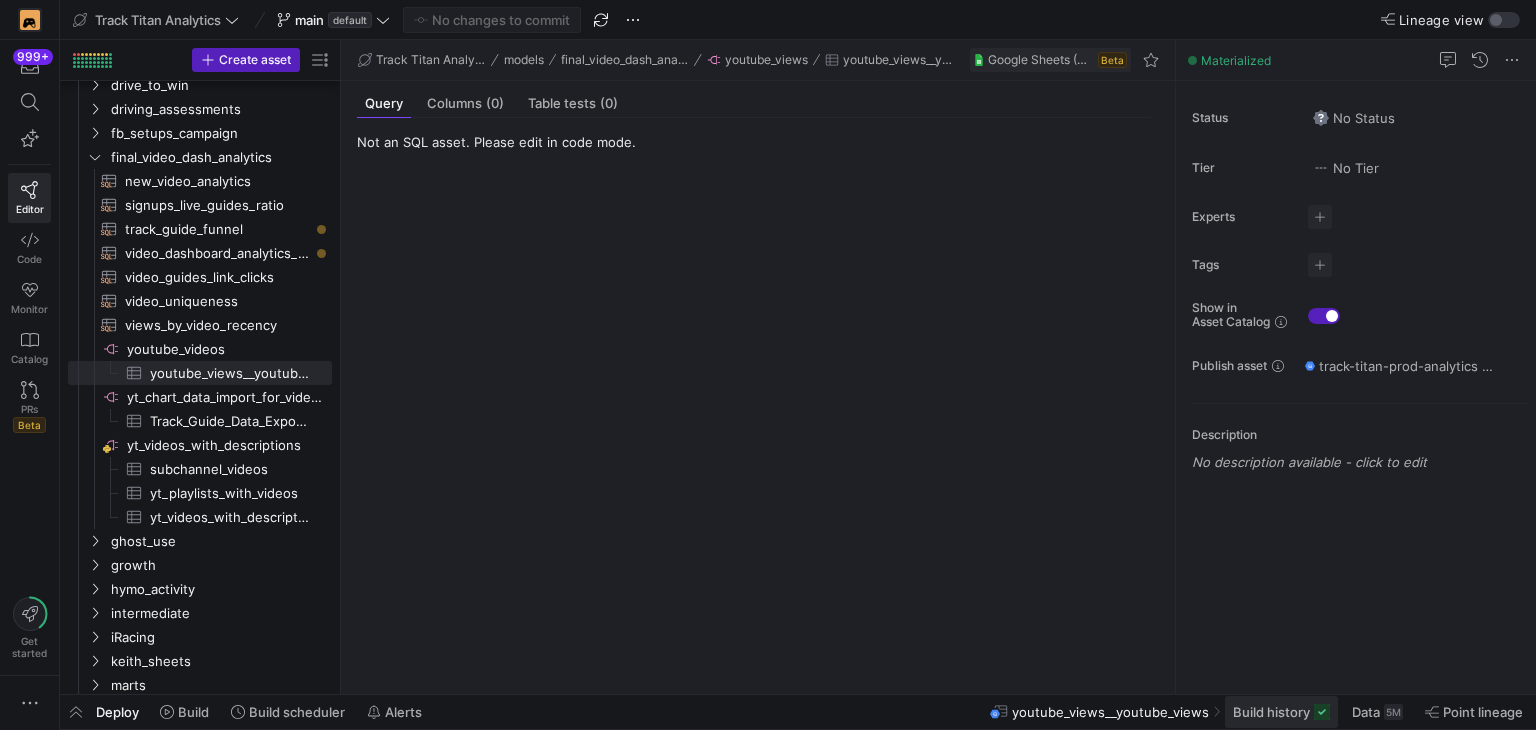 click on "Build history" at bounding box center [1271, 712] 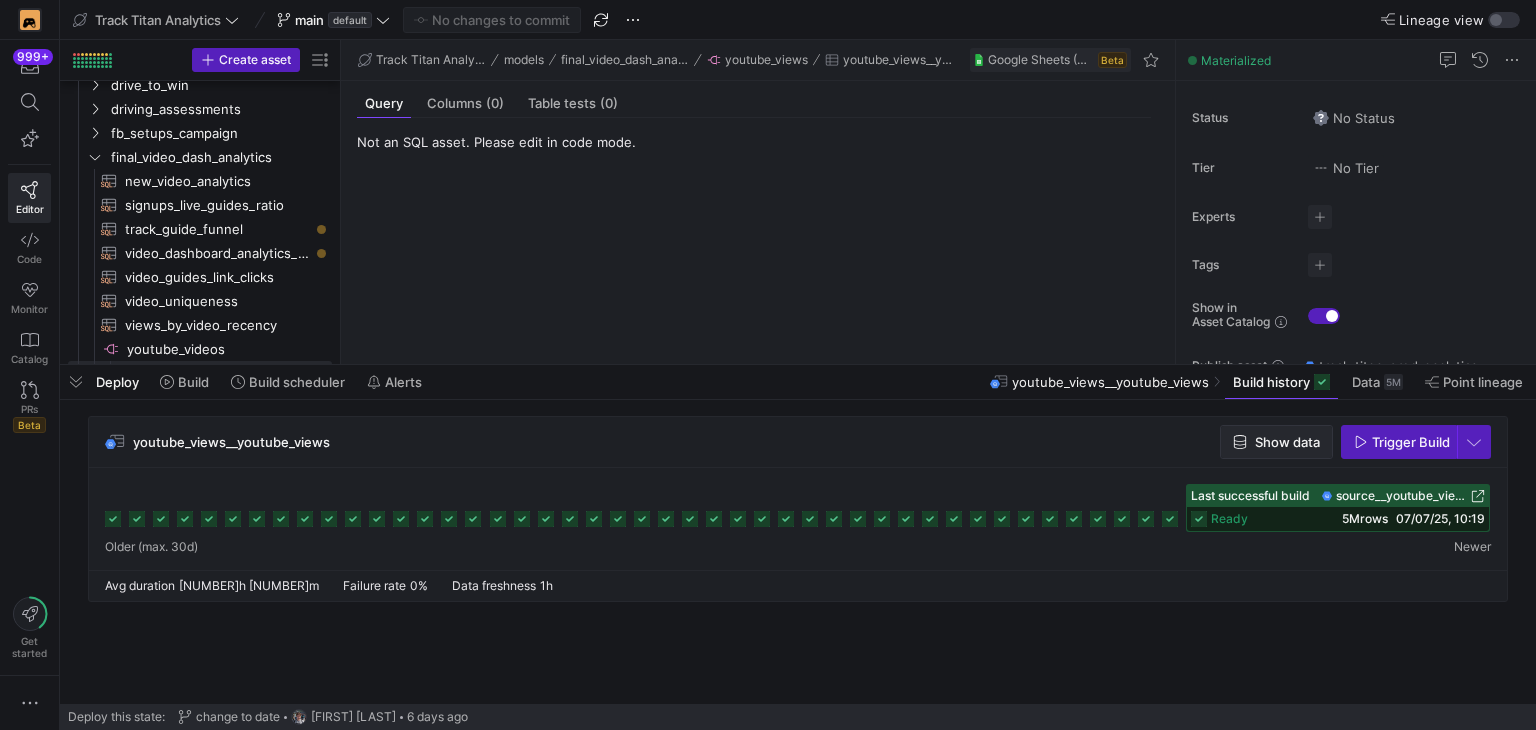 click on "Show data" at bounding box center (1287, 442) 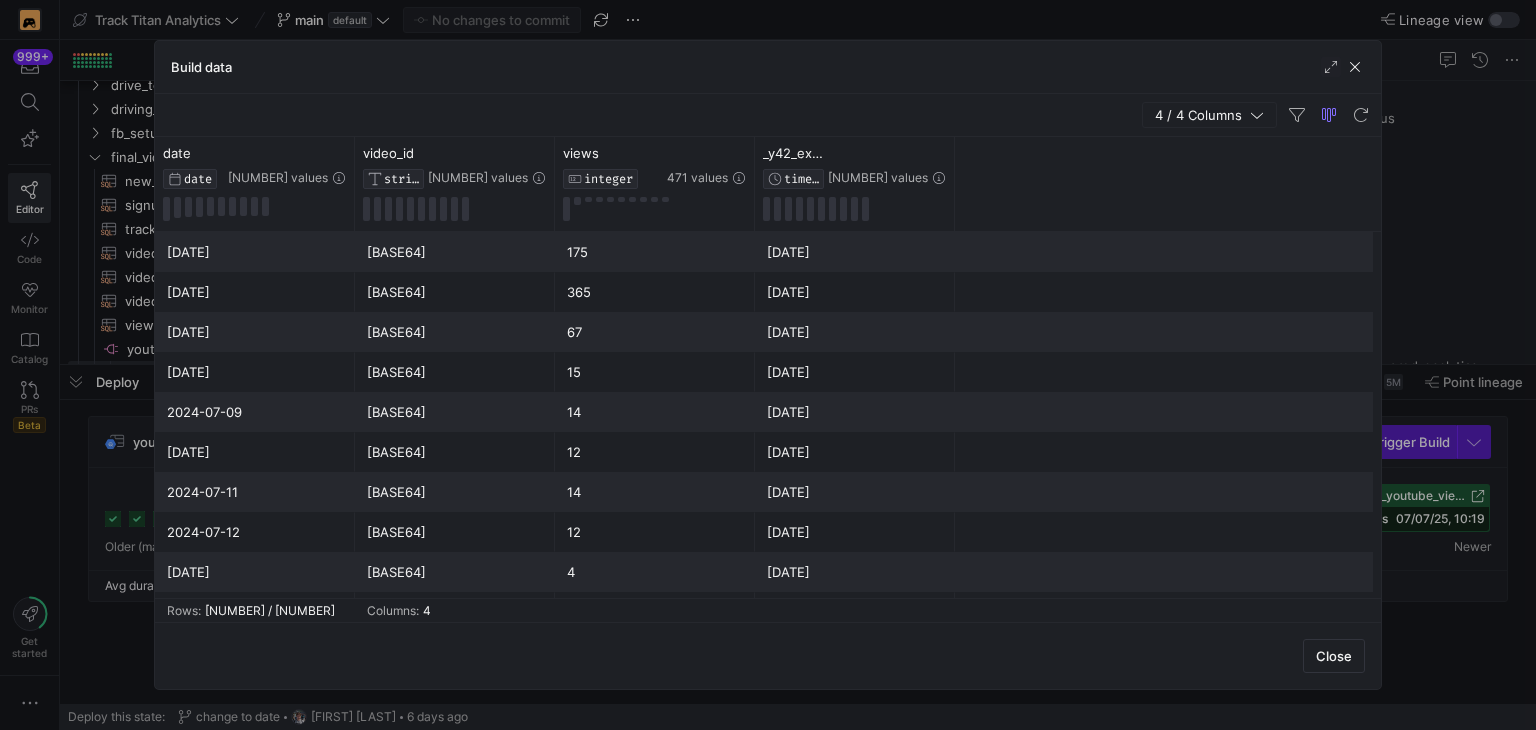 scroll, scrollTop: 400, scrollLeft: 0, axis: vertical 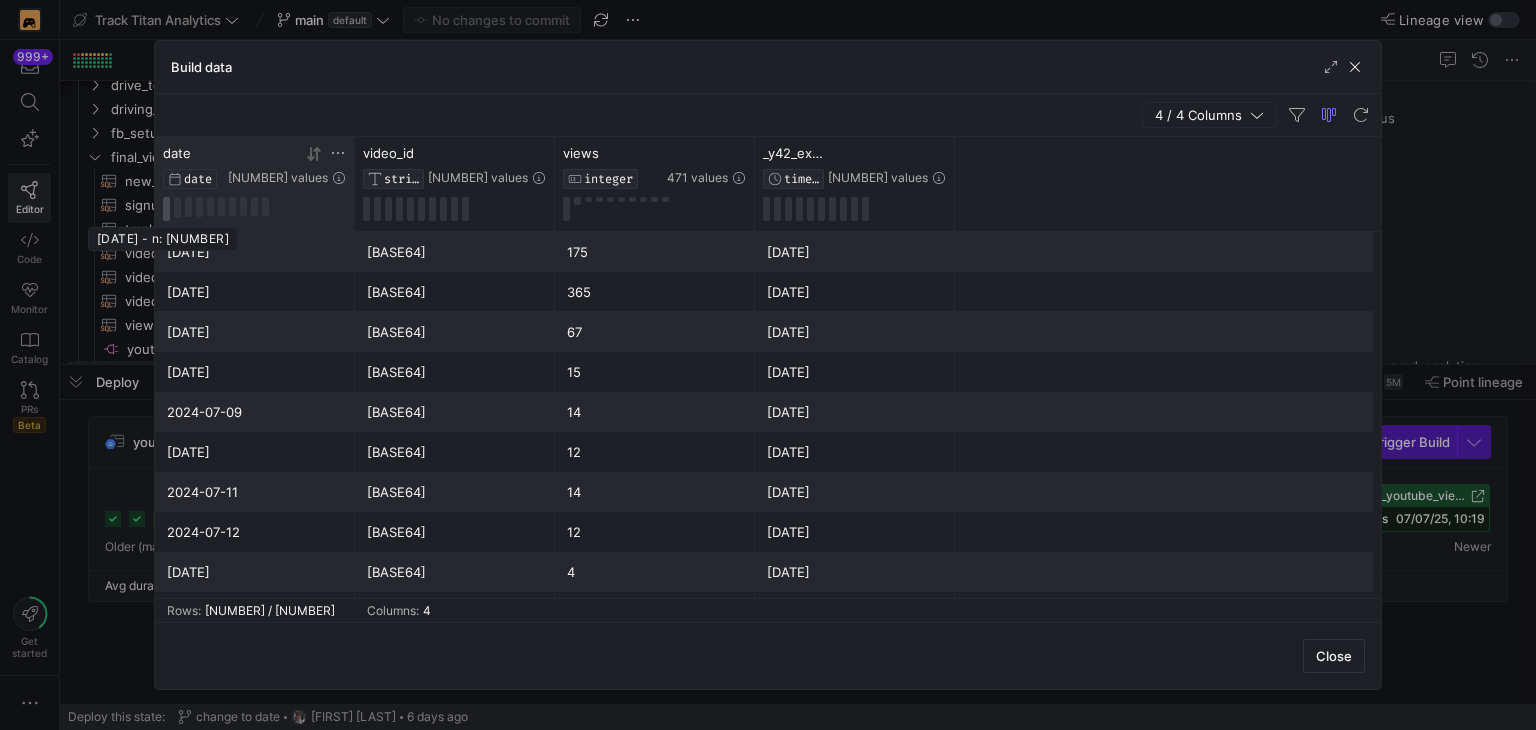 click at bounding box center [166, 209] 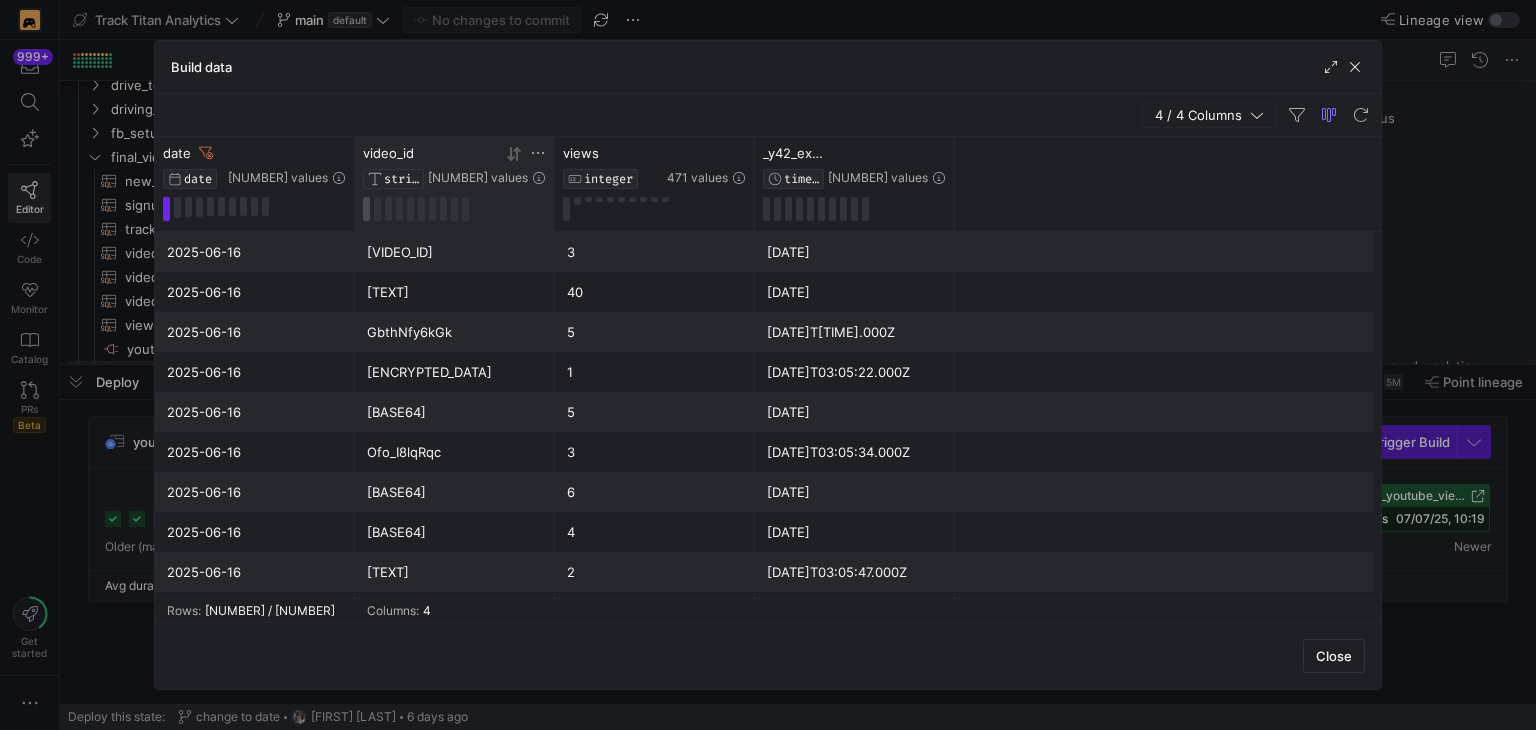 click at bounding box center [366, 209] 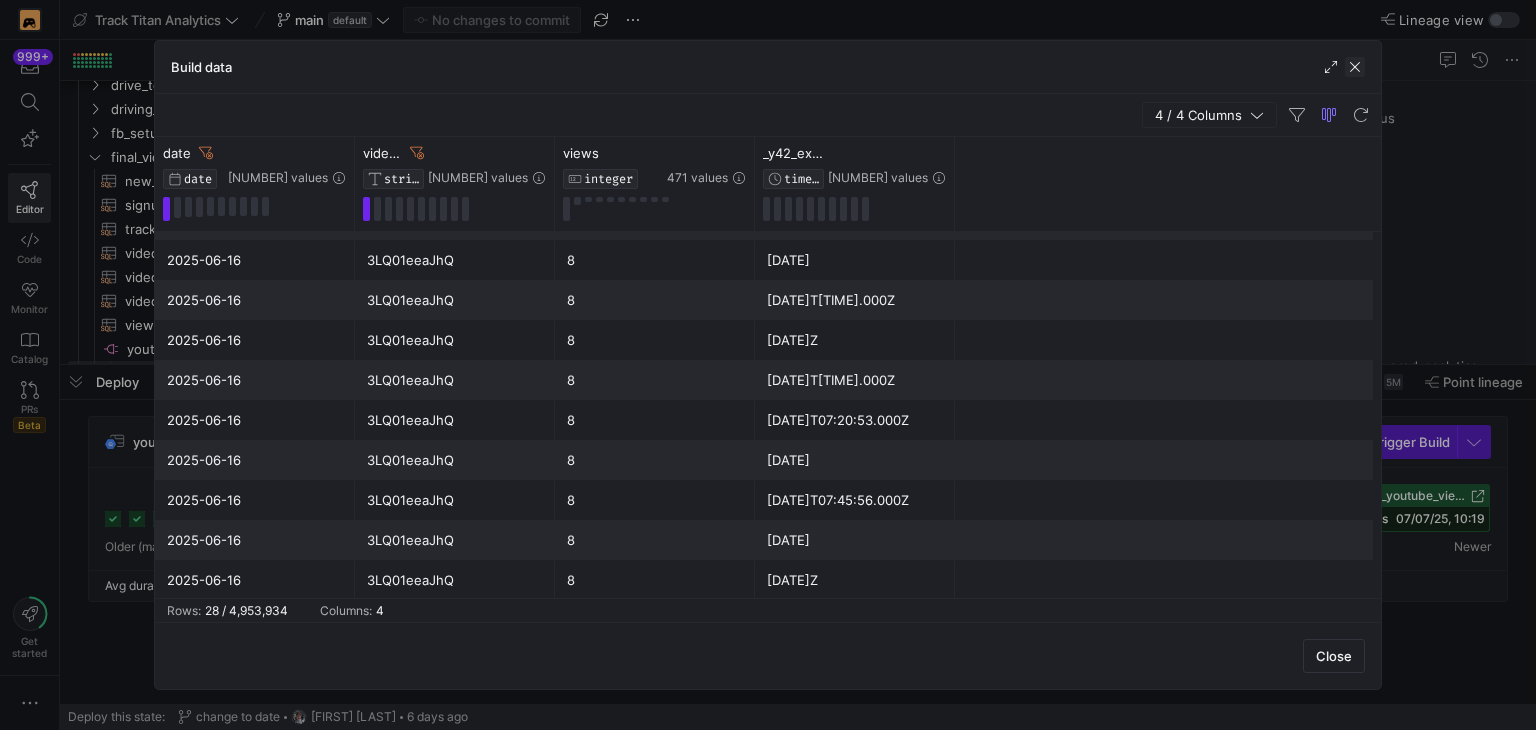 click at bounding box center (1355, 67) 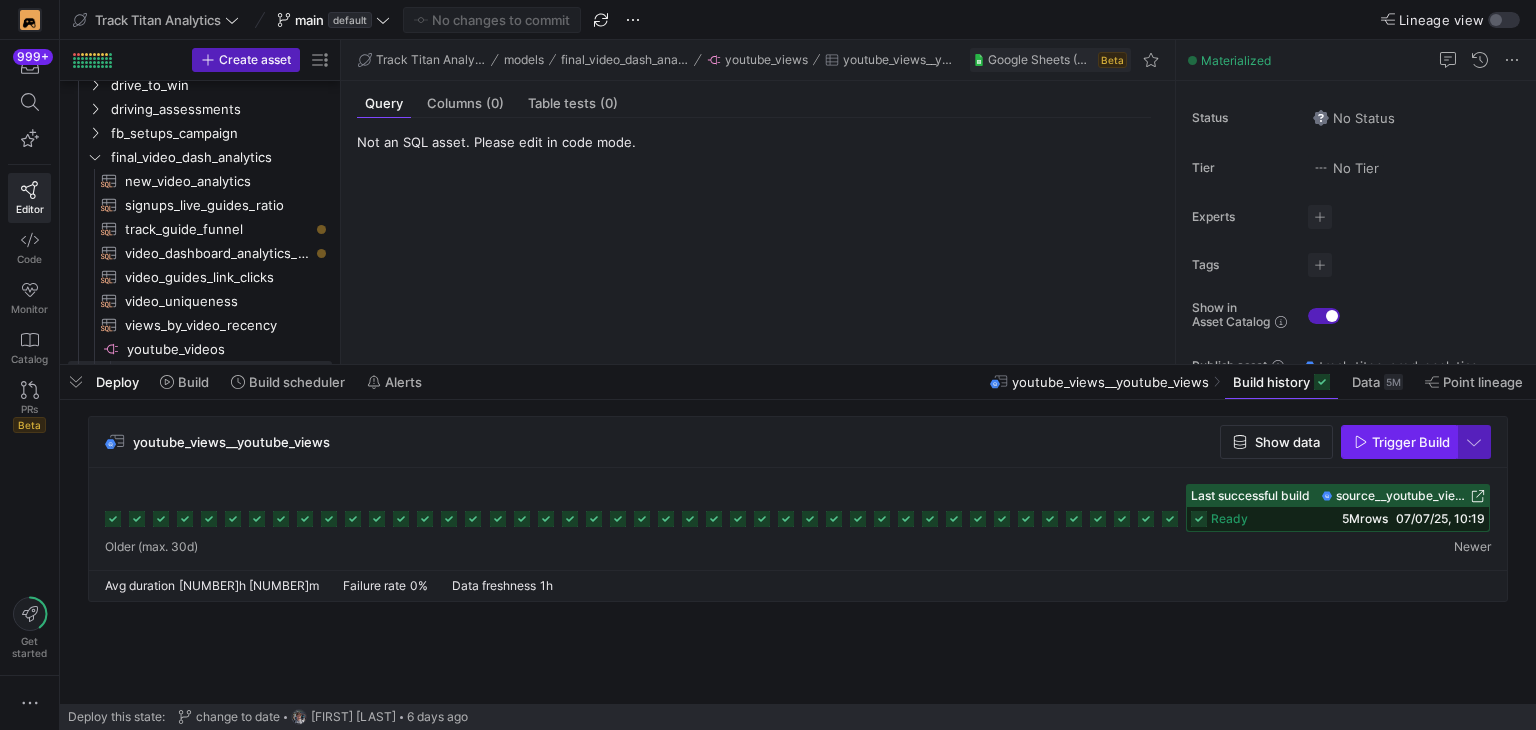 click at bounding box center (1361, 442) 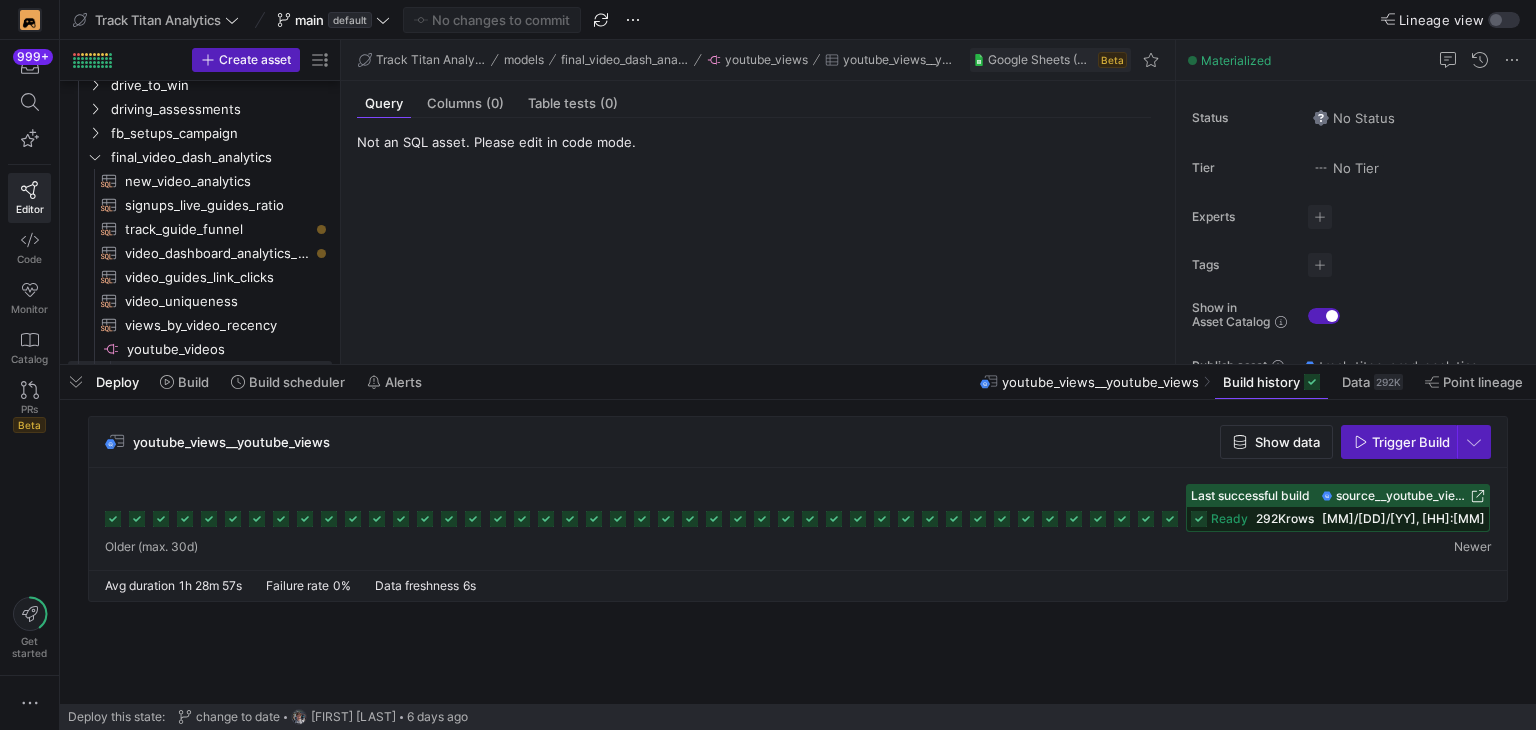 click on "ready [NUMBER] rows [DATE], [TIME]" at bounding box center (1338, 519) 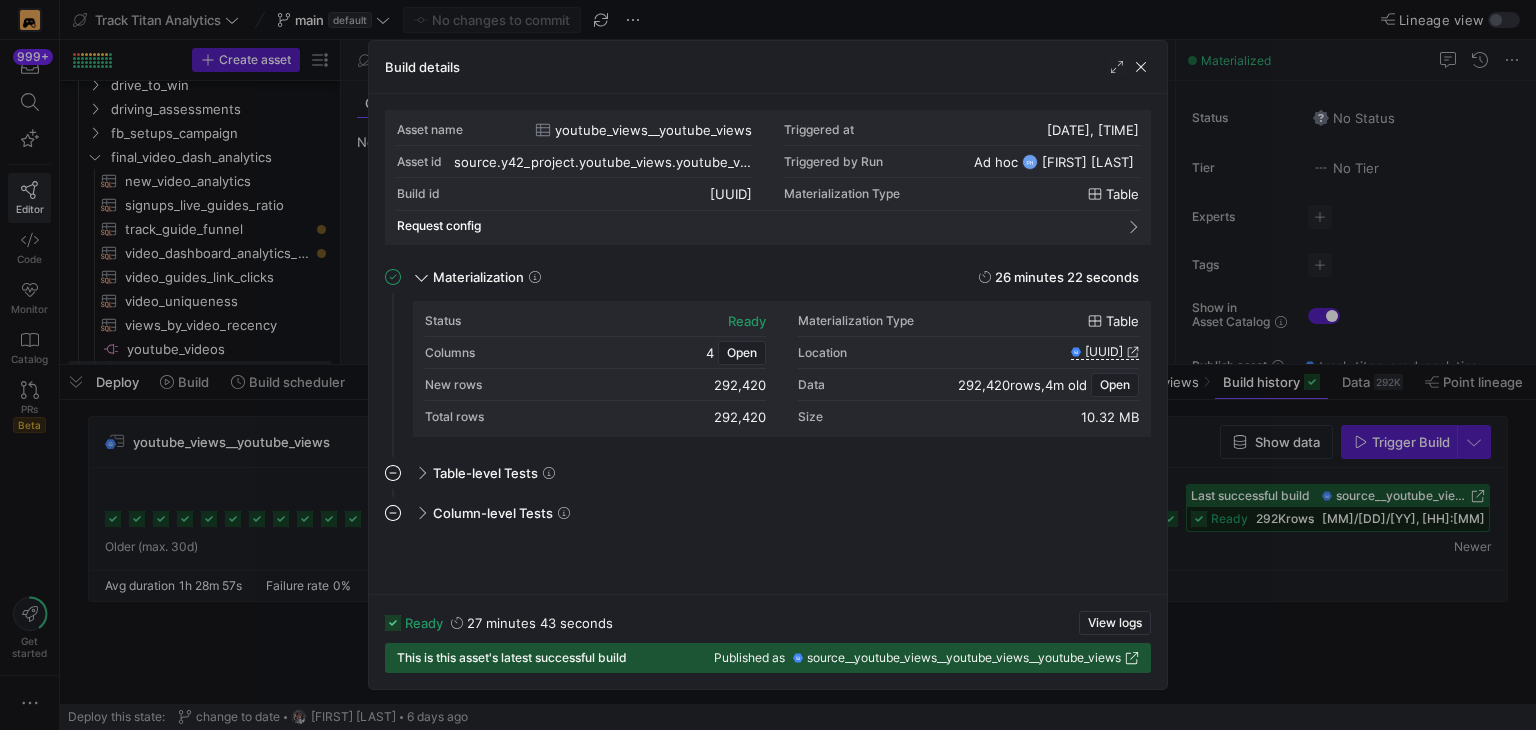 click on "Build details" at bounding box center (768, 67) 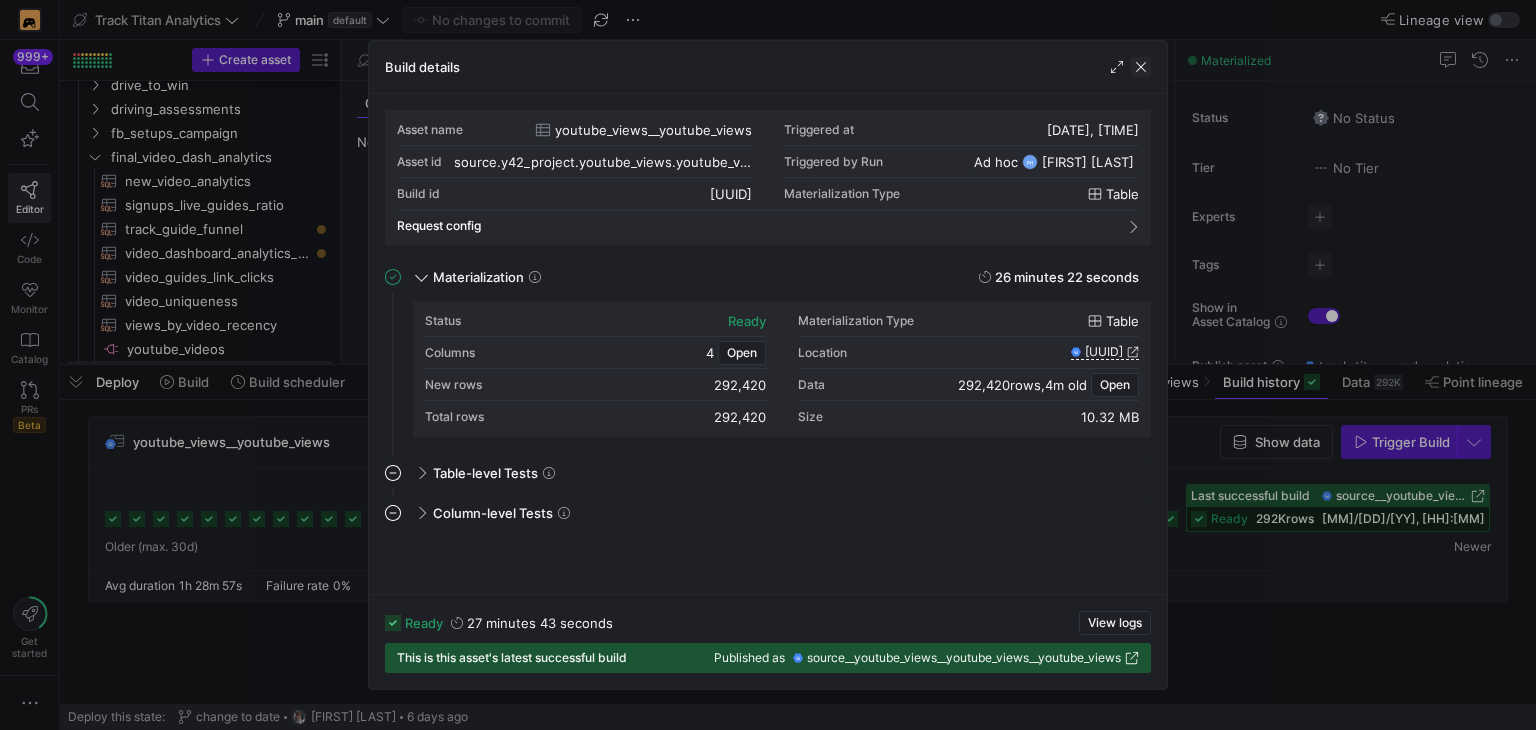click at bounding box center (1141, 67) 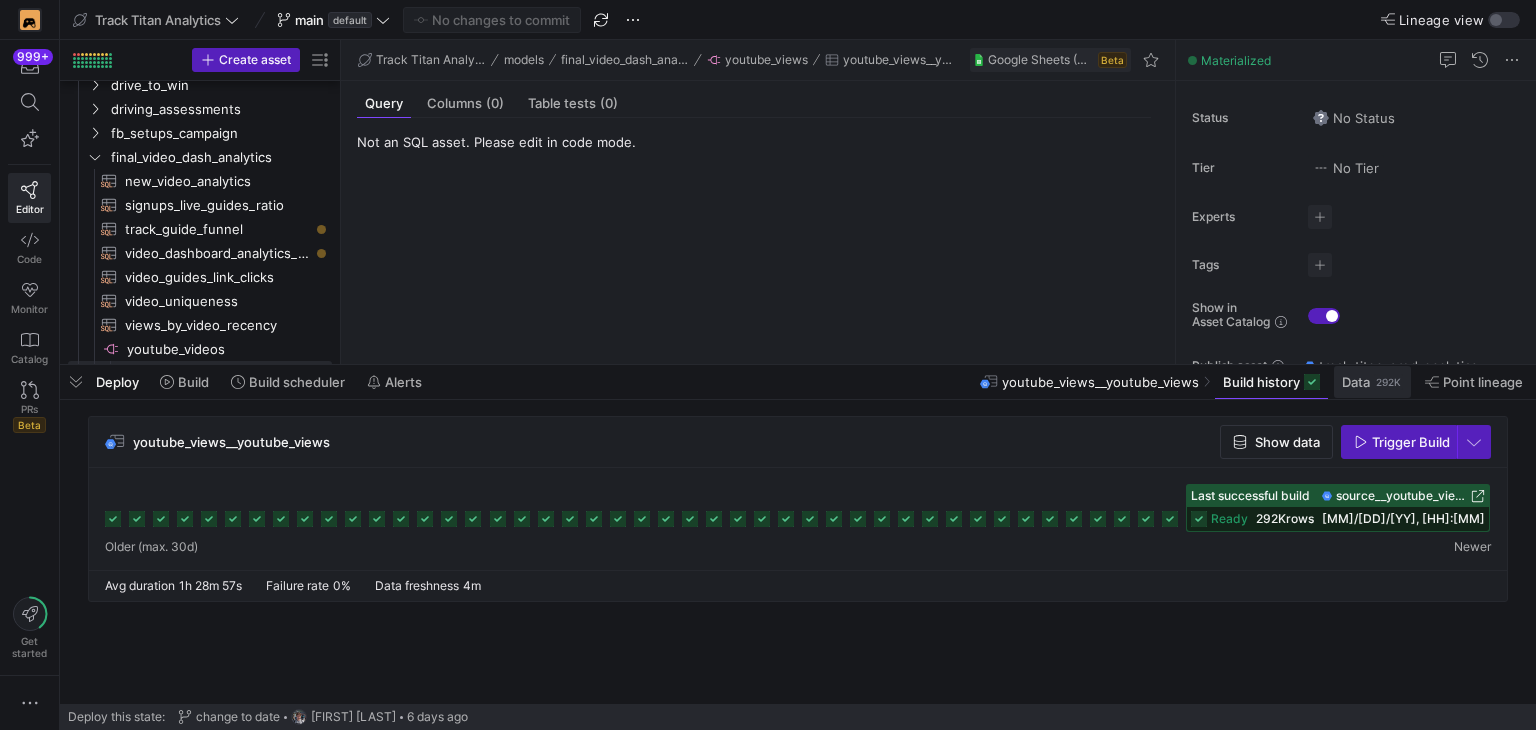 click at bounding box center (1372, 382) 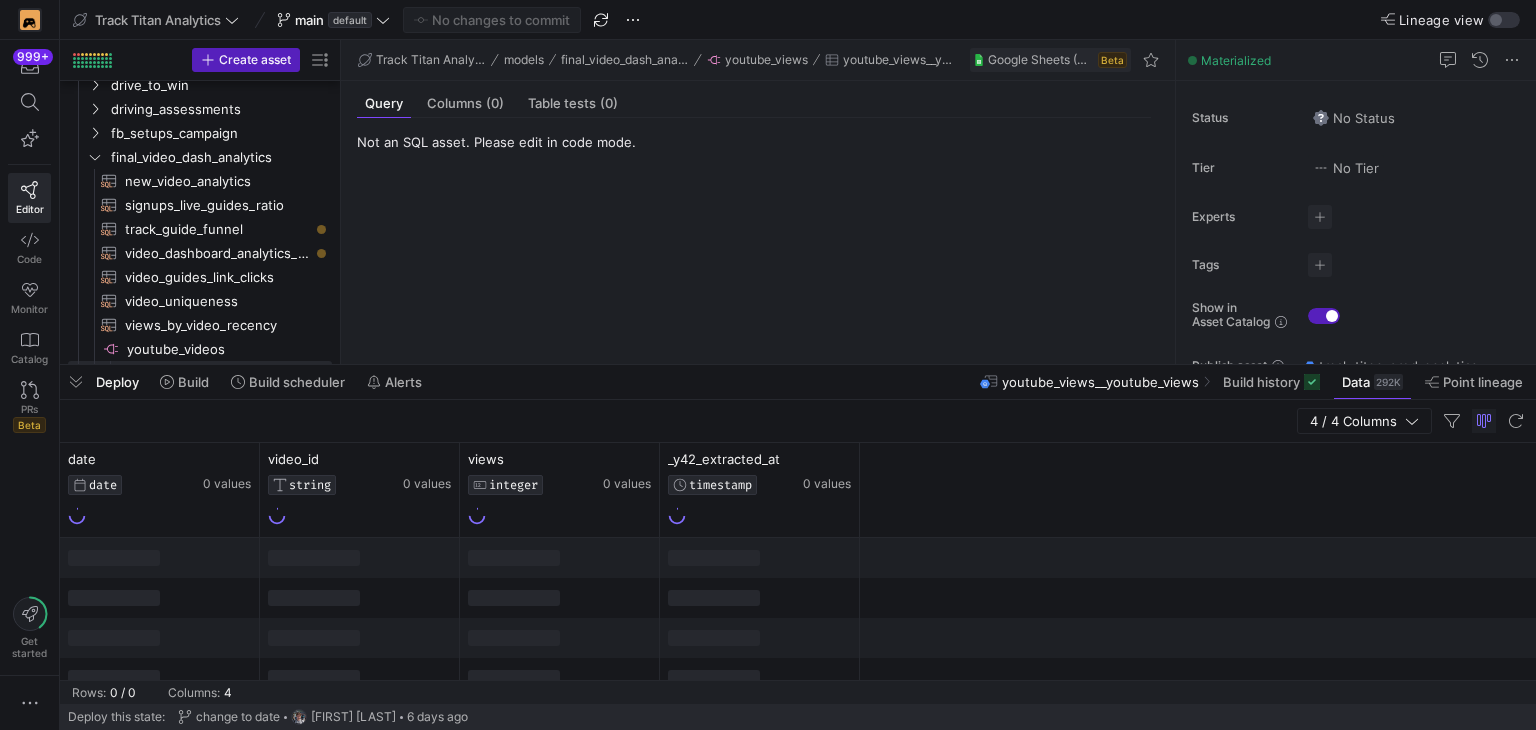 drag, startPoint x: 684, startPoint y: 369, endPoint x: 688, endPoint y: 286, distance: 83.09633 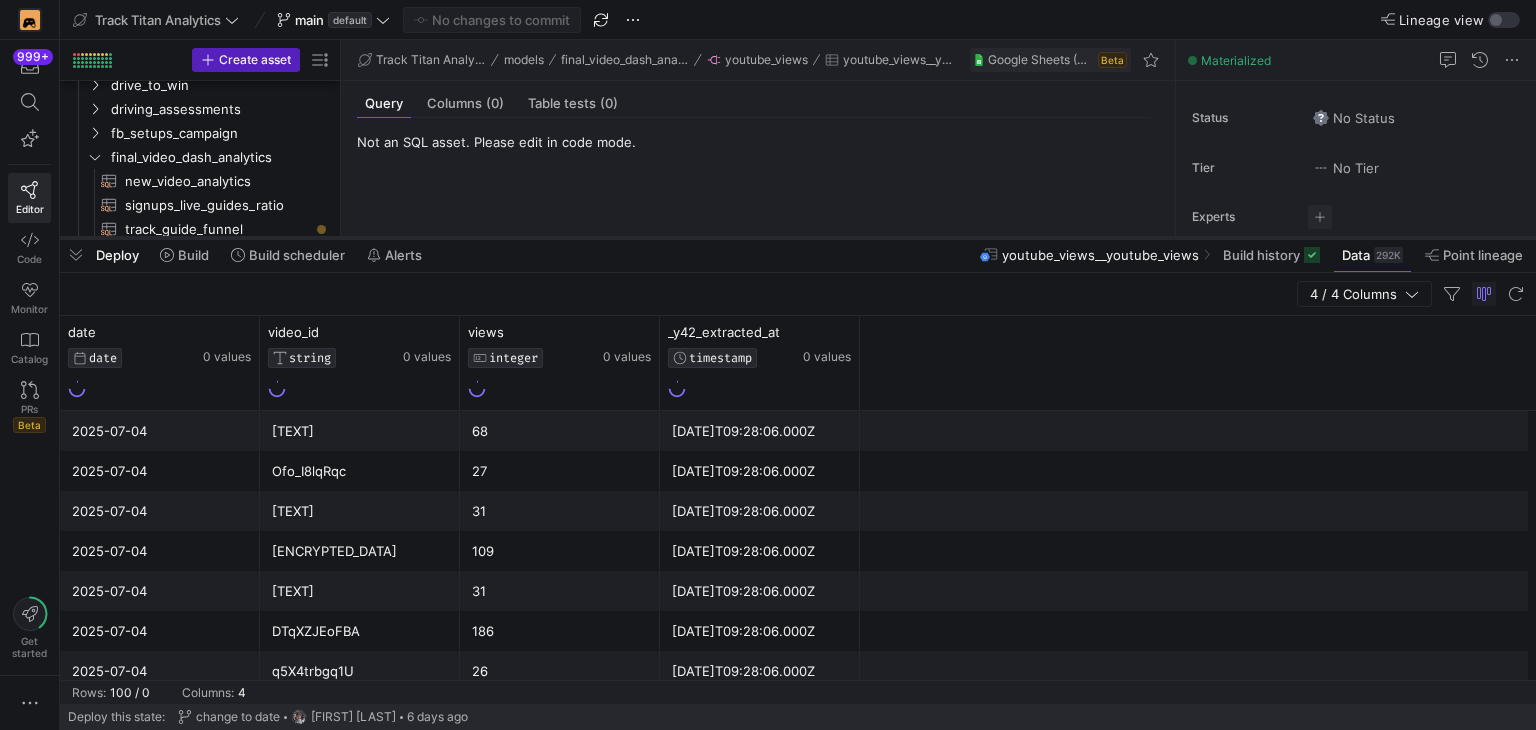 drag, startPoint x: 684, startPoint y: 365, endPoint x: 684, endPoint y: 212, distance: 153 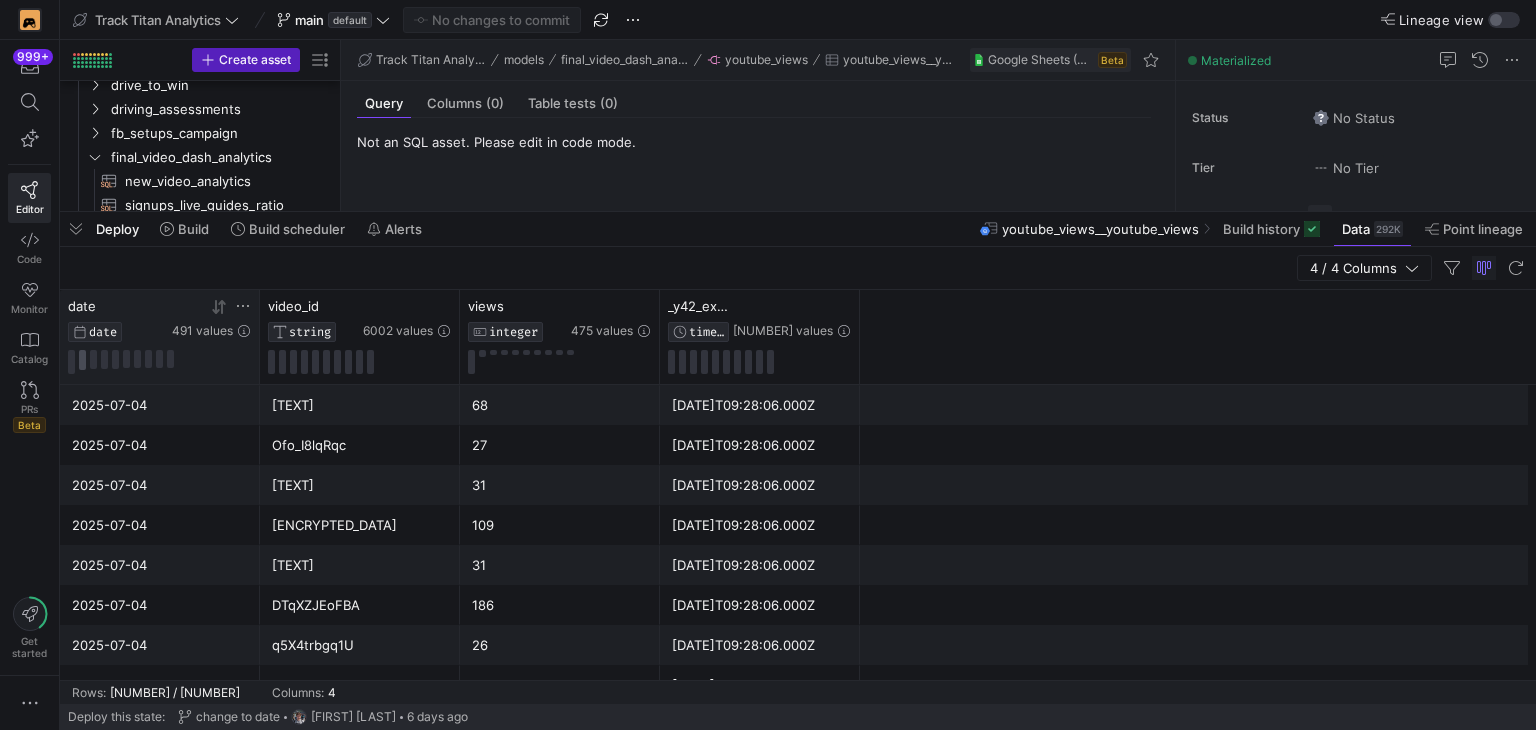 click at bounding box center (71, 362) 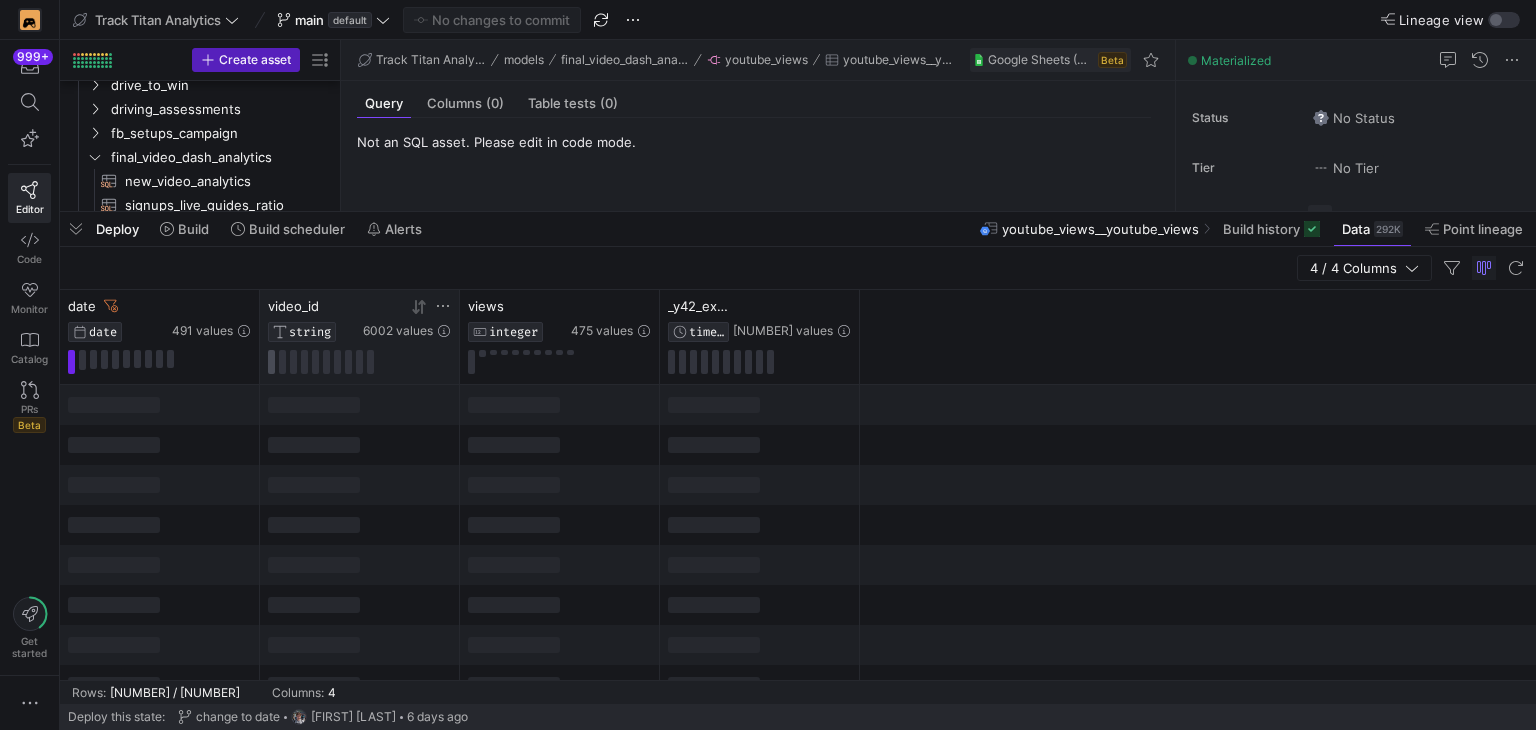 click at bounding box center [271, 362] 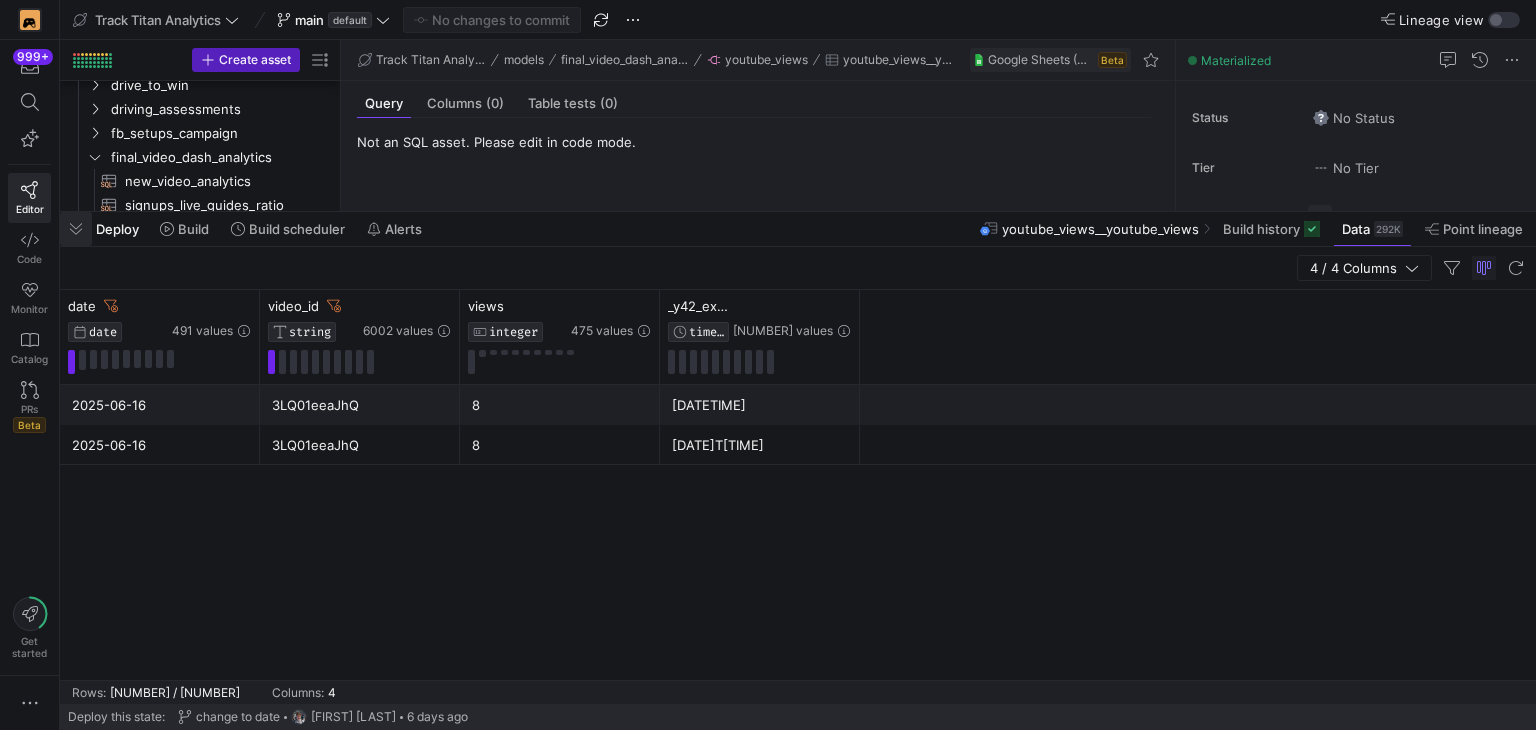 click at bounding box center [76, 229] 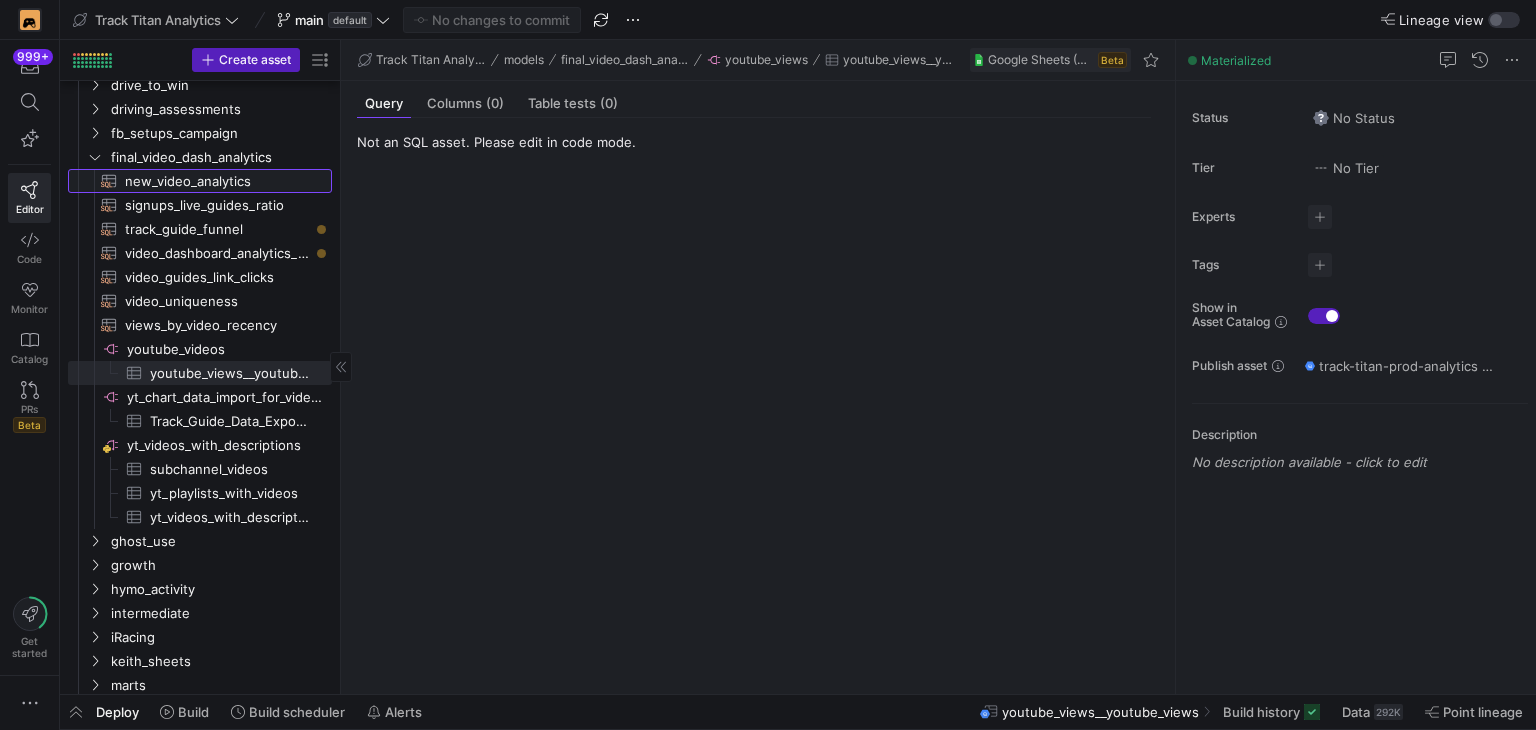 click on "new_video_analytics​​​​​​​​​​" at bounding box center (217, 181) 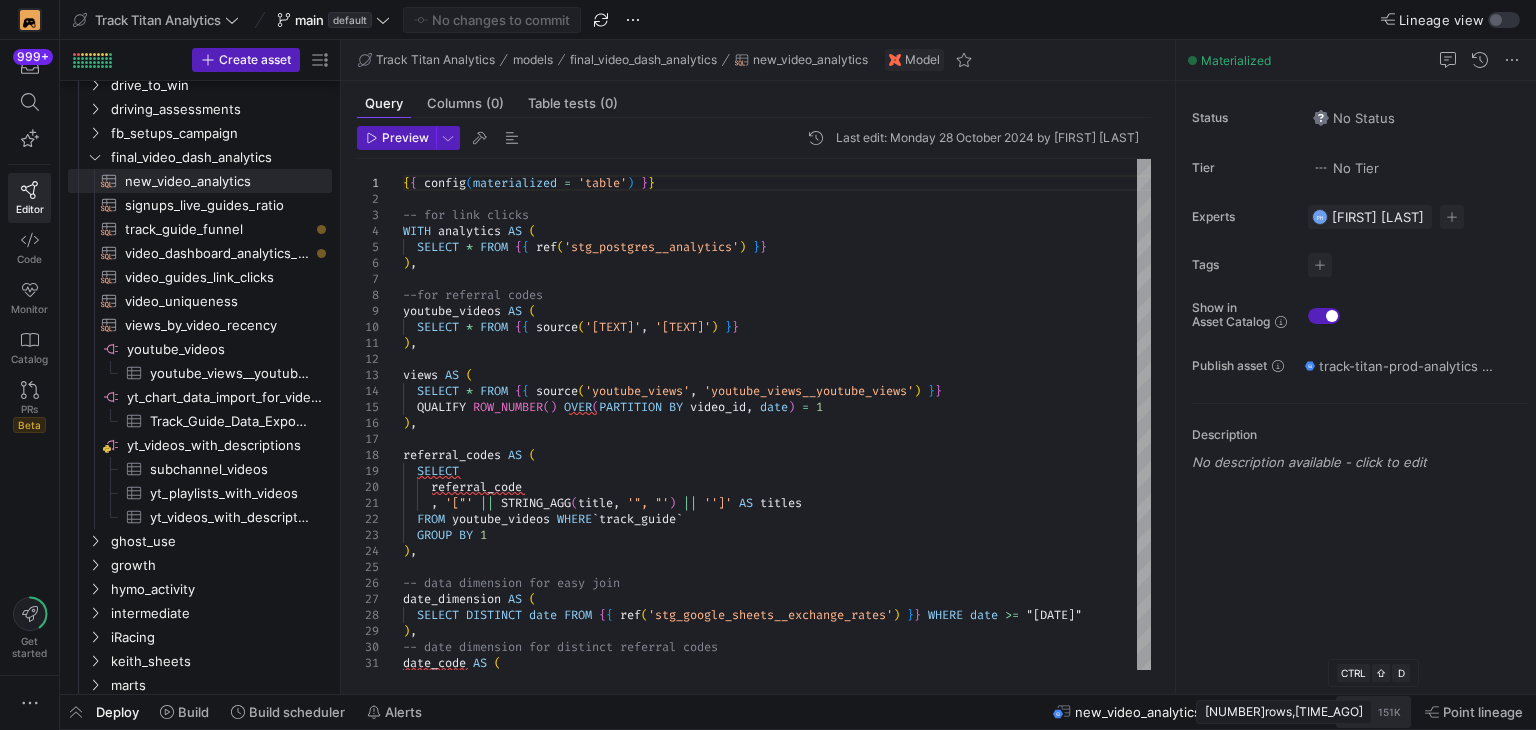 click on "151K" at bounding box center [1389, 712] 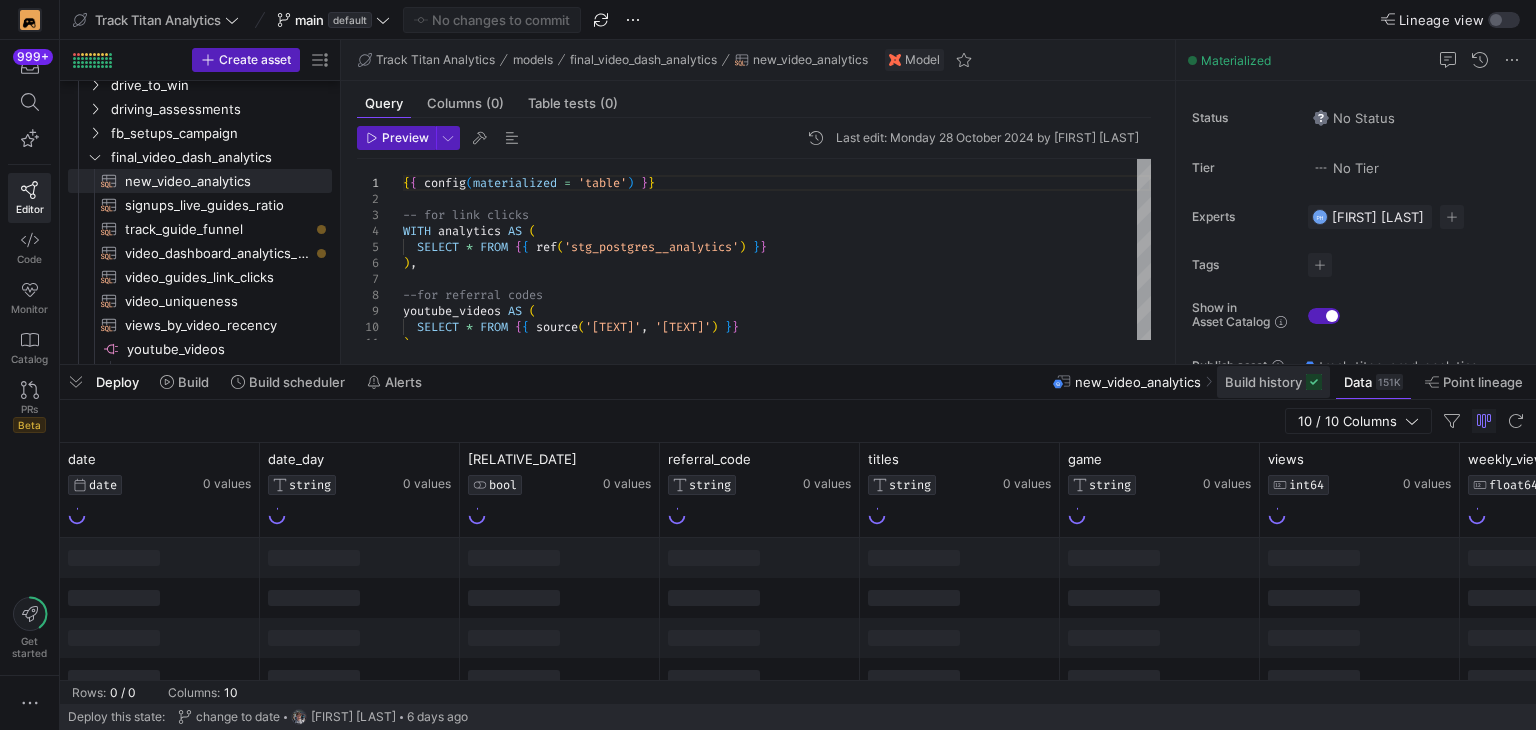 click on "Build history" at bounding box center (1263, 382) 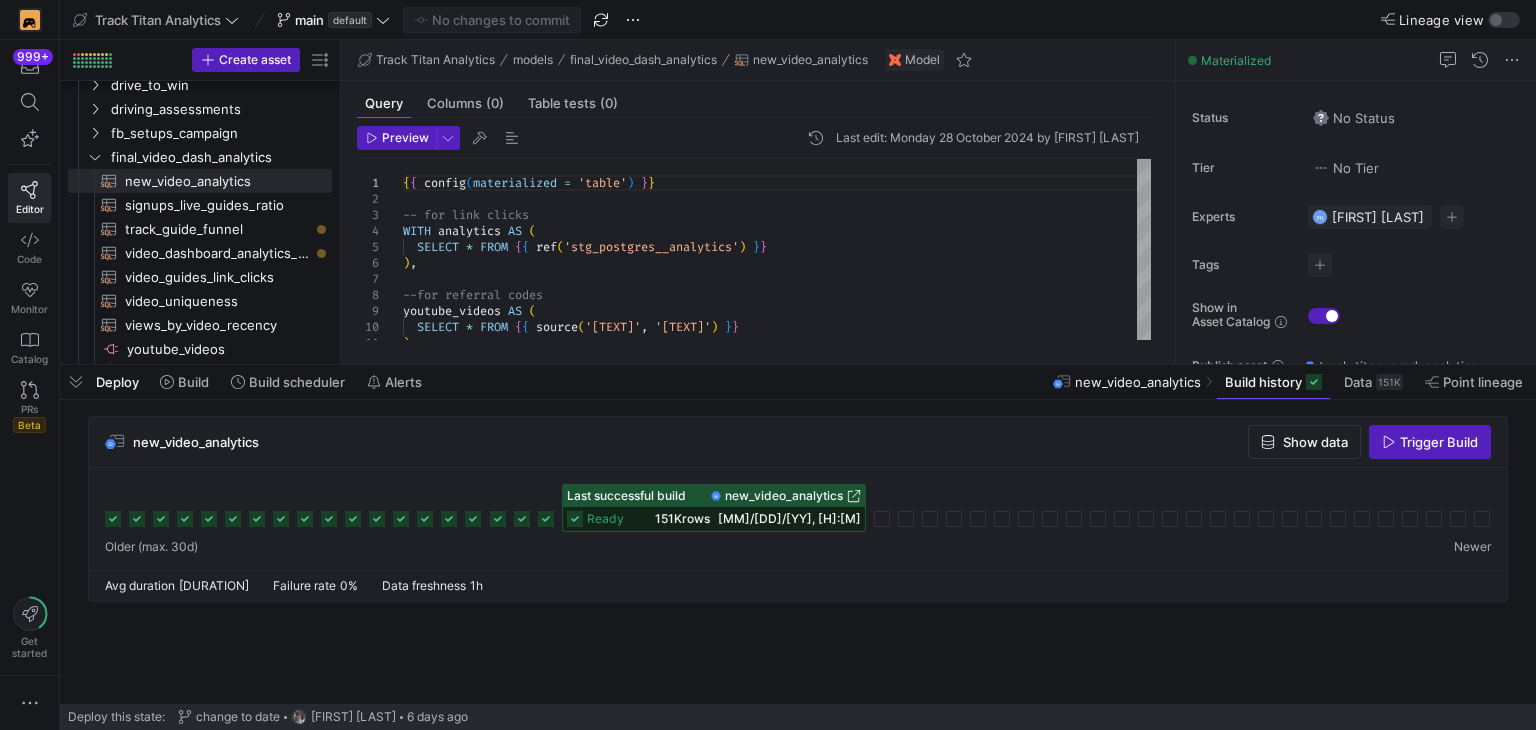 click at bounding box center [1430, 442] 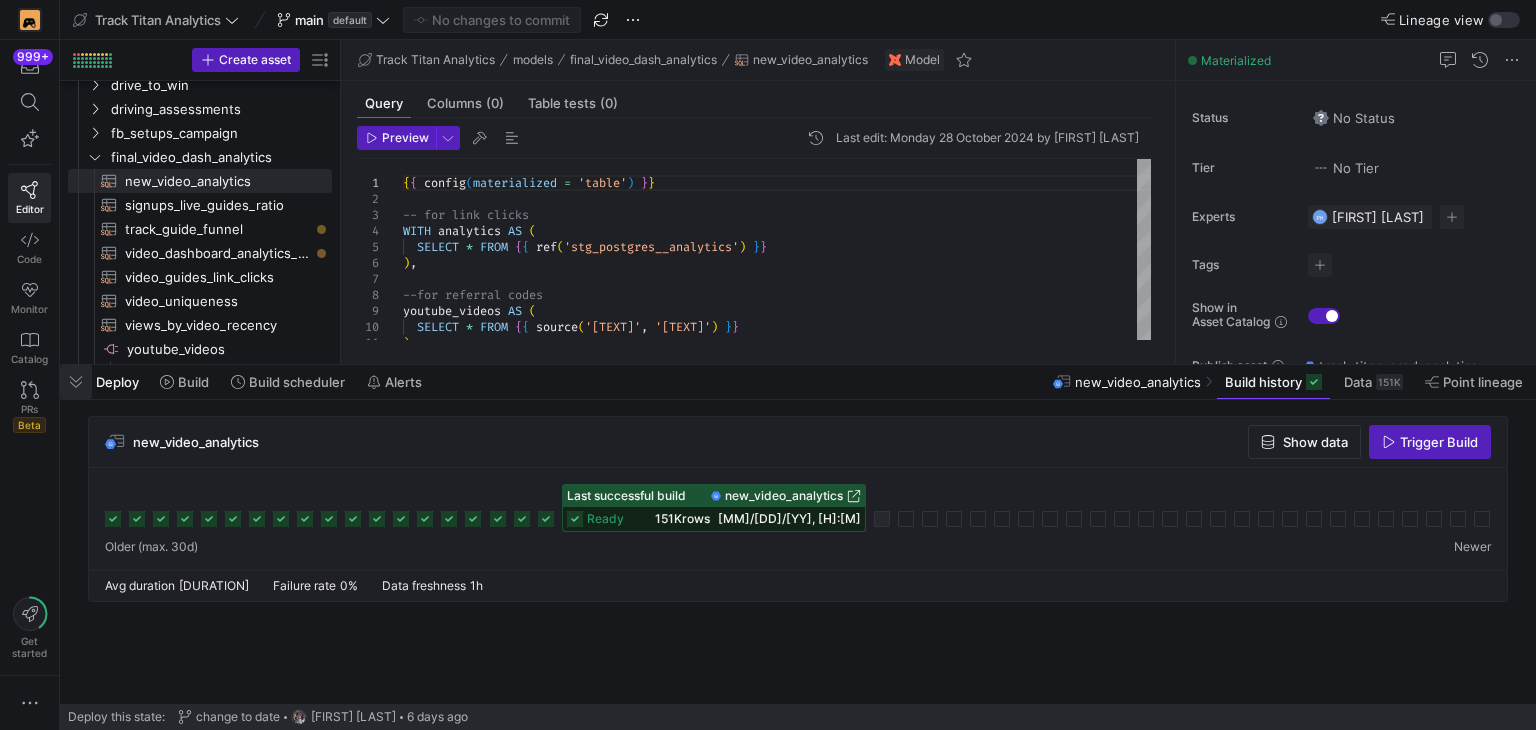 click at bounding box center (76, 382) 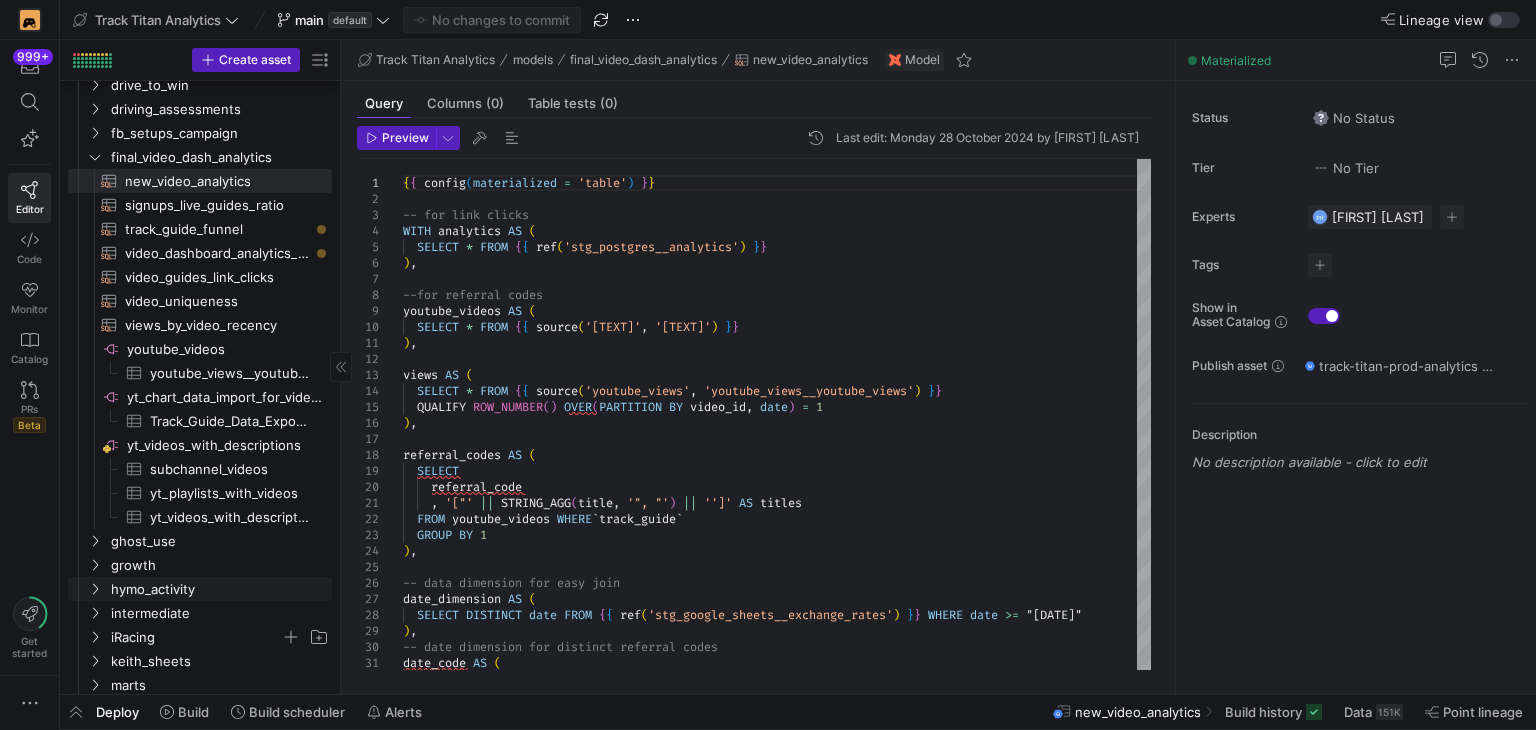scroll, scrollTop: 228, scrollLeft: 0, axis: vertical 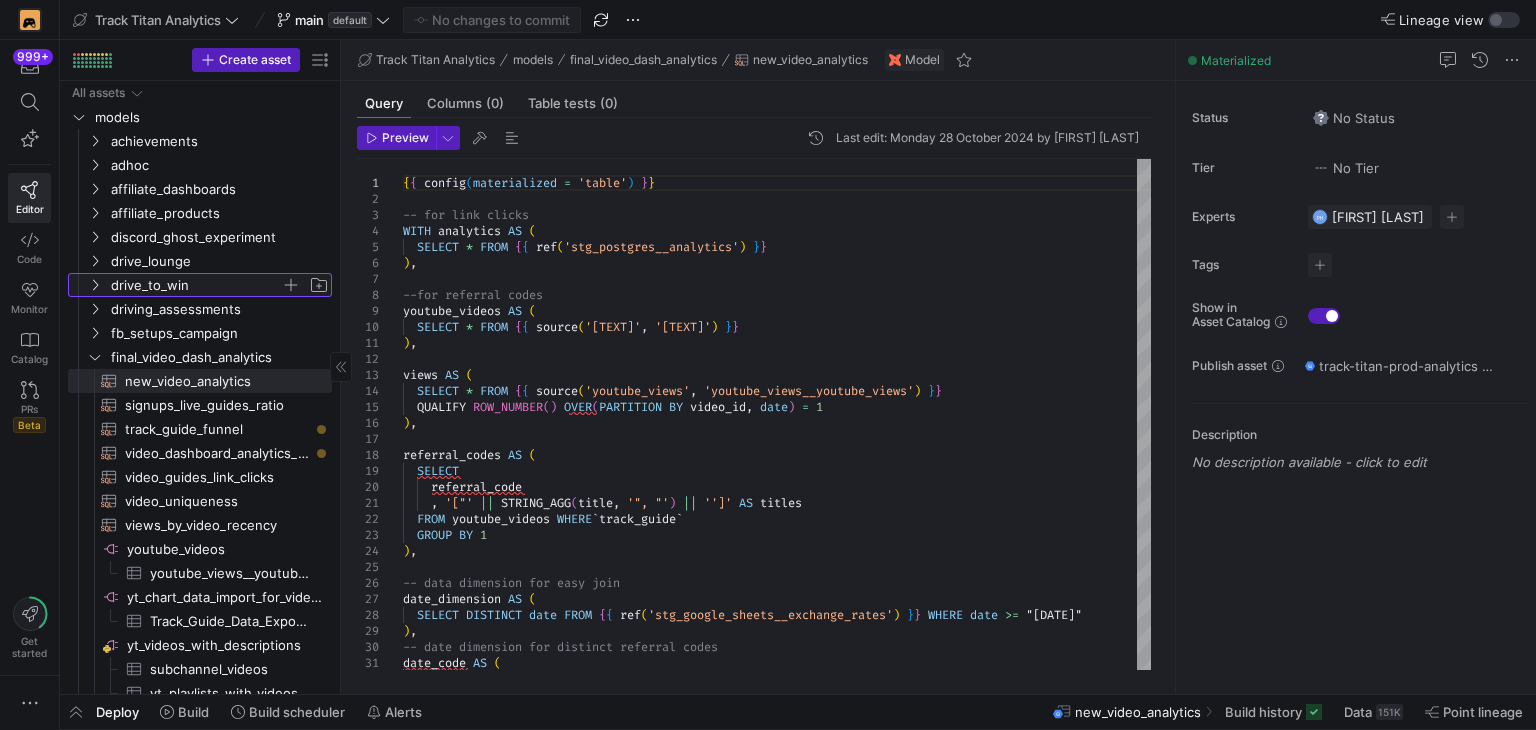 click at bounding box center [95, 285] 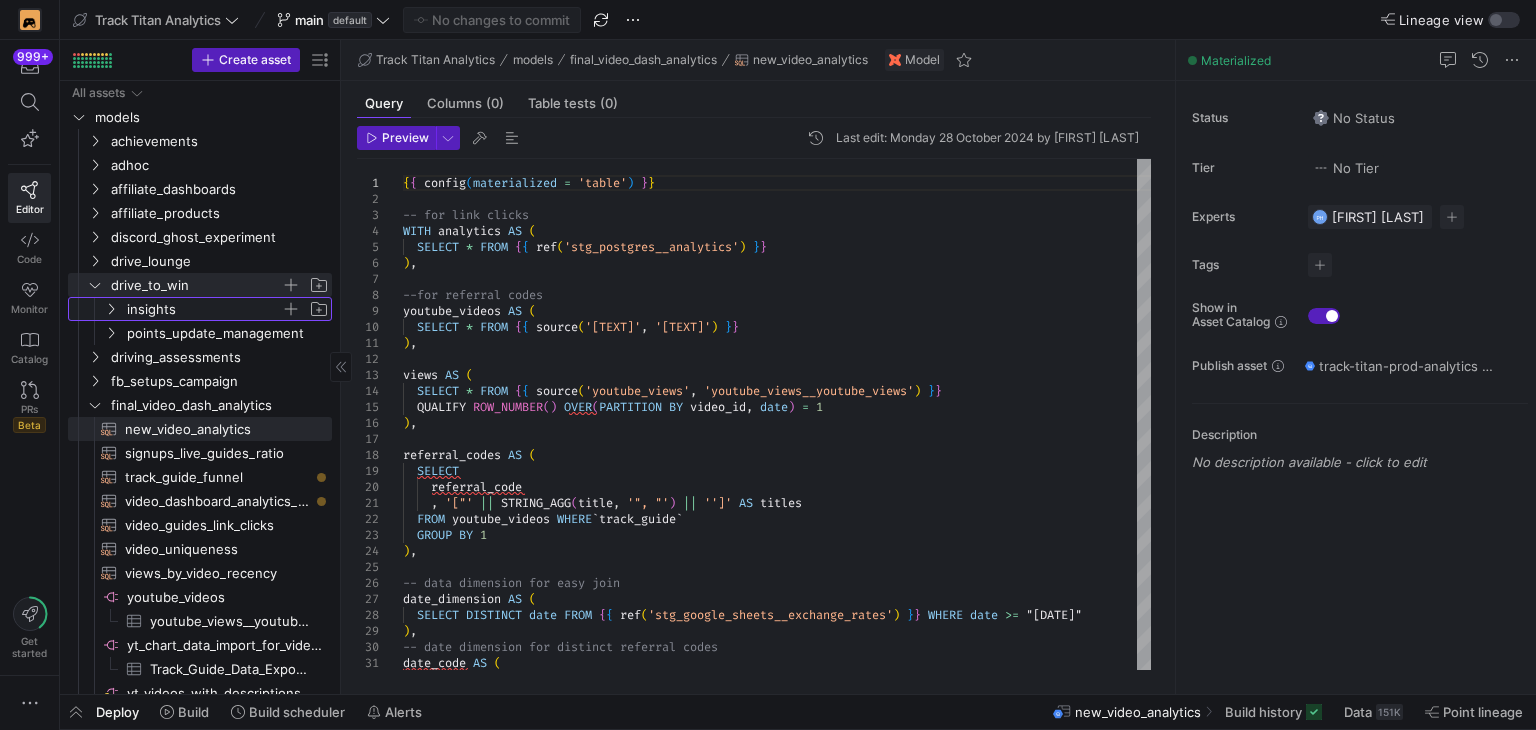 click at bounding box center (111, 309) 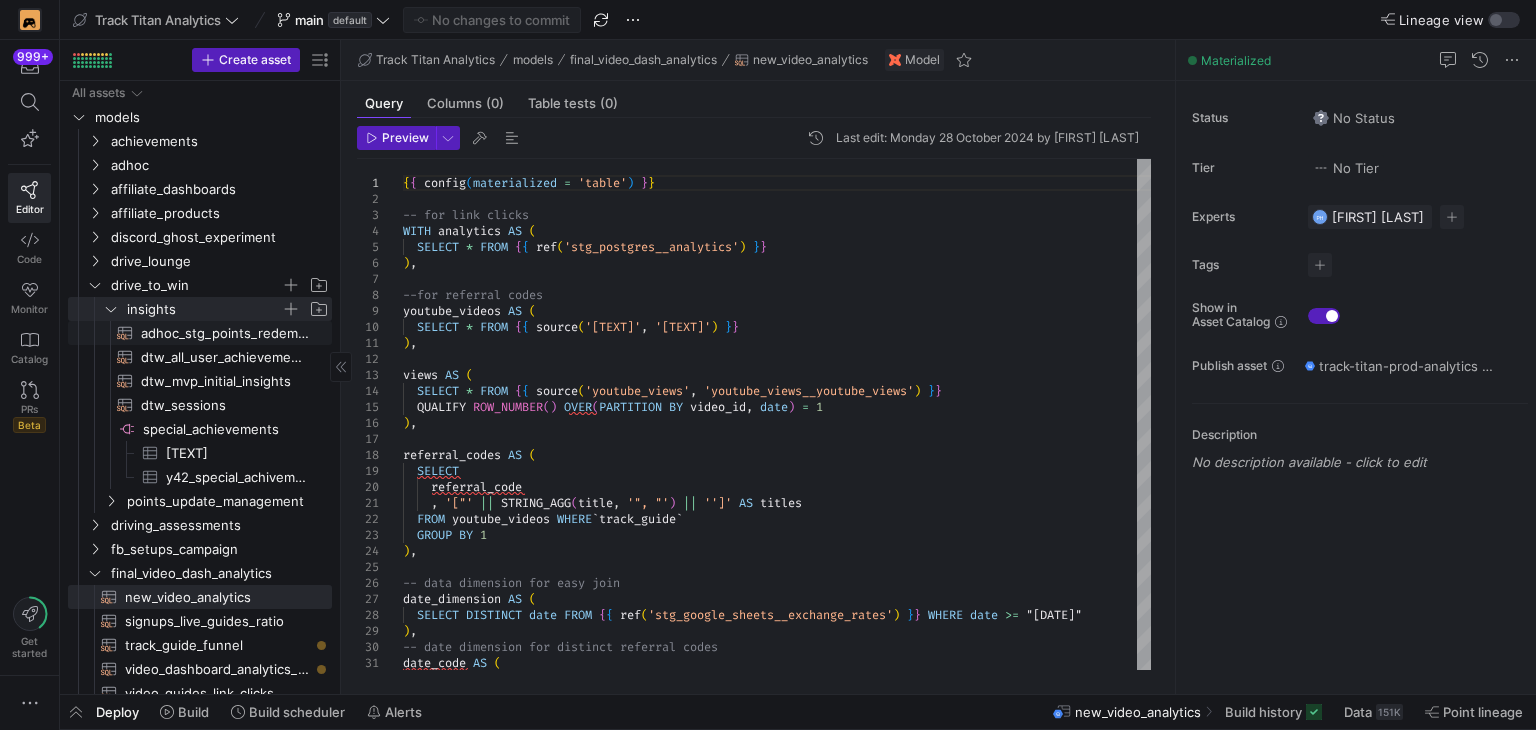 click on "adhoc_stg_points_redemption​​​​​​​​​​" at bounding box center (225, 333) 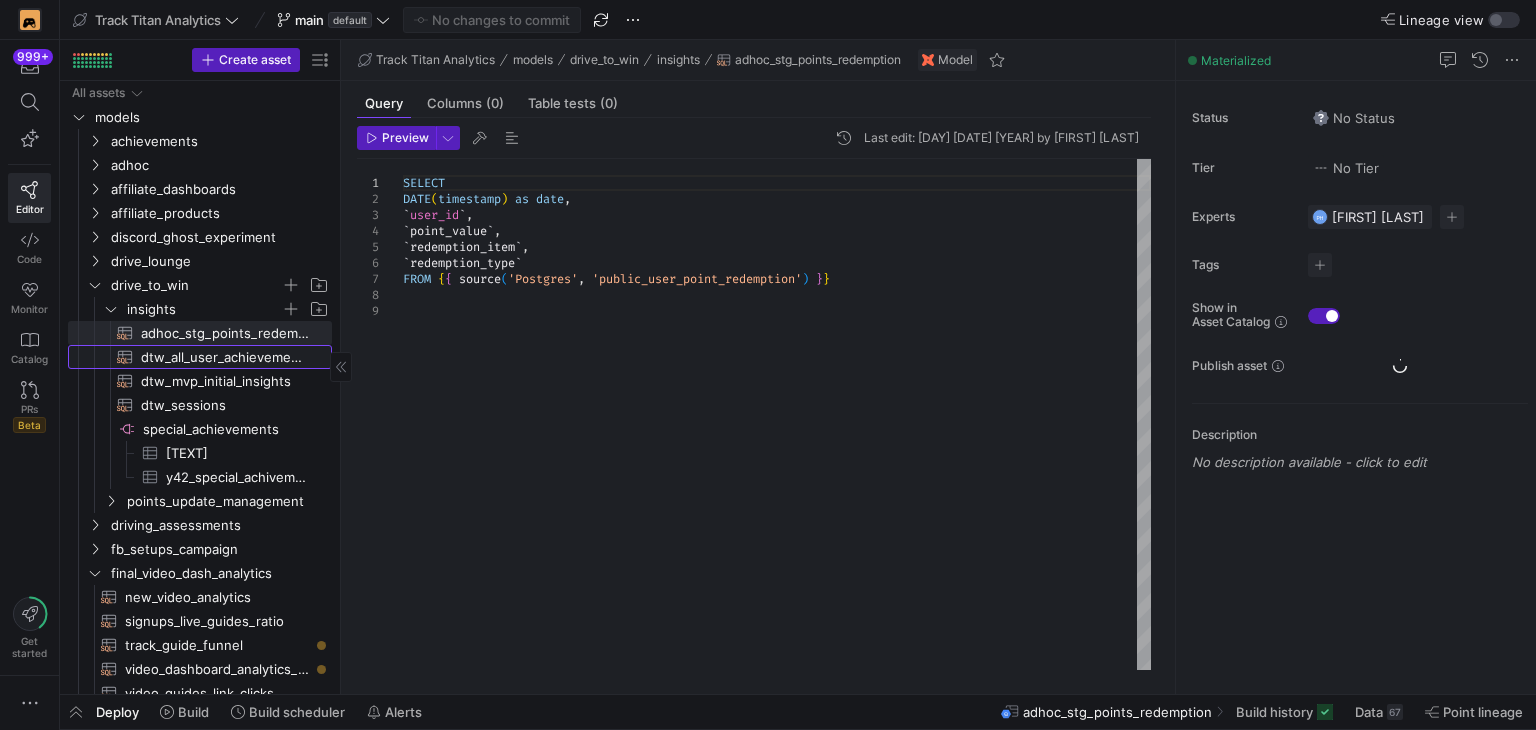 click on "dtw_all_user_achievements​​​​​​​​​​" at bounding box center [225, 357] 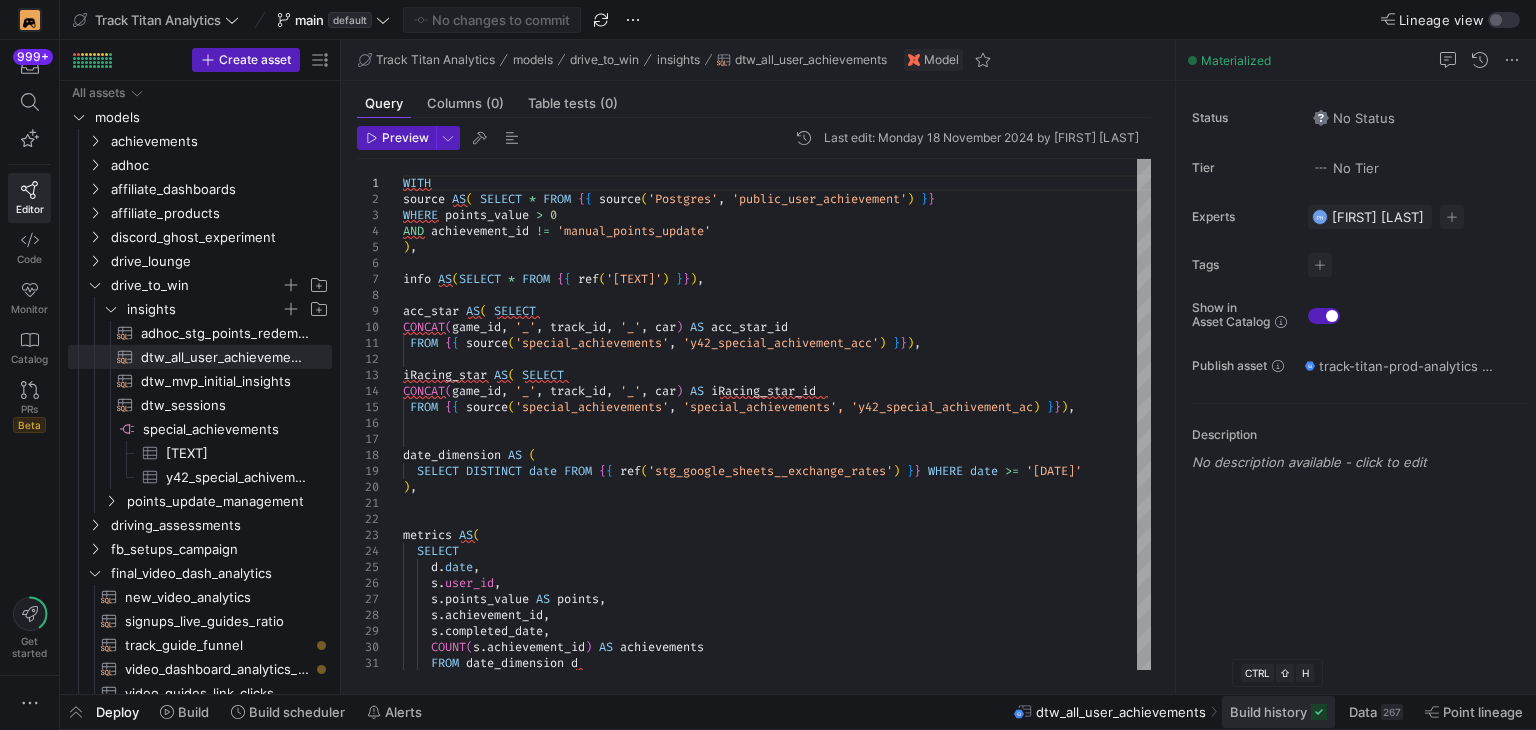click on "Build history" at bounding box center [1268, 712] 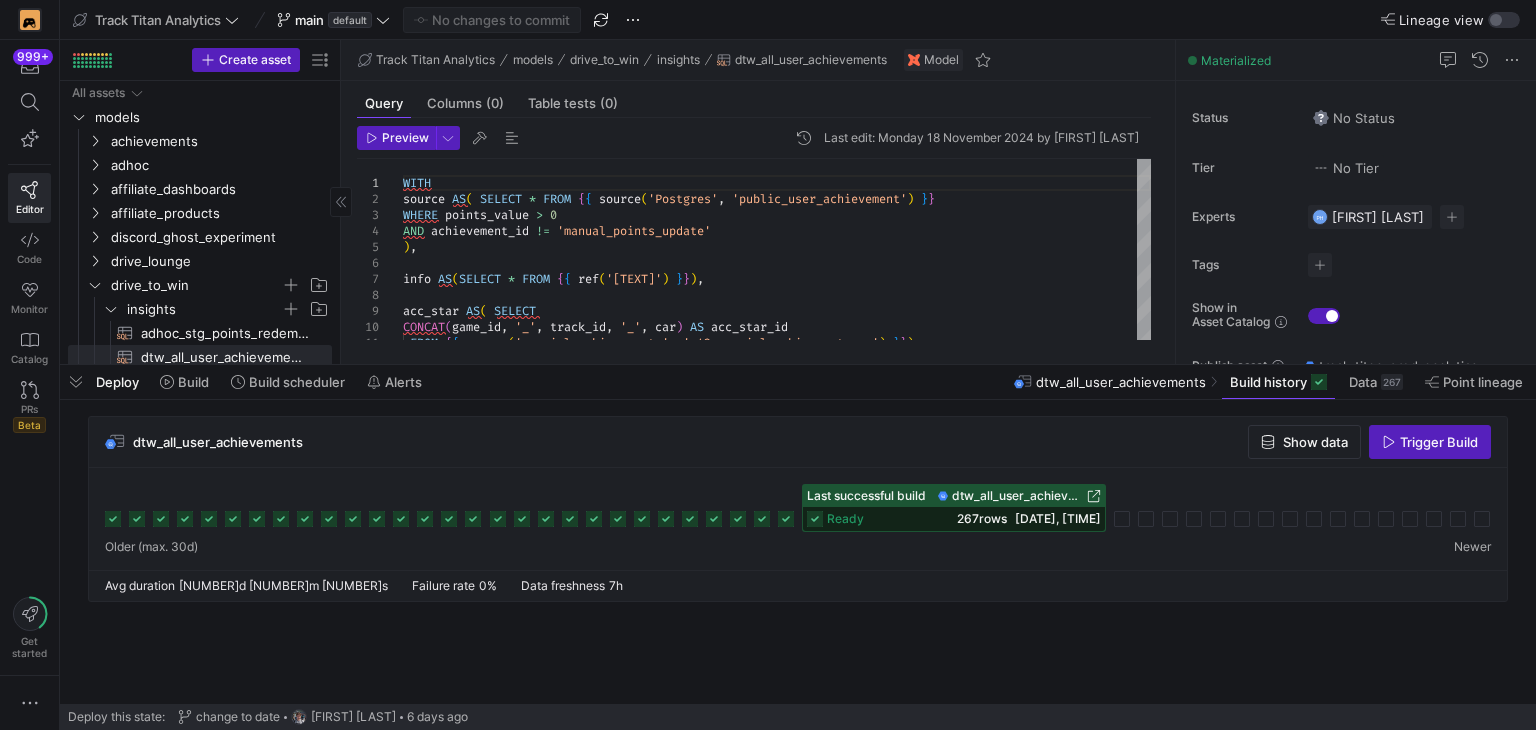 click at bounding box center (76, 382) 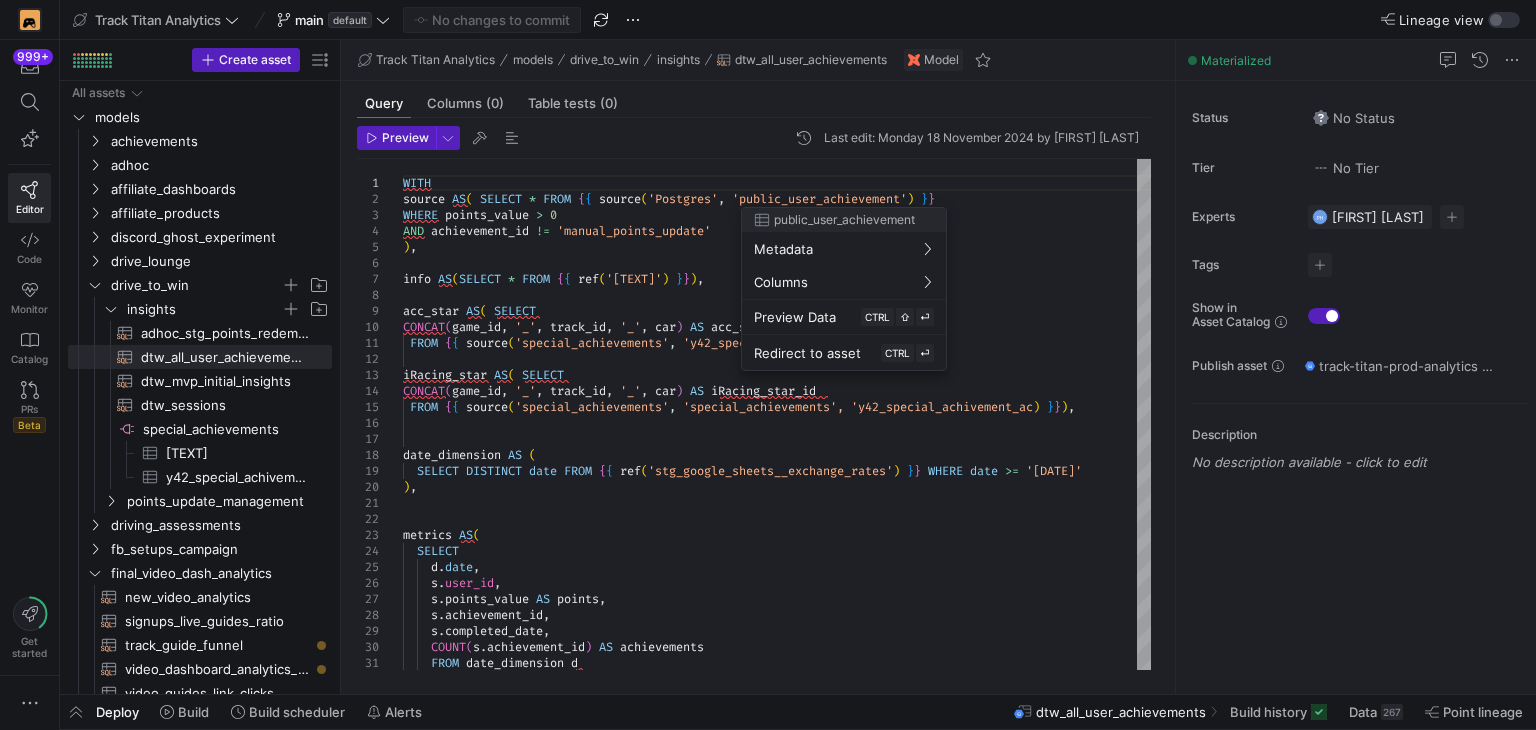 click at bounding box center [768, 365] 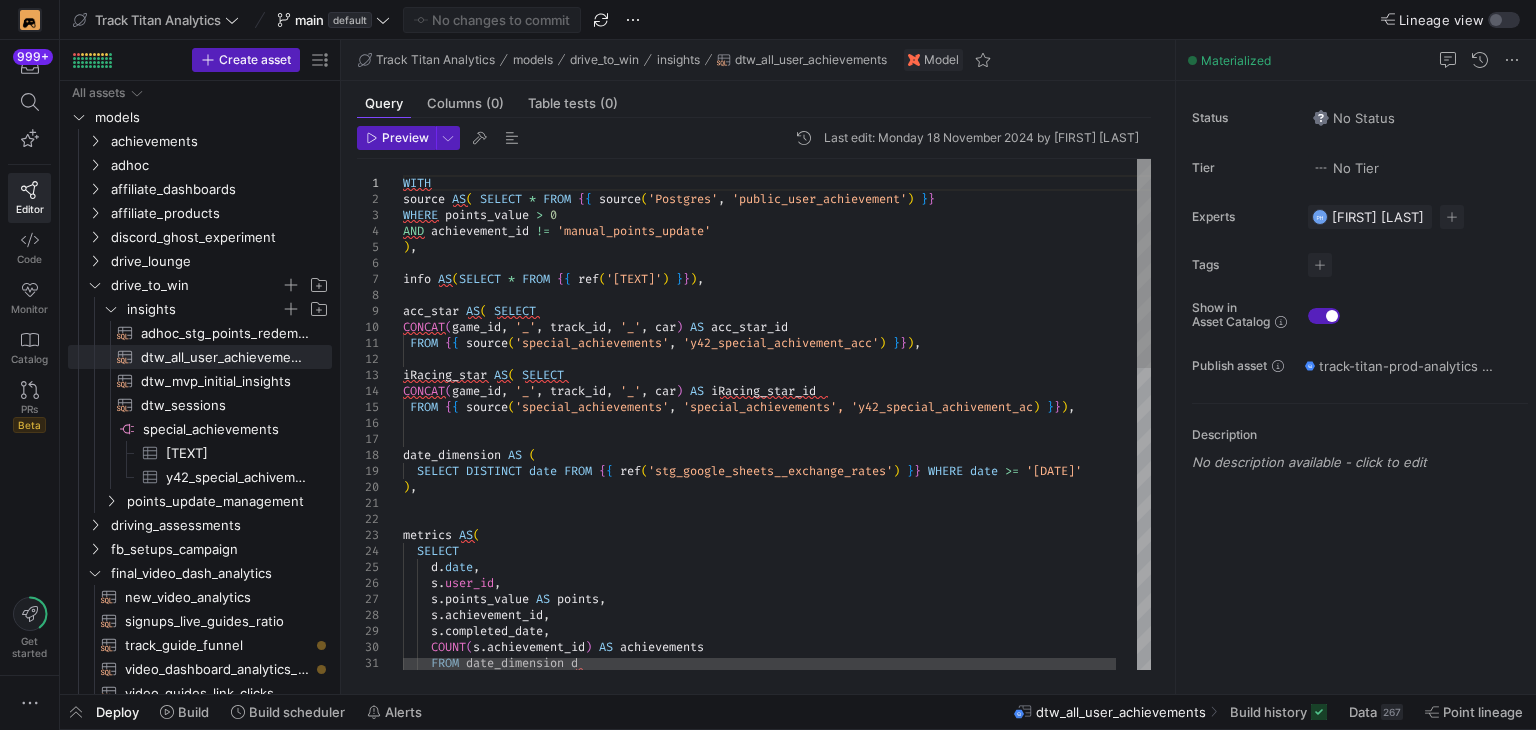 click on "FROM   { {   source ( 'special_achievements' ,   'y42_special_achivement_acc' )   } } ) , acc_star  AS (   SELECT CONCAT ( game_id ,   '_' ,   track_id ,   '_' ,   car )  AS   acc_star_id ) , info  AS ( SELECT   *  FROM   { {   ref ( 'stg_postgres__achievements' )   } } ) , source  AS (   SELECT   *  FROM   { {   source ( 'Postgres' ,   'public_user_achievement' )   } } WHERE   points_value   >   0 AND   achievement_id   !=   'manual_points_update' WITH   iRacing_star  AS (   SELECT CONCAT ( game_id ,   '_' ,   track_id ,   '_' ,   car )  AS   iRacing_star_id   FROM   { {   source ( 'special_achievements' ,   'y42_special_achivement_iRacing' )   } } ) , date_dimension  AS   (    SELECT   DISTINCT   date   FROM   { {   ref ( 'stg_google_sheets__exchange_rates' )   } }  WHERE   date   >=   '2024-10-14' ) , metrics  AS (    SELECT      d . date ,      s . user_id ,      s . points_value  AS   points ,      s . , s . ," at bounding box center (787, 781) 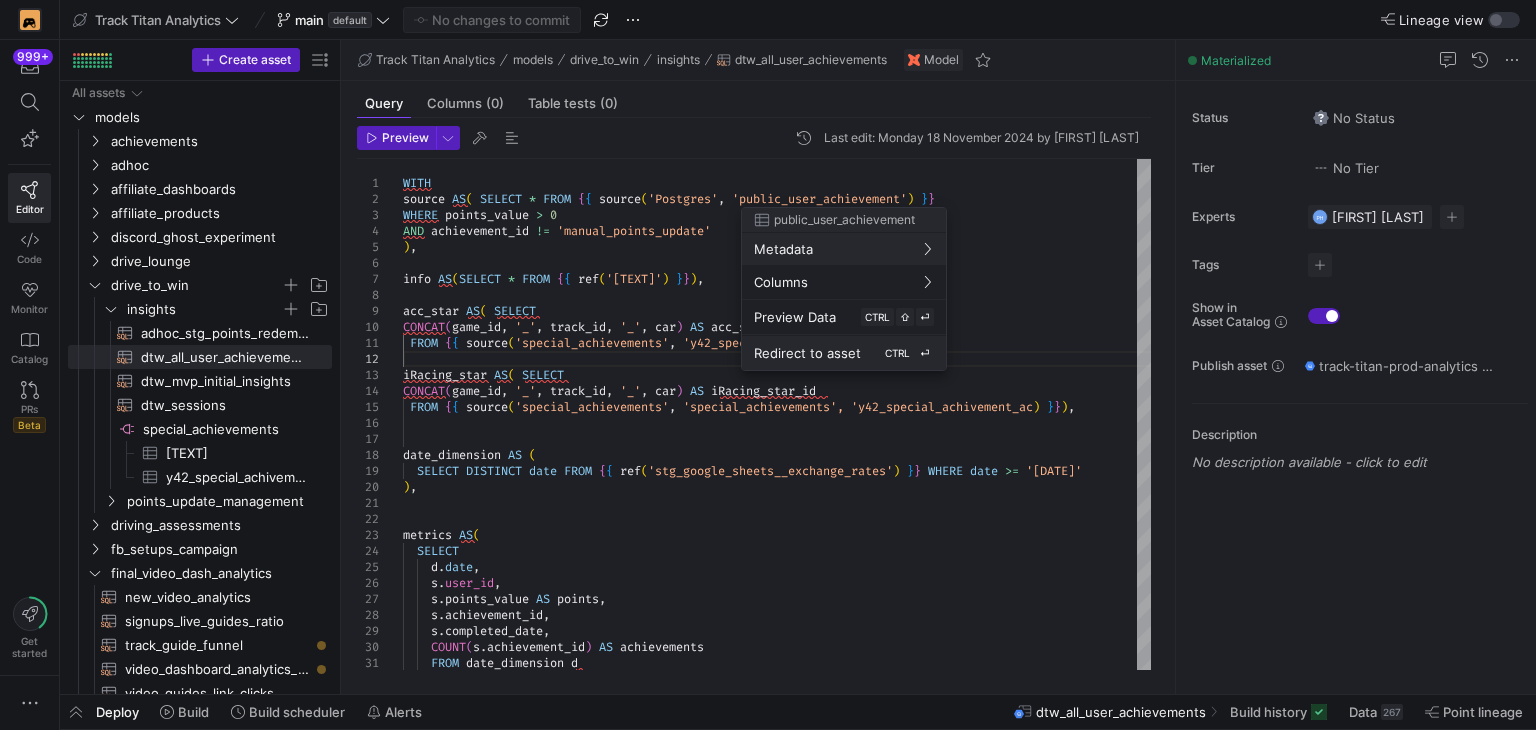 click on "Redirect to asset" at bounding box center [795, 317] 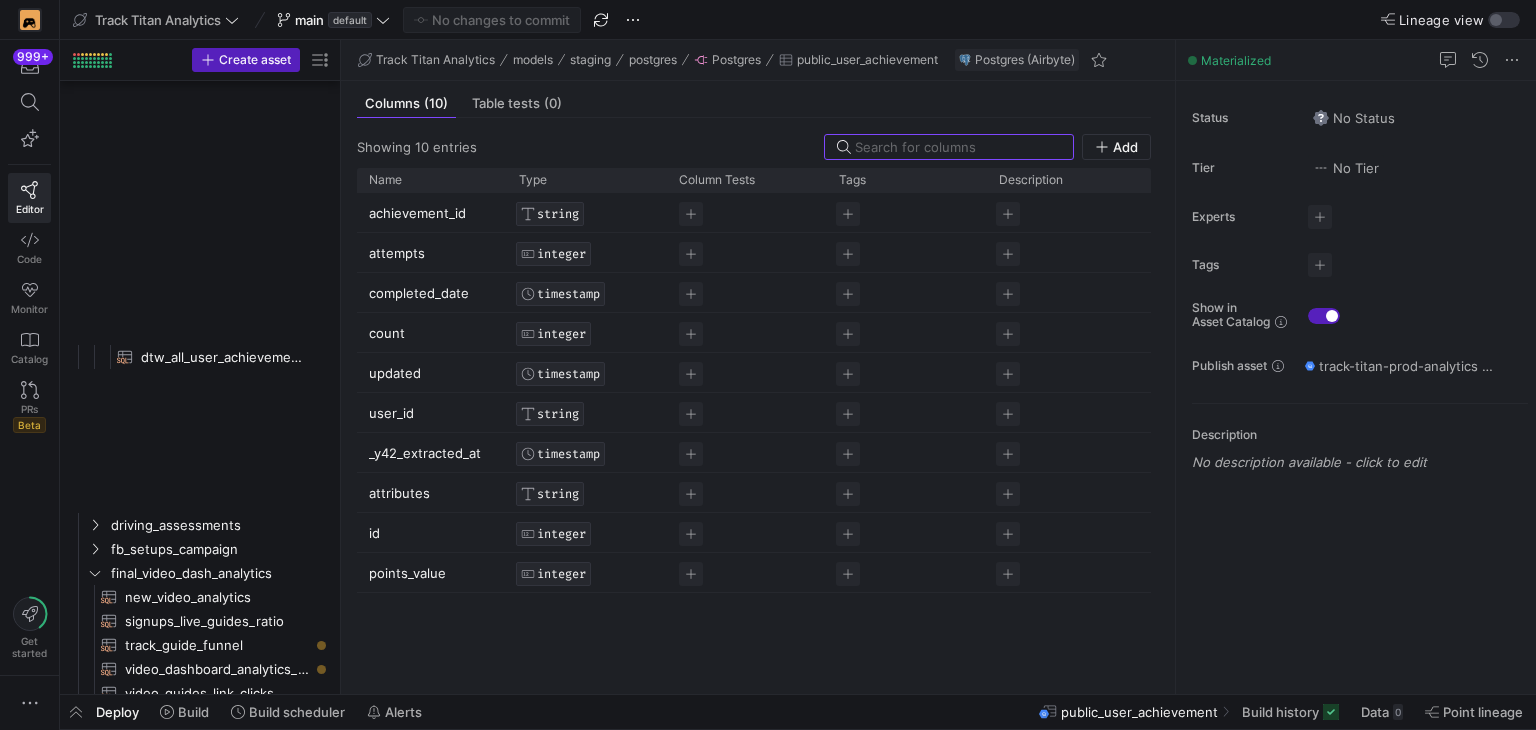 scroll, scrollTop: 1643, scrollLeft: 0, axis: vertical 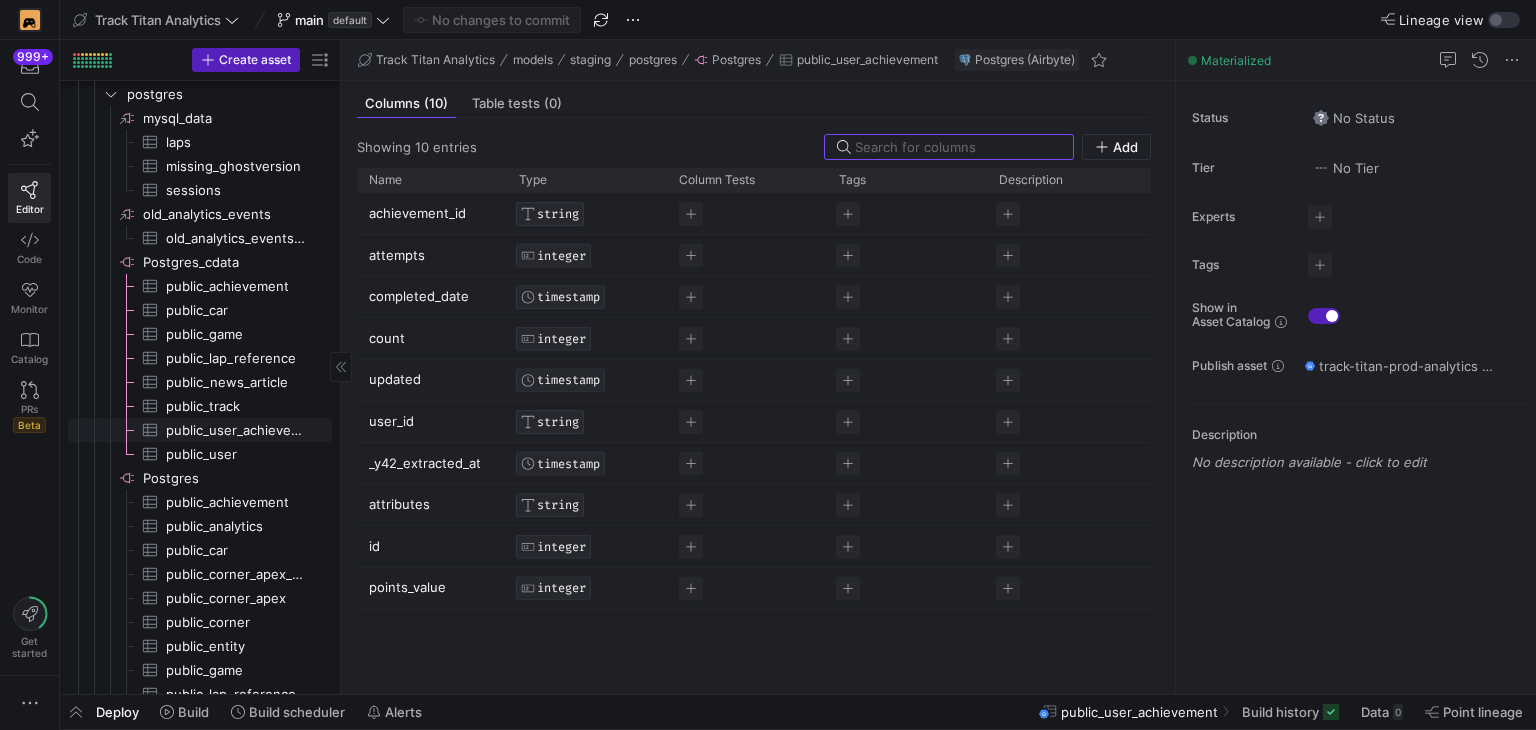 click on "public_user_achievement​​​​​​​​​" at bounding box center [237, 430] 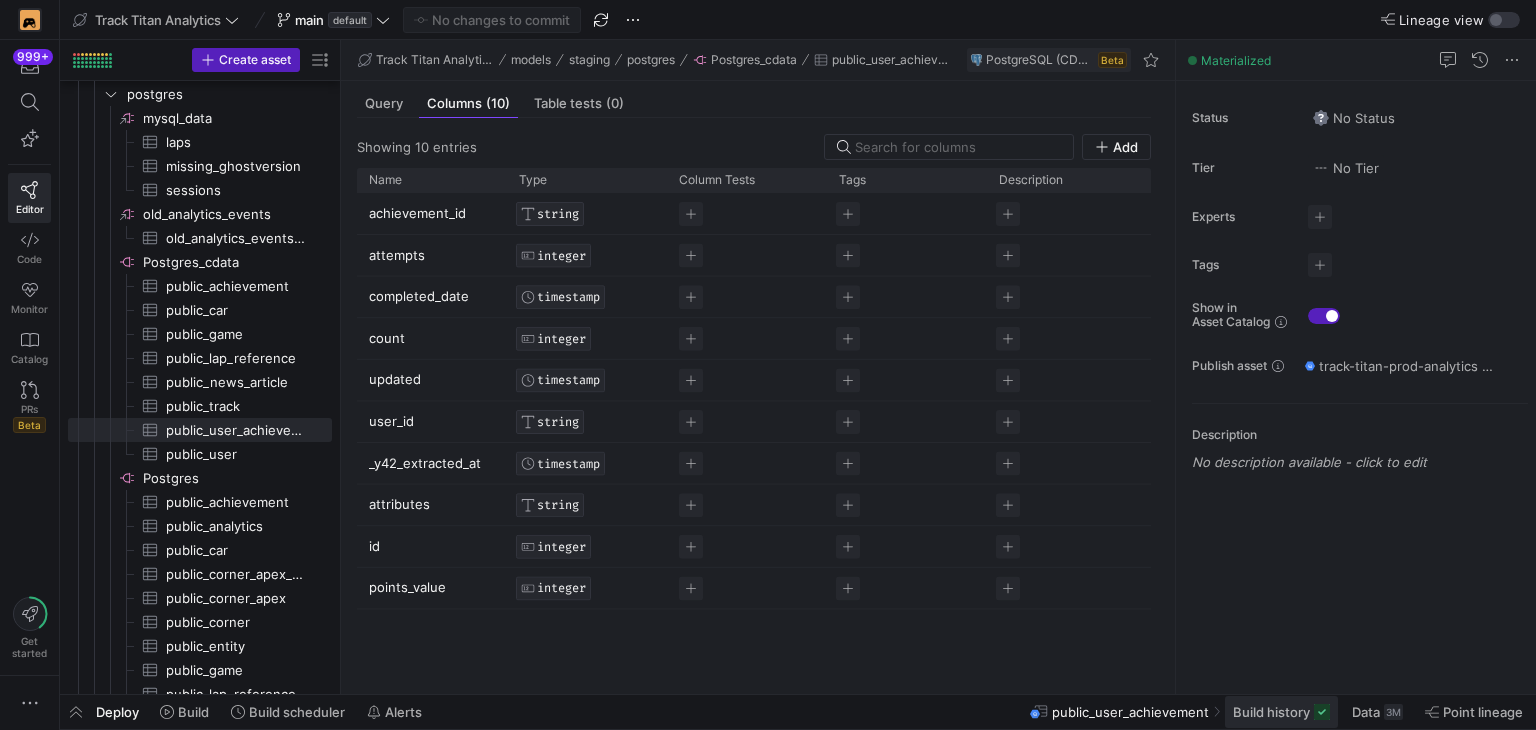click on "Build history" at bounding box center [1271, 712] 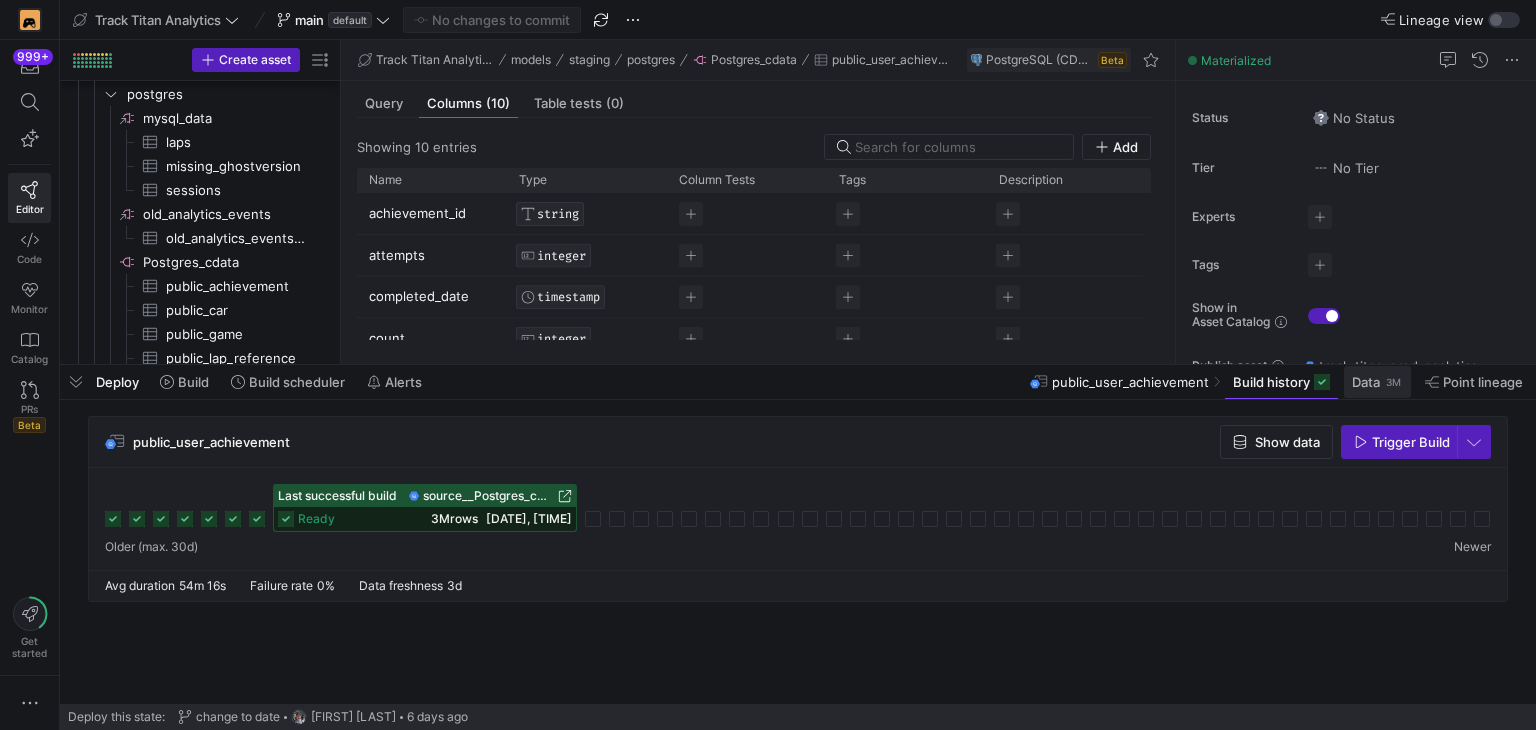 click on "Data" at bounding box center (1366, 382) 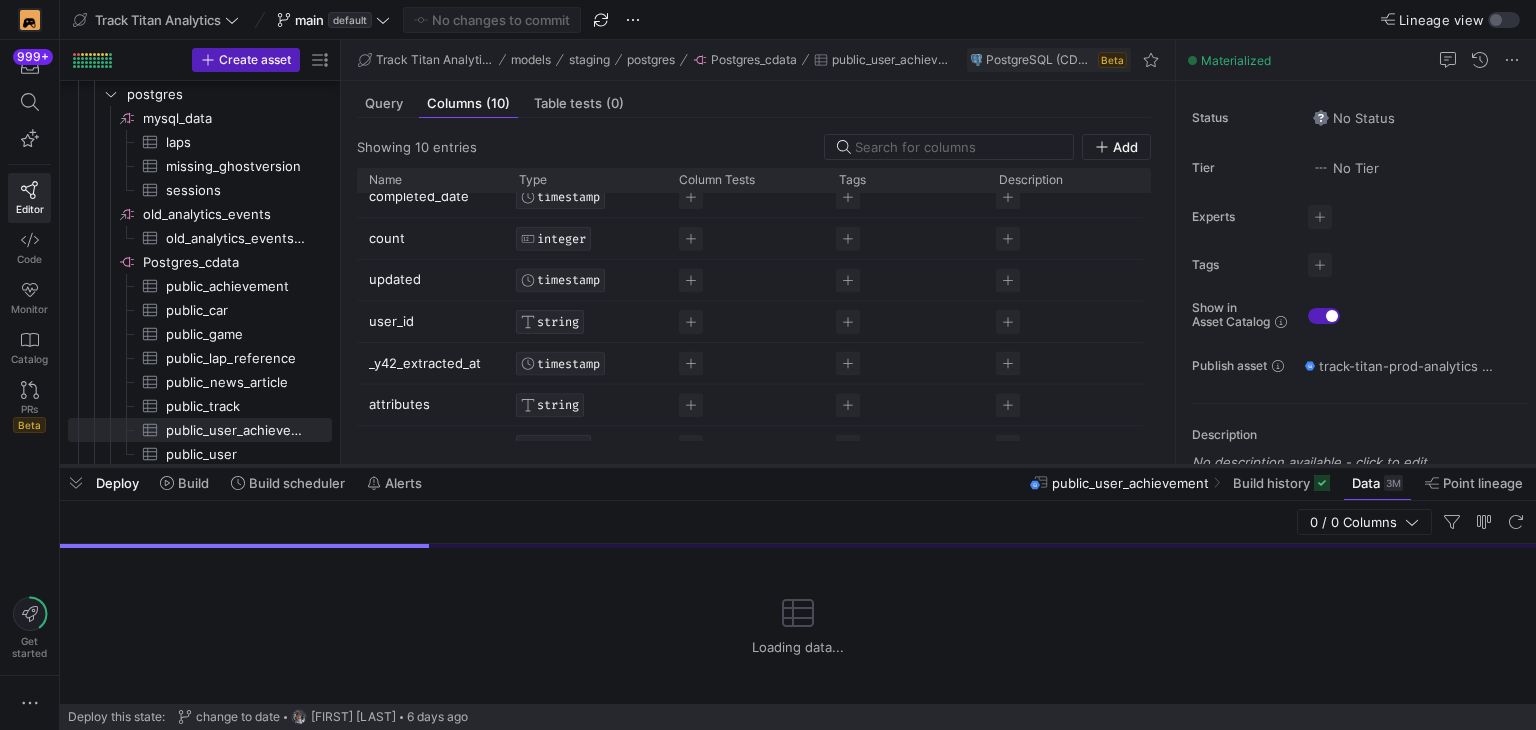 drag, startPoint x: 524, startPoint y: 366, endPoint x: 518, endPoint y: 467, distance: 101.17806 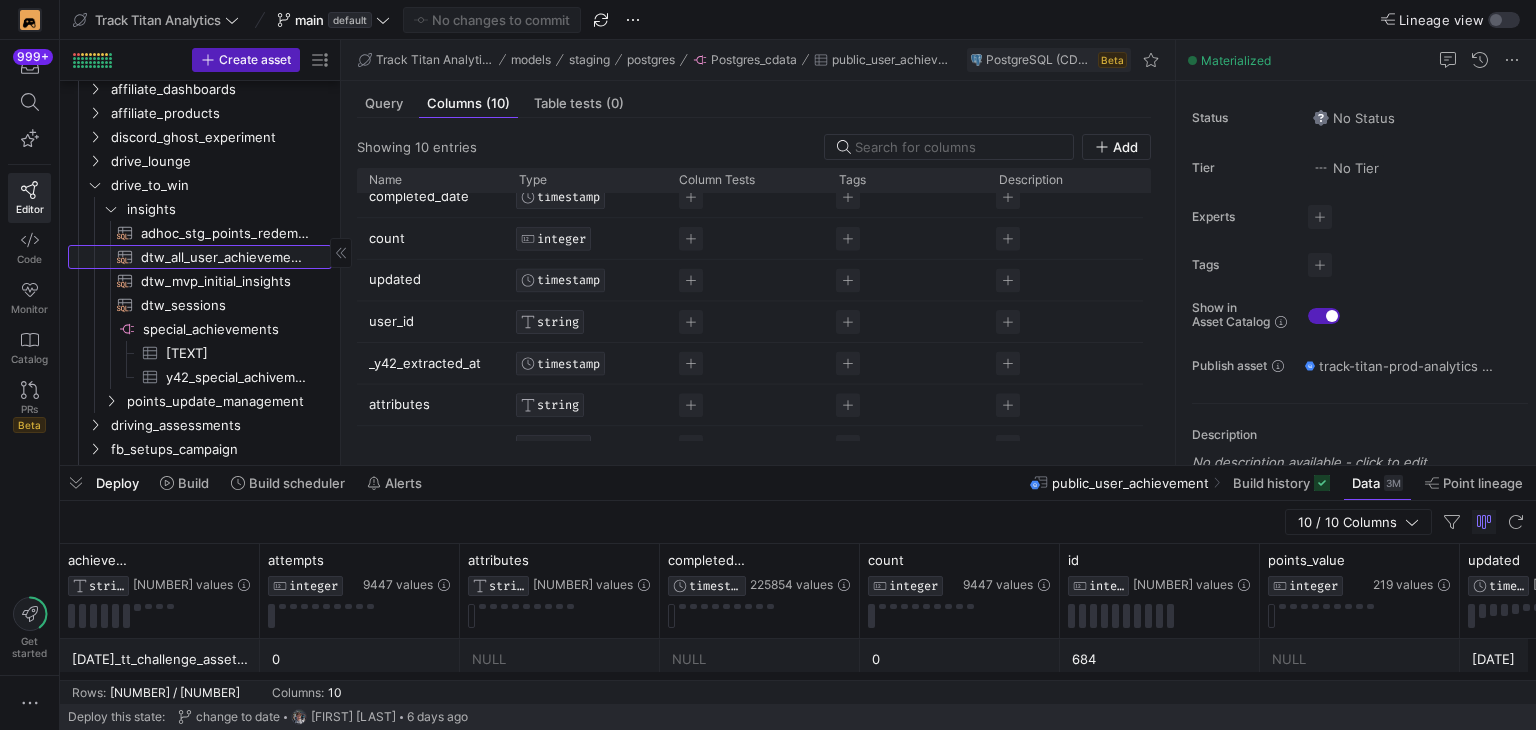 click on "dtw_all_user_achievements​​​​​​​​​​" at bounding box center [225, 257] 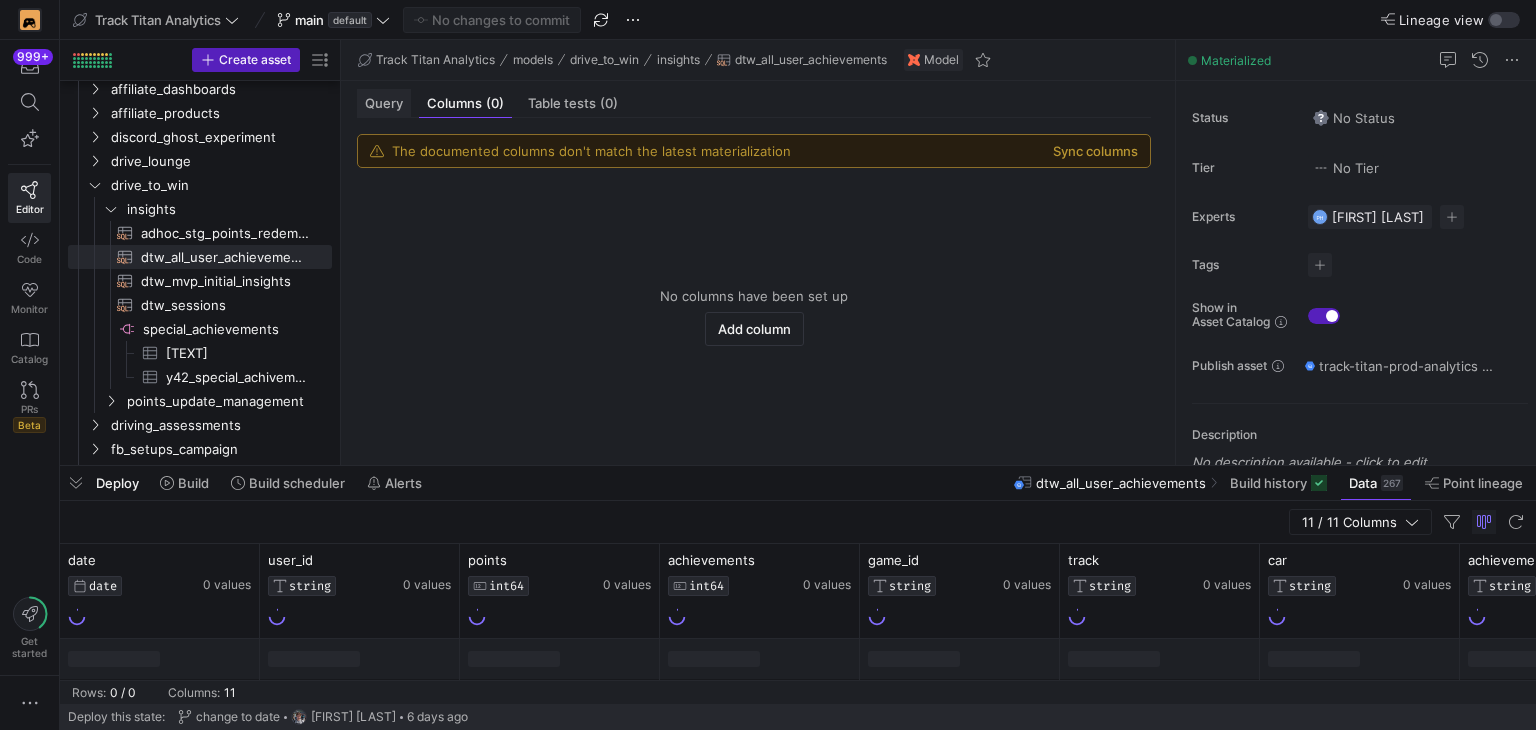 click on "Query" at bounding box center [384, 103] 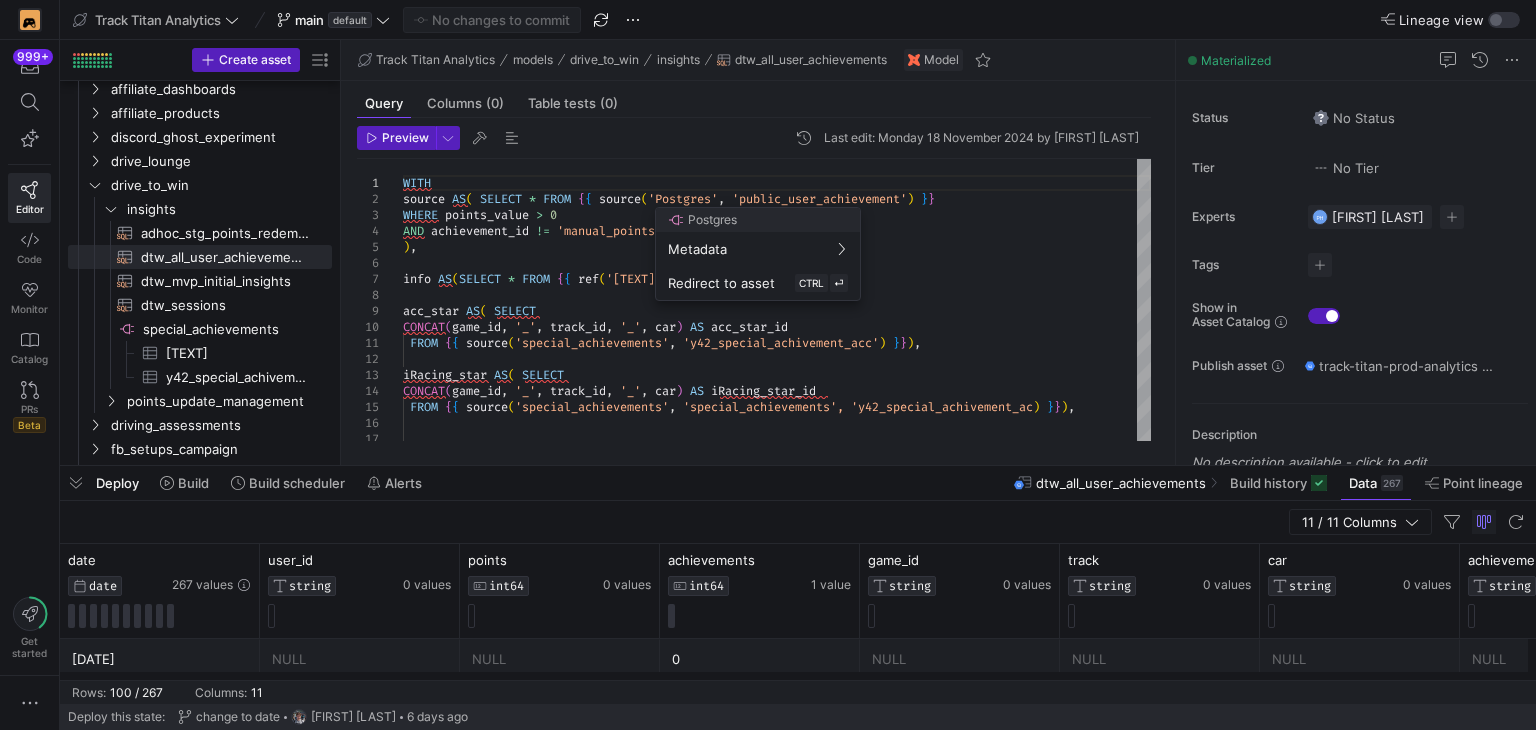 click at bounding box center [768, 365] 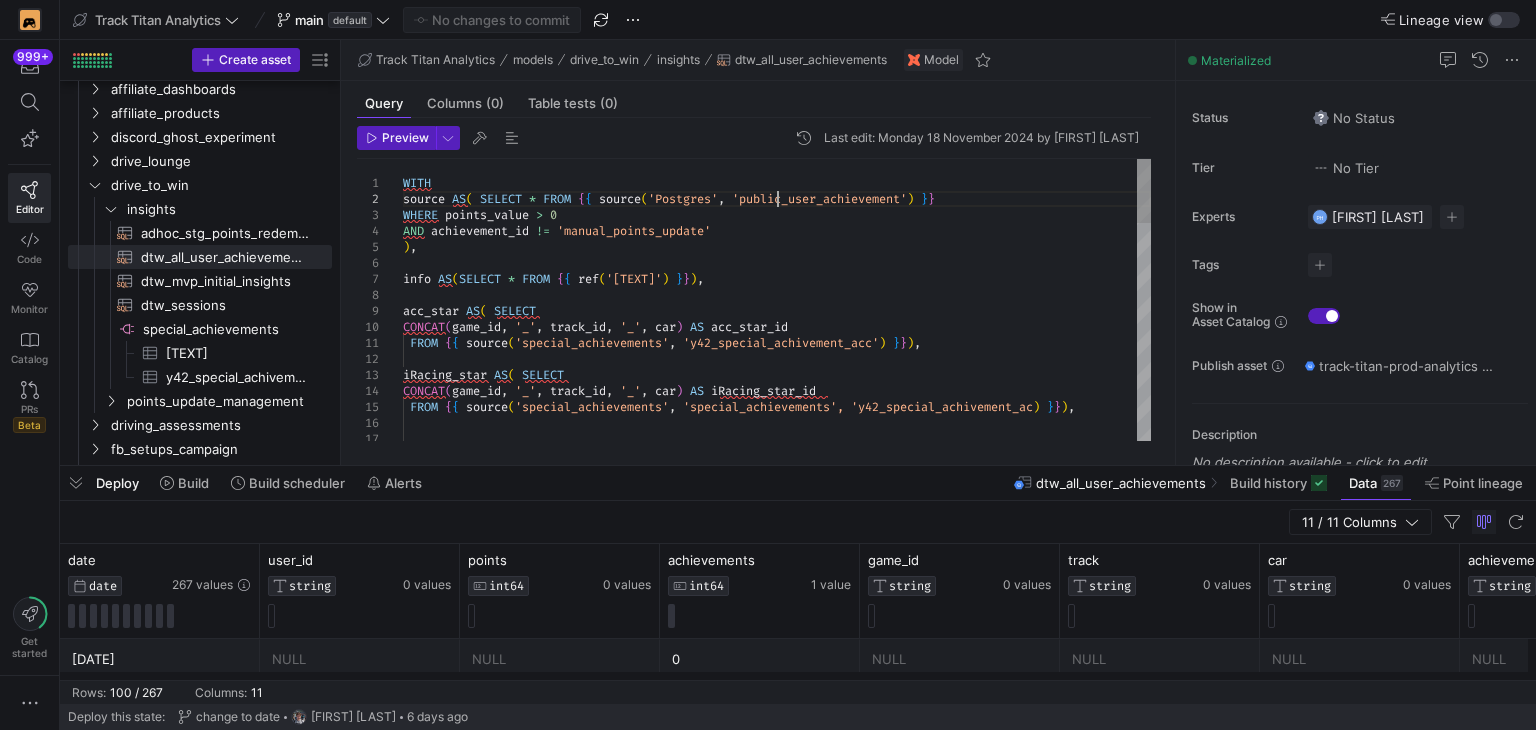 click on "WITH   source  AS (   SELECT   *   FROM   { {   source ( 'Postgres' ,   'public_user_achievement' )   } } WHERE   points_value   >   0 AND   achievement_id   !=   'manual_points_update' ) , info  AS ( SELECT   *   FROM   { {   ref ( 'stg_postgres__achievements' )   } } ) , acc_star  AS (   SELECT CONCAT ( game_id ,   '_' ,   track_id ,   '_' ,   car )  AS   acc_star_id   FROM   { {   source ( 'special_achievements' ,   'y42_special_achivement_acc' )   } } ) , iRacing_star  AS (   SELECT CONCAT ( game_id ,   '_' ,   track_id ,   '_' ,   car )  AS   iRacing_star_id   FROM   { {   source ( 'special_achievements' ,   'y42_special_achivement_iRacing' )   } } ) ," at bounding box center (777, 775) 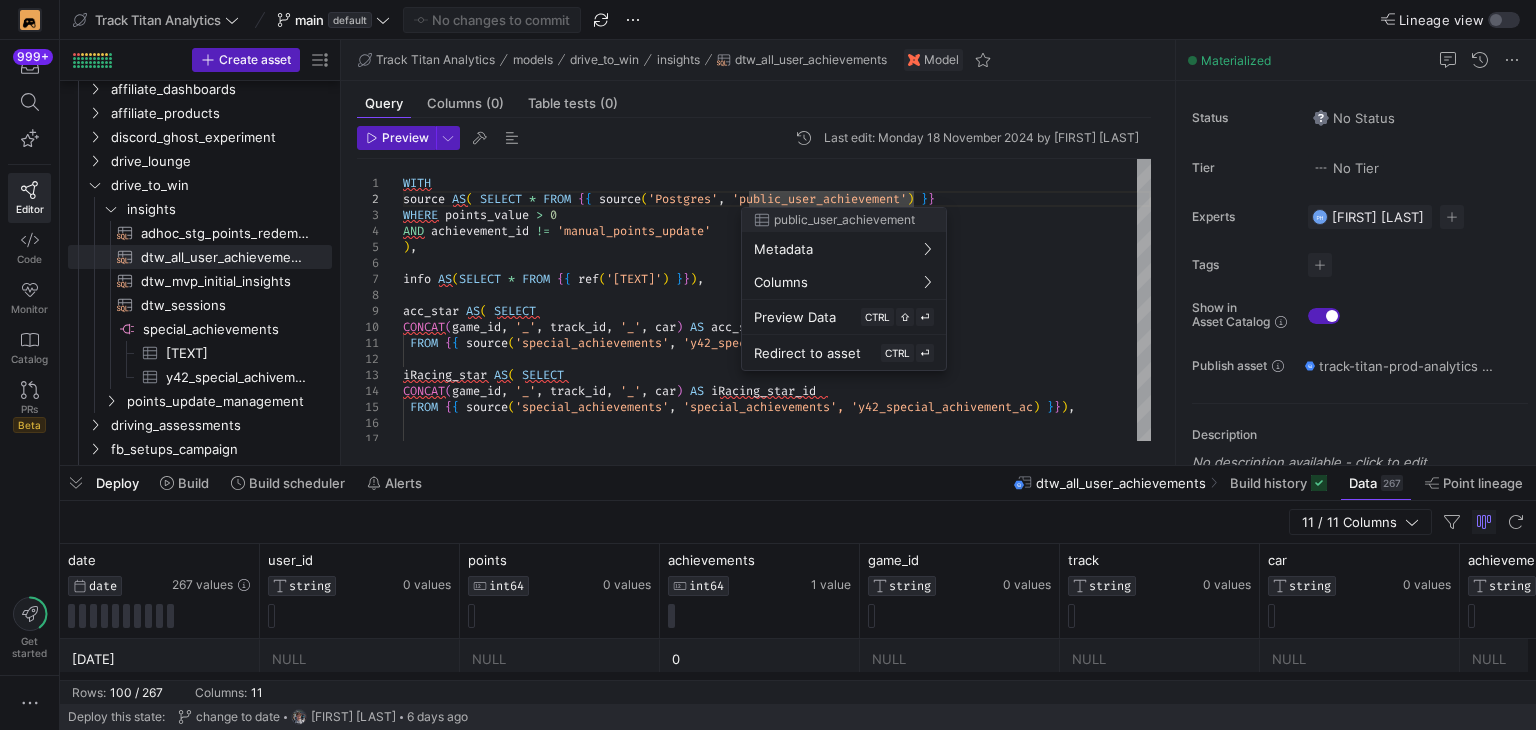 click at bounding box center [768, 365] 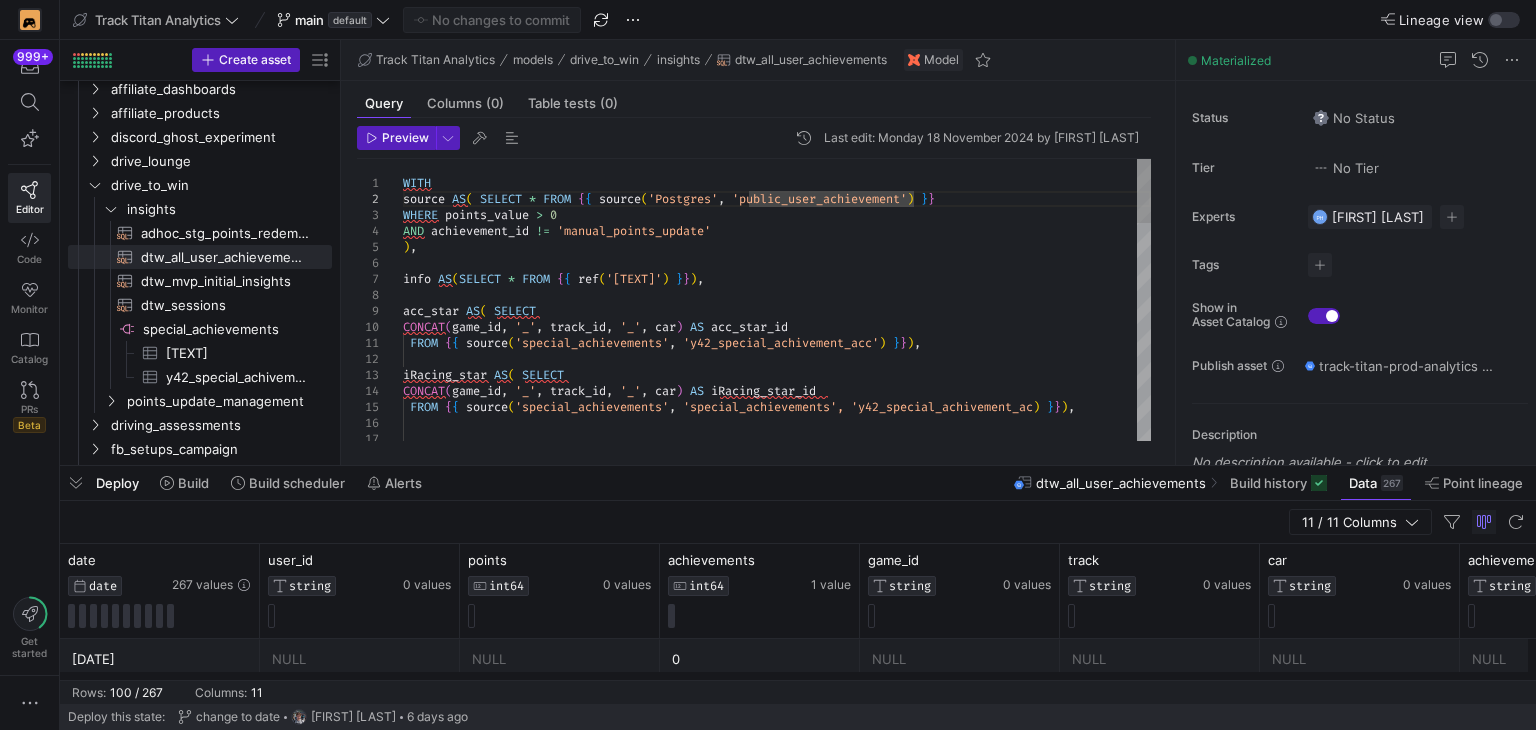 click on "WITH   source  AS (   SELECT   *   FROM   { {   source ( 'Postgres' ,   'public_user_achievement' )   } } WHERE   points_value   >   0 AND   achievement_id   !=   'manual_points_update' ) , info  AS ( SELECT   *   FROM   { {   ref ( 'stg_postgres__achievements' )   } } ) , acc_star  AS (   SELECT CONCAT ( game_id ,   '_' ,   track_id ,   '_' ,   car )  AS   acc_star_id   FROM   { {   source ( 'special_achievements' ,   'y42_special_achivement_acc' )   } } ) , iRacing_star  AS (   SELECT CONCAT ( game_id ,   '_' ,   track_id ,   '_' ,   car )  AS   iRacing_star_id   FROM   { {   source ( 'special_achievements' ,   'y42_special_achivement_iRacing' )   } } ) ," at bounding box center (777, 775) 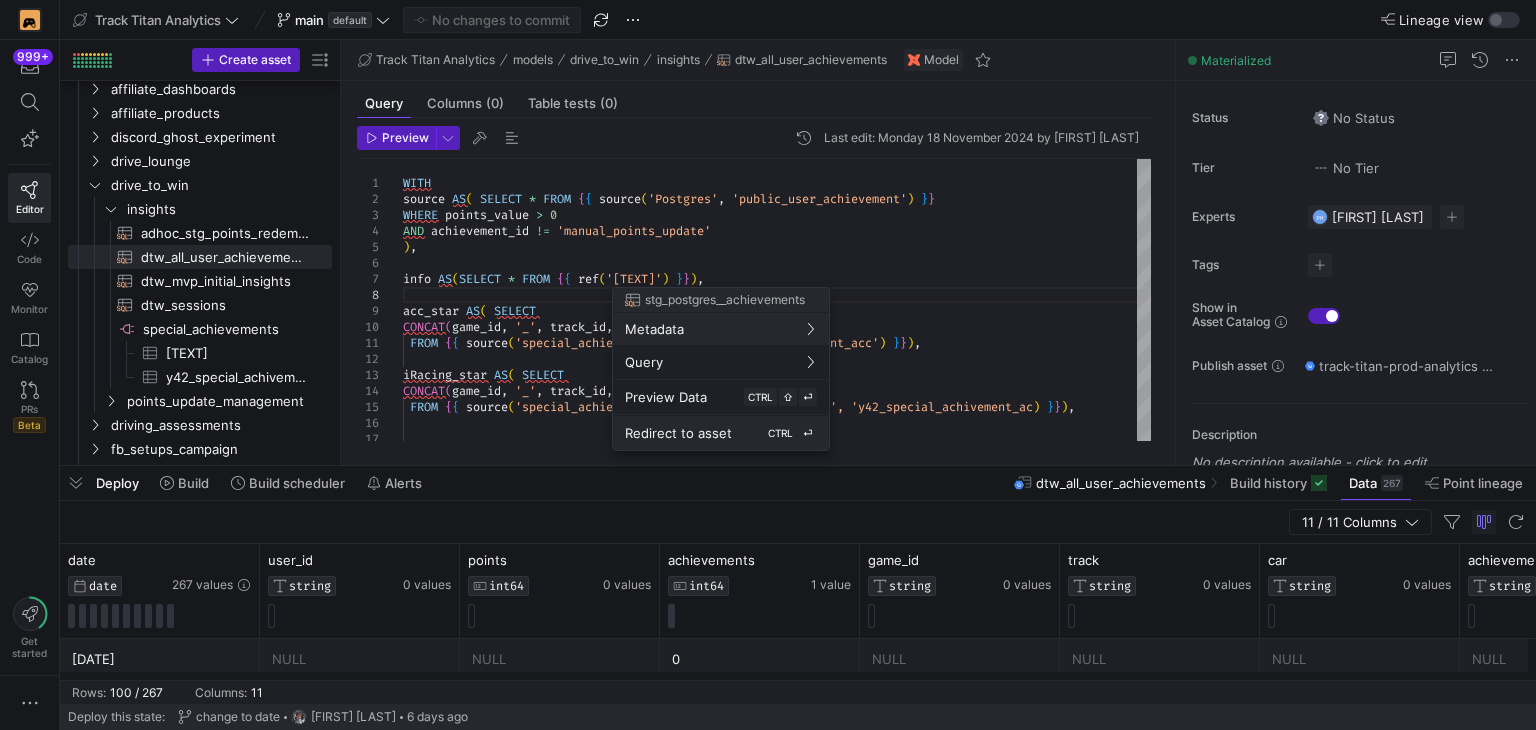 click on "Redirect to asset" at bounding box center (666, 397) 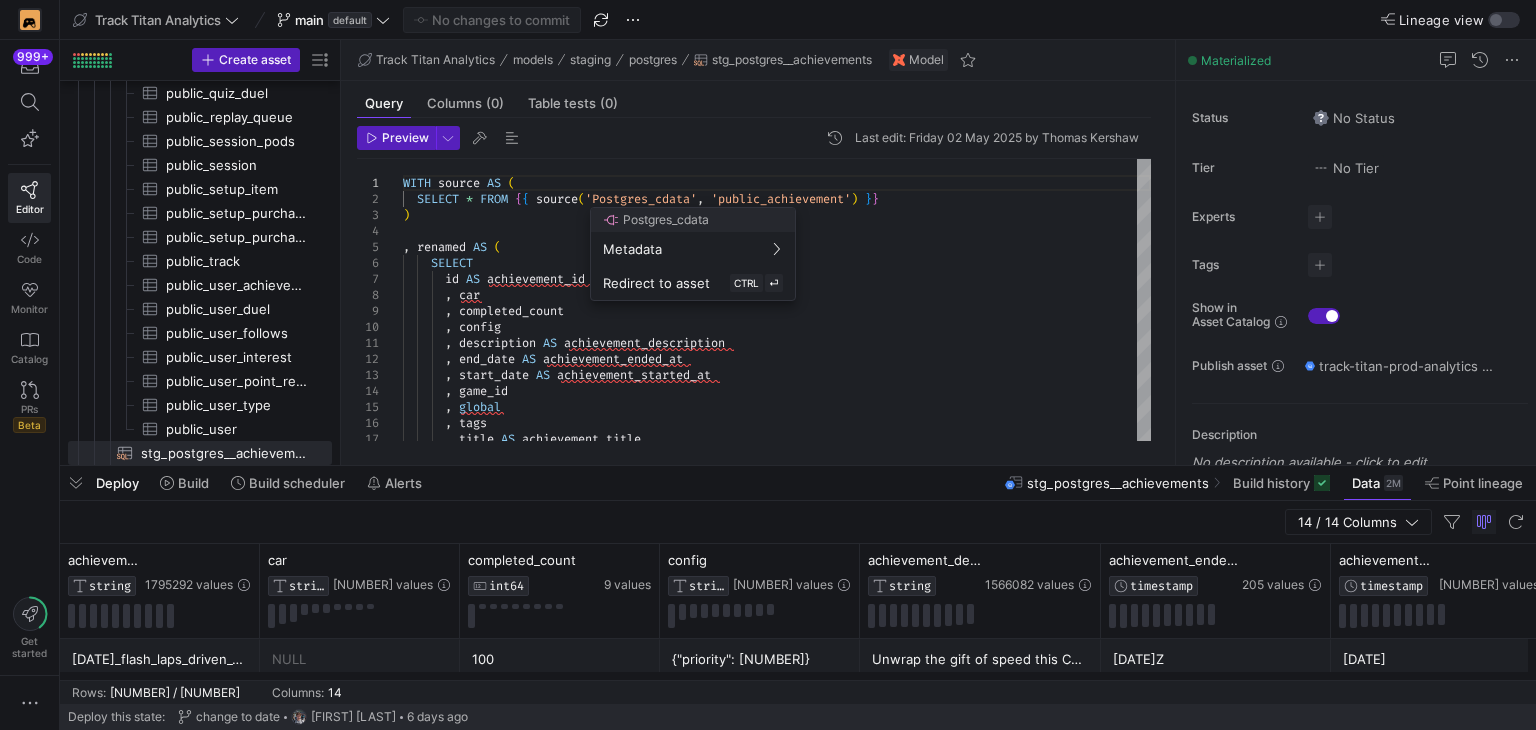 click at bounding box center [768, 365] 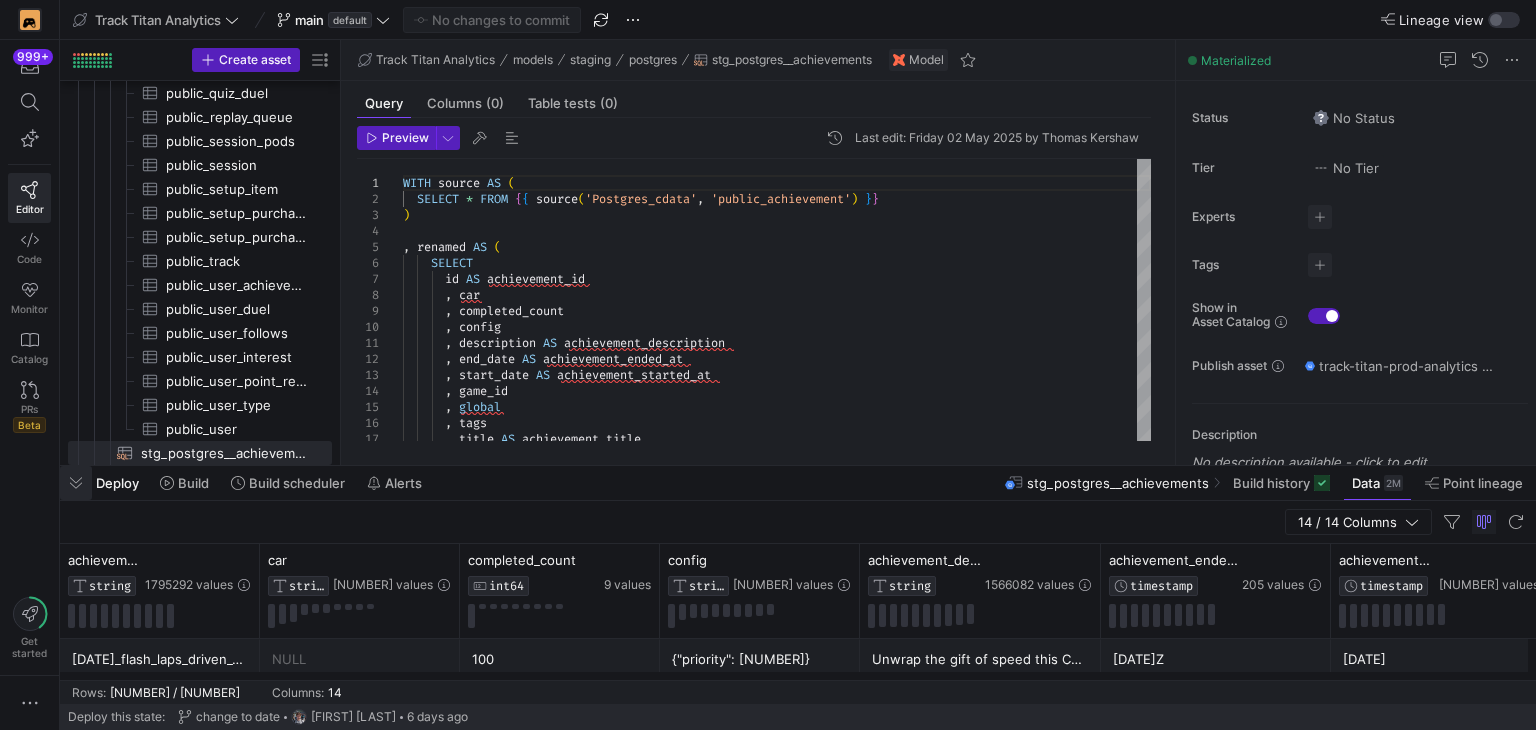 click at bounding box center [76, 483] 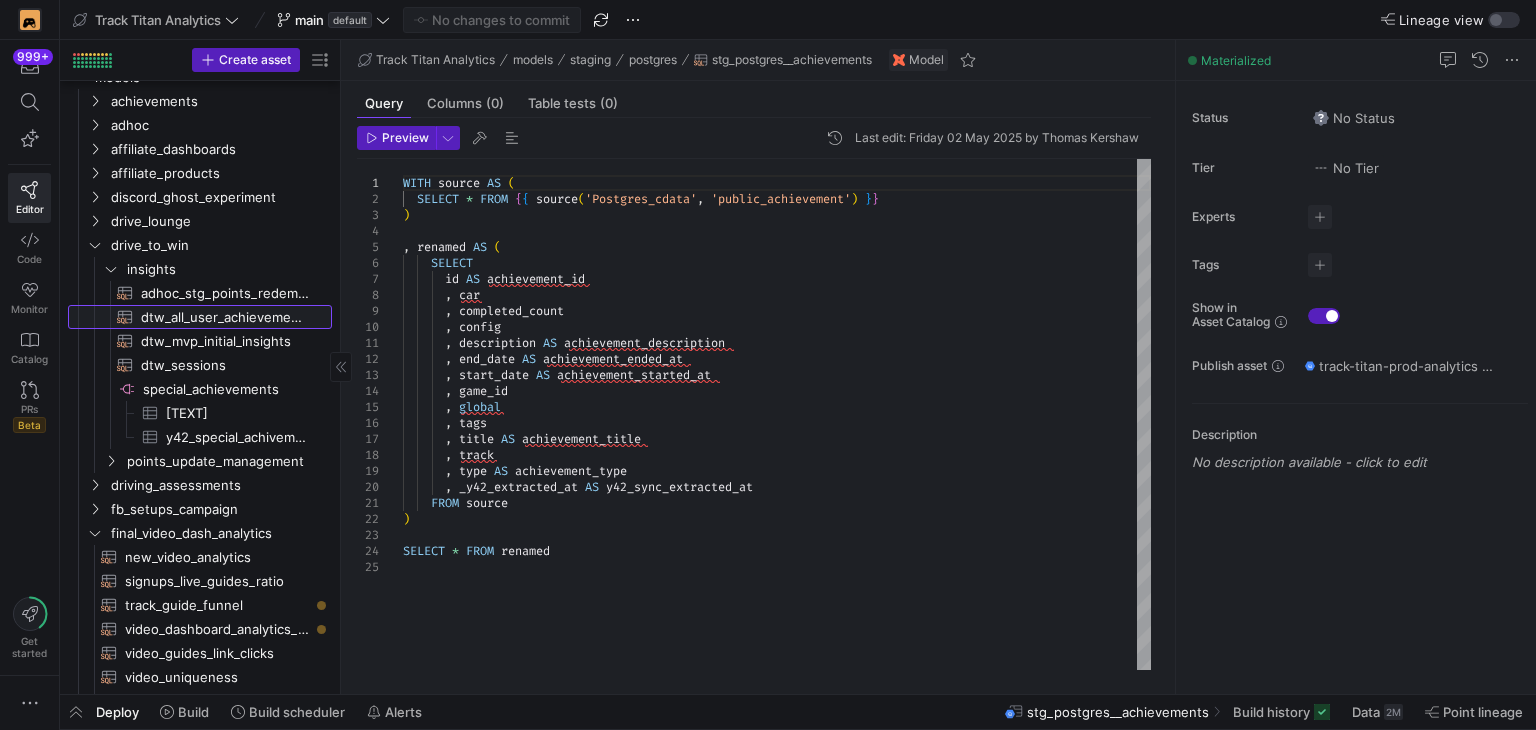 click on "dtw_all_user_achievements​​​​​​​​​​" at bounding box center (225, 317) 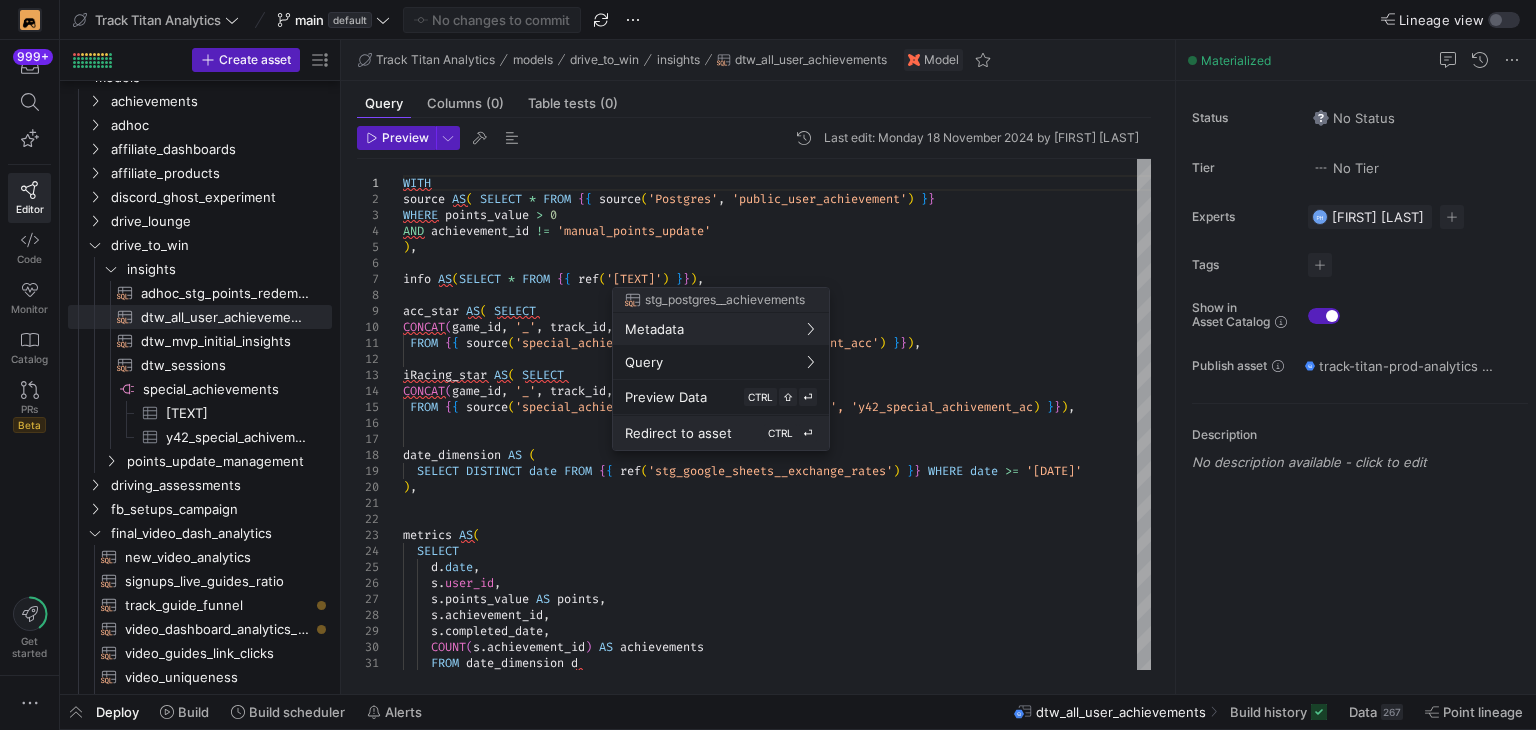 click on "Redirect to asset" at bounding box center [666, 397] 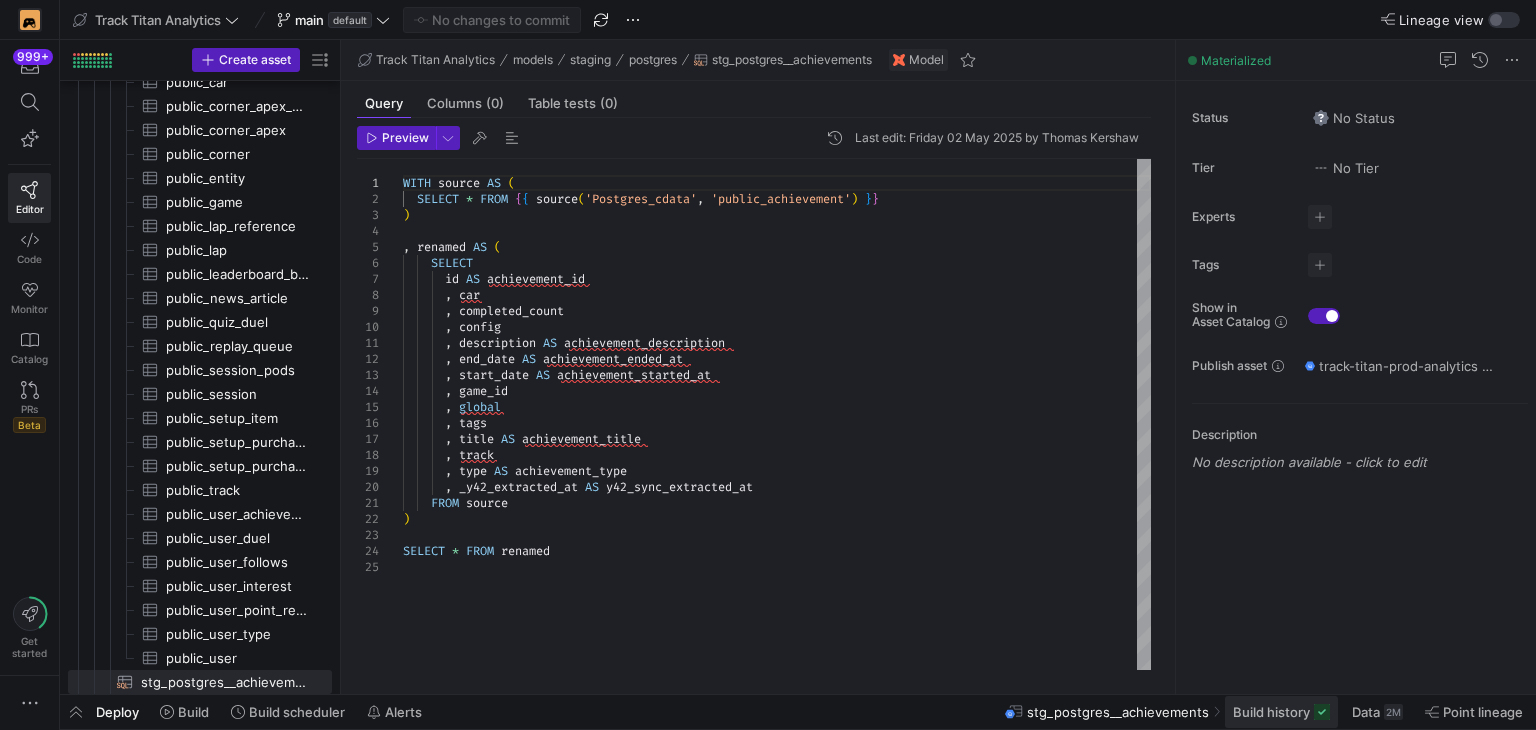 click on "Build history" at bounding box center [1271, 712] 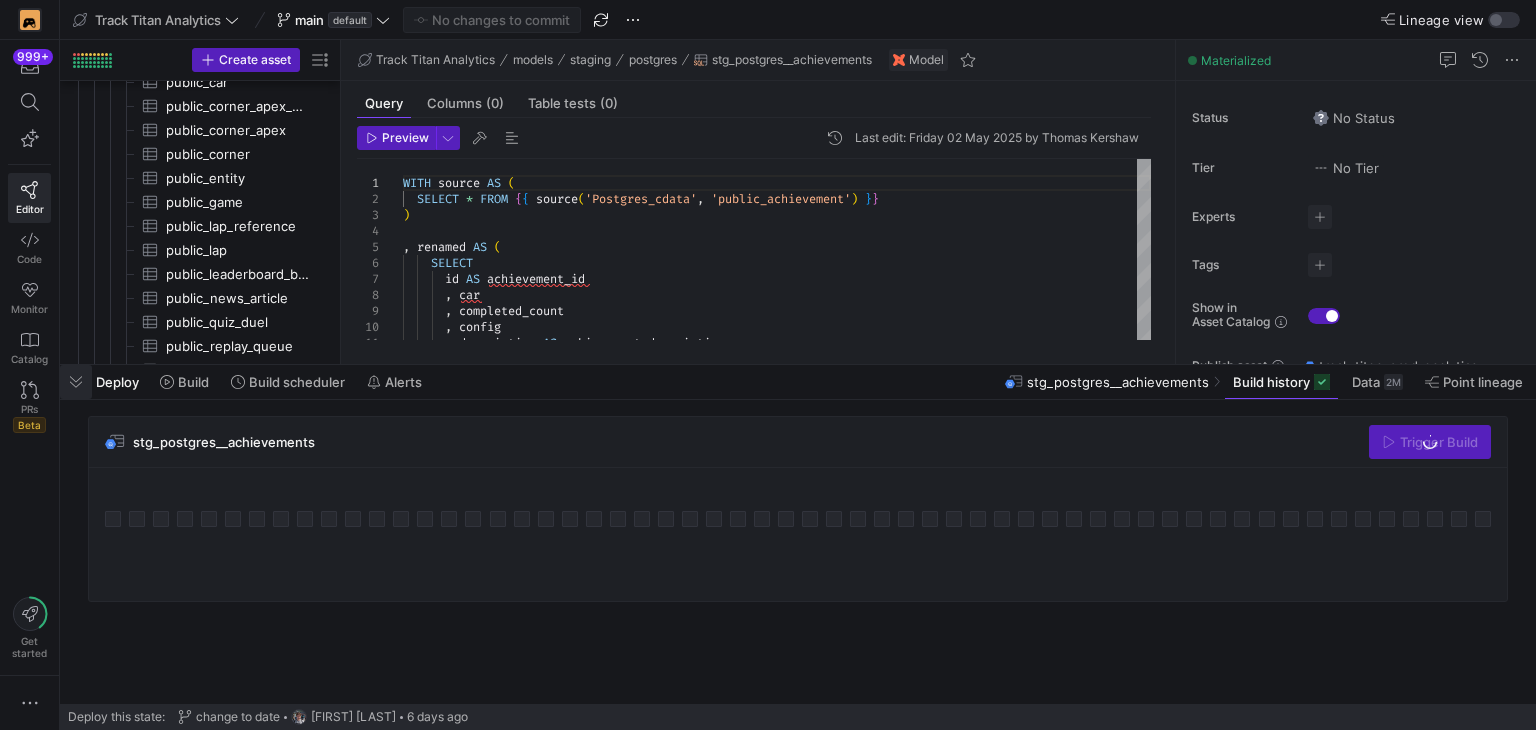 click at bounding box center [76, 382] 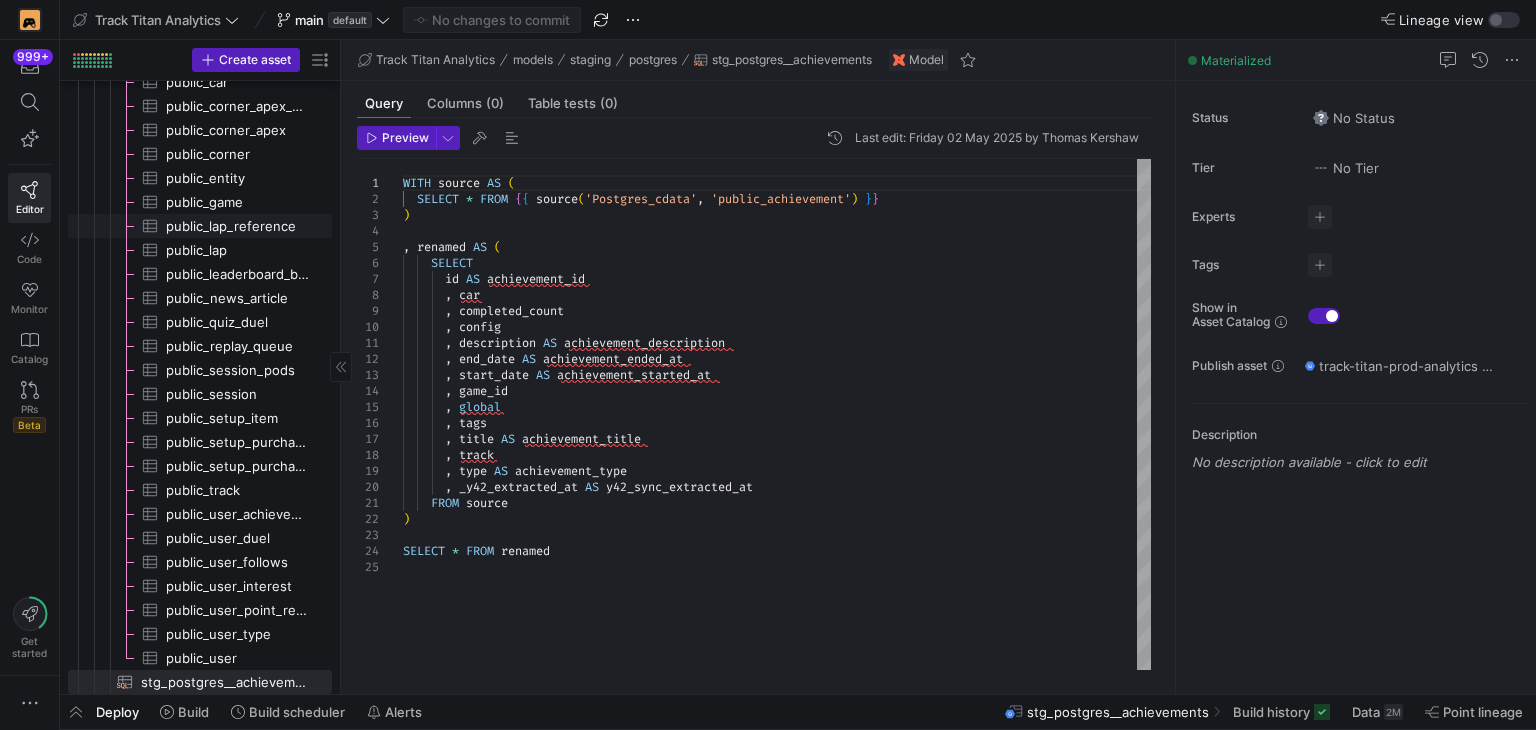 scroll, scrollTop: 1658, scrollLeft: 0, axis: vertical 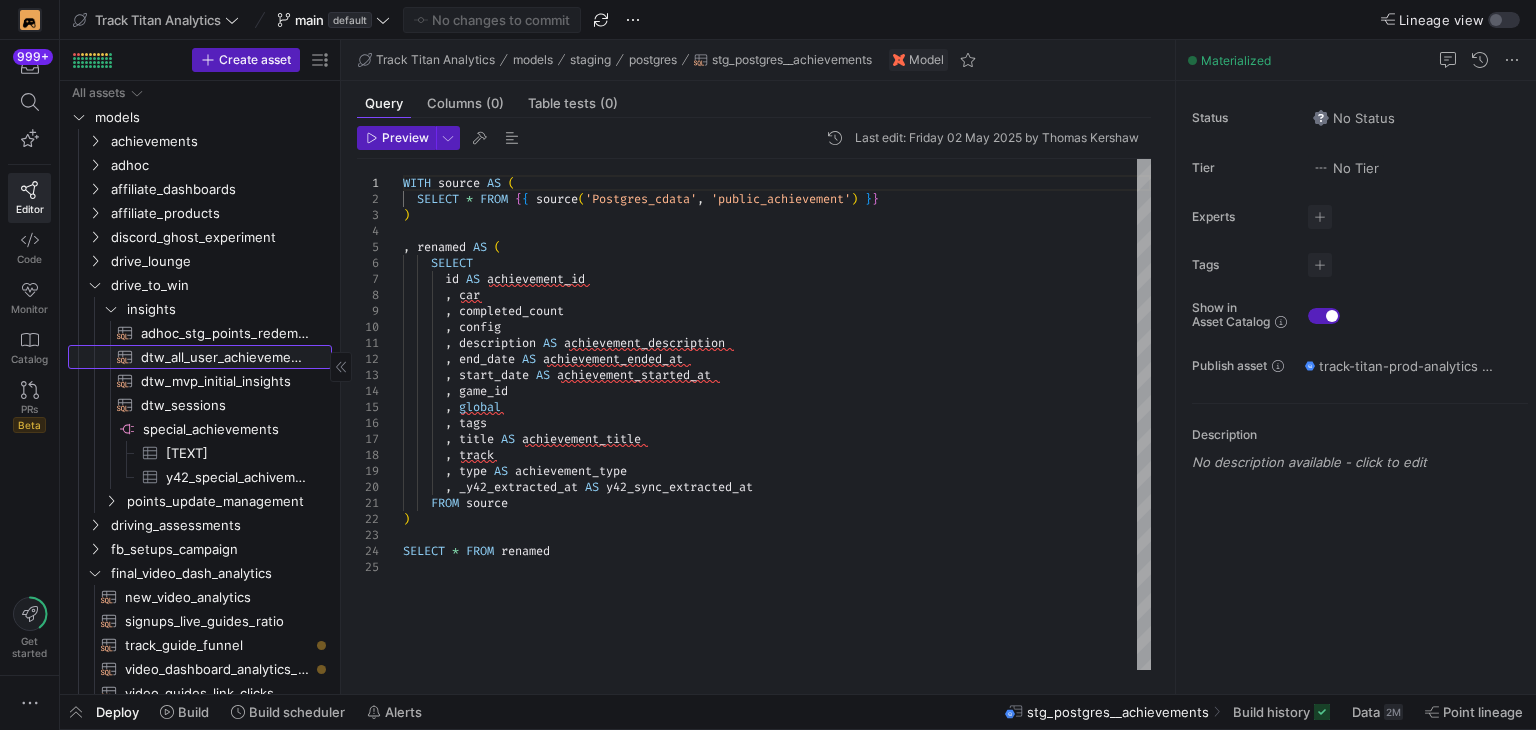 click on "dtw_all_user_achievements​​​​​​​​​​" at bounding box center [225, 357] 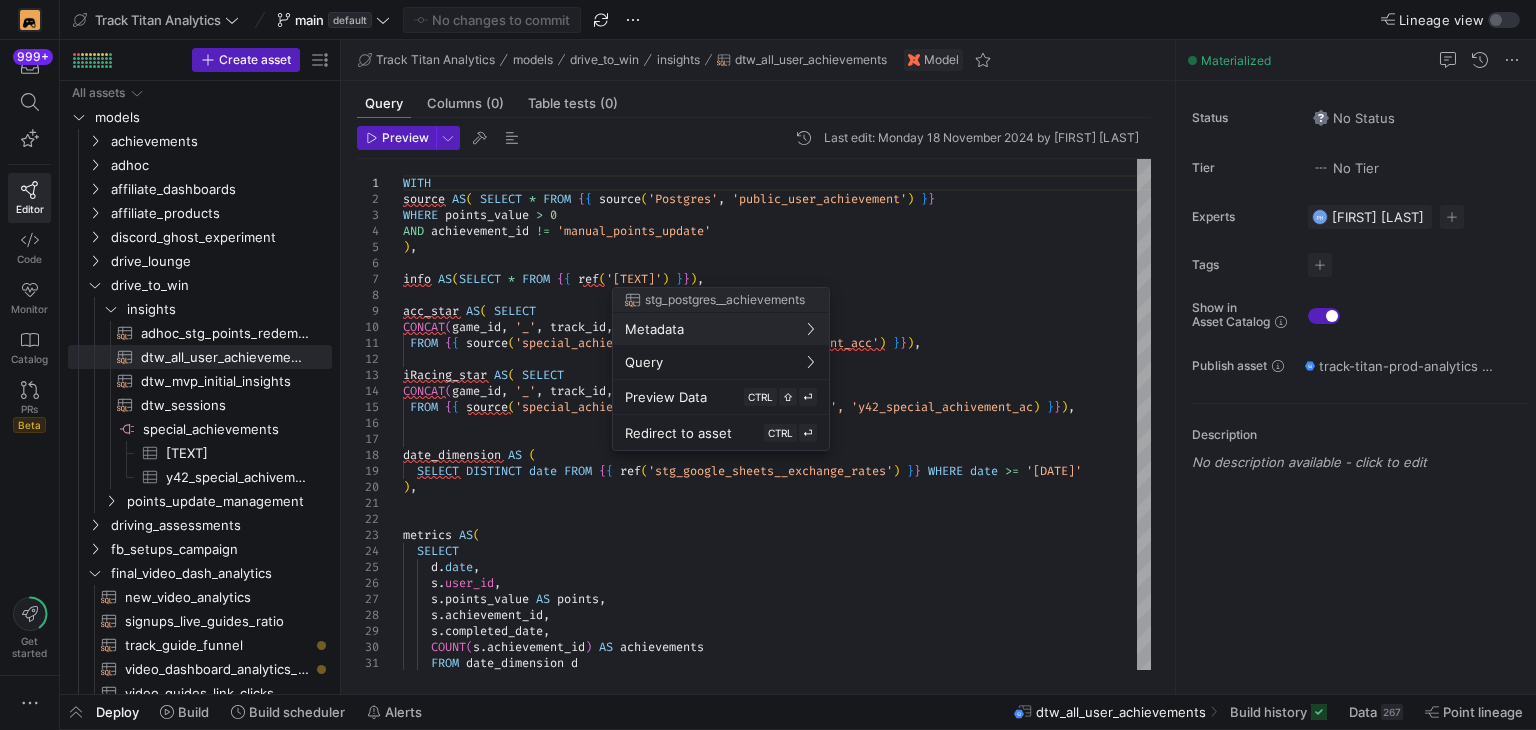 click at bounding box center (768, 365) 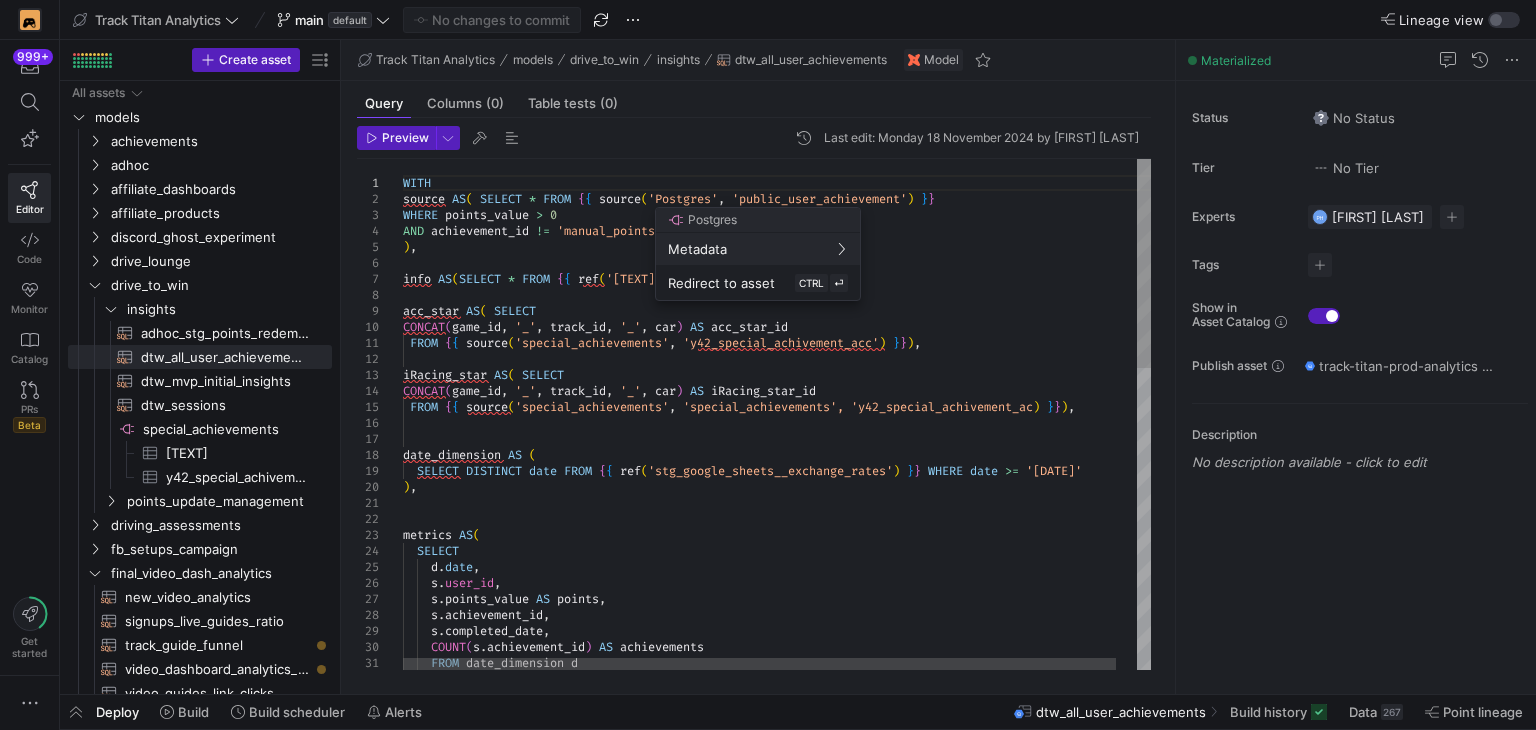 click at bounding box center [768, 365] 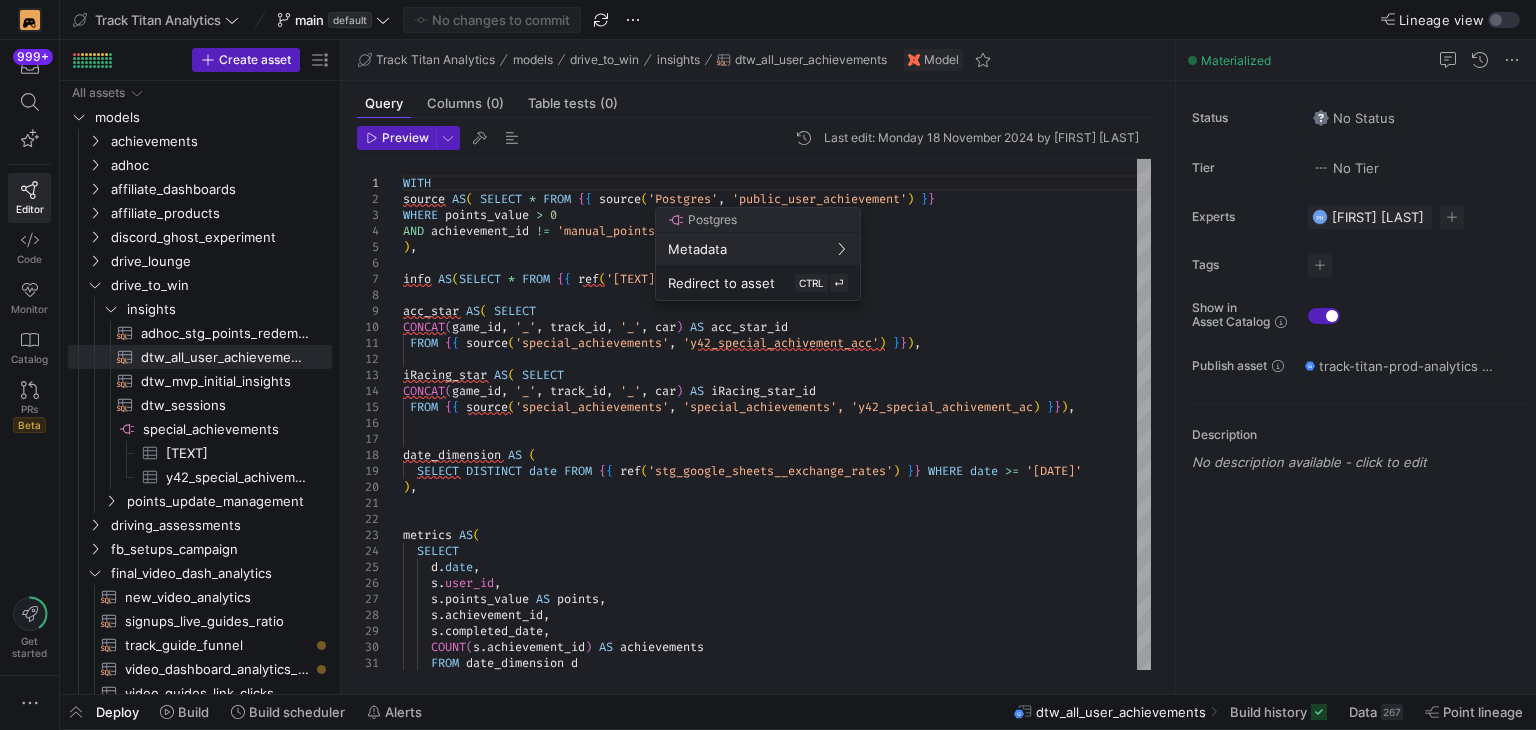 click at bounding box center (768, 365) 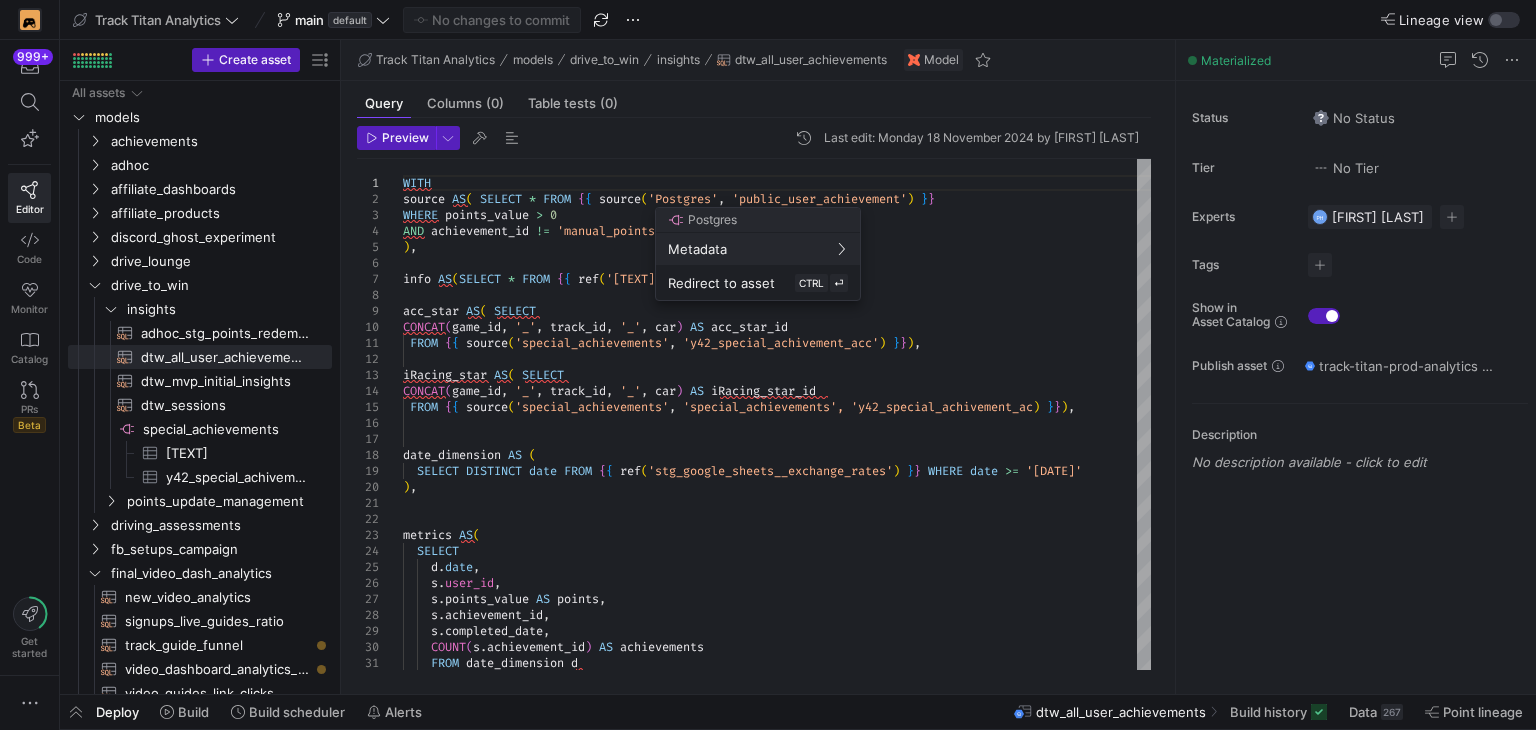 click at bounding box center (768, 365) 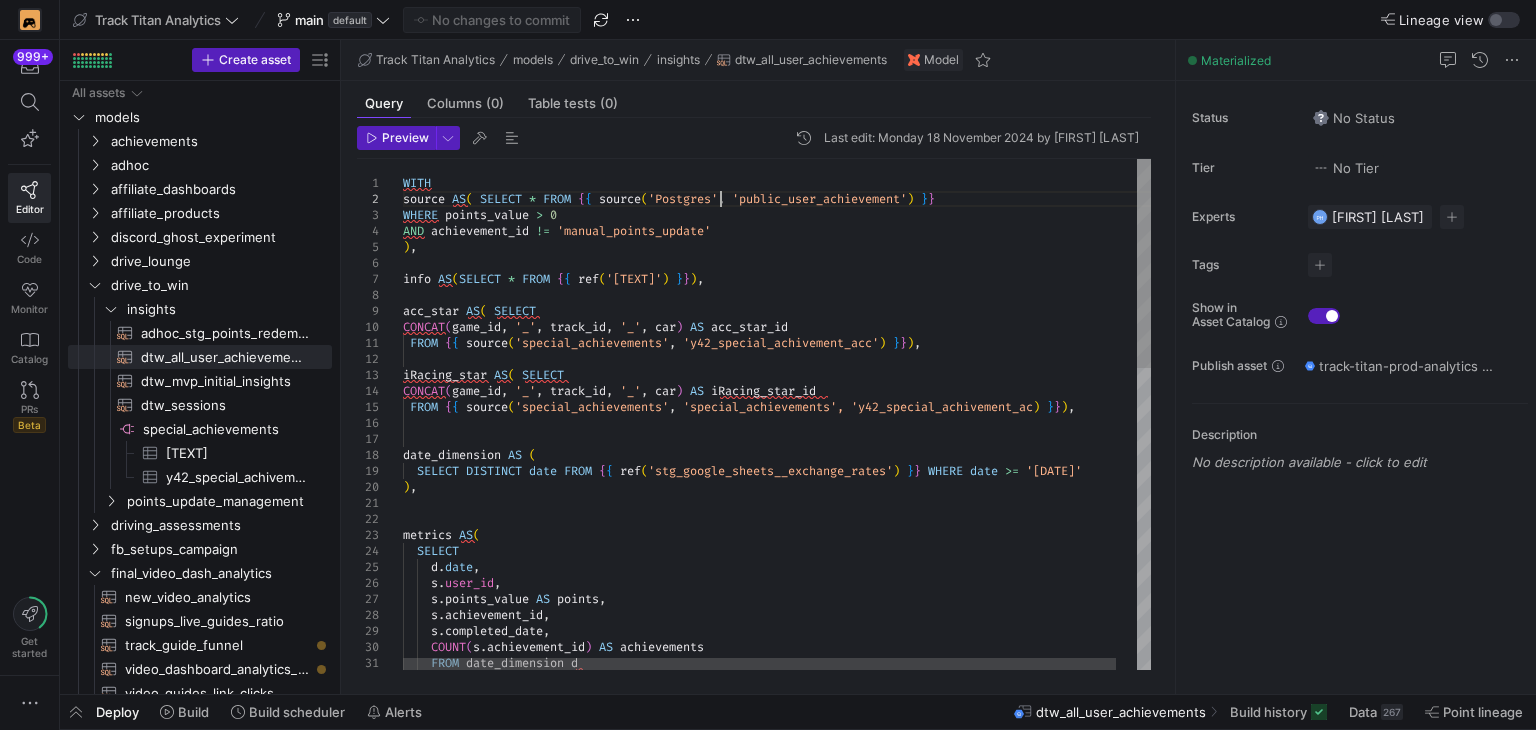 click on "WITH source AS ( SELECT * FROM { { source ( 'Postgres' , 'public_user_achievement' ) } } WHERE points_value > 0 AND  achievement_id != 'manual_points_update' ) , info  AS ( SELECT *   FROM { { ref('stg_postgres__achievements') } } ) , acc_star  AS (  SELECT CONCAT ( game_id ,  '_' ,  track_id ,  '_' ,  car )  AS  acc_star_id  FROM { {  source ( 'special_achievements' , 'y42_special_achivement_acc' )  } } ) , iRacing_star  AS (  SELECT CONCAT ( game_id ,  '_' ,  track_id ,  '_' ,  car )  AS  iRacing_star_id  FROM { {  source ( 'special_achievements' , 'y42_special_achivement_iRacing' )  } } ) , date_dimension  AS  (   SELECT  DISTINCT  date  FROM  { {  ref('stg_google_sheets__exchange_rates')  } }   WHERE  date  >=  '[DATE]' ) , metrics  AS (   SELECT    d.date ,    s.user_id ,    s.points_value  AS  points ,    s. , s. ," at bounding box center (787, 781) 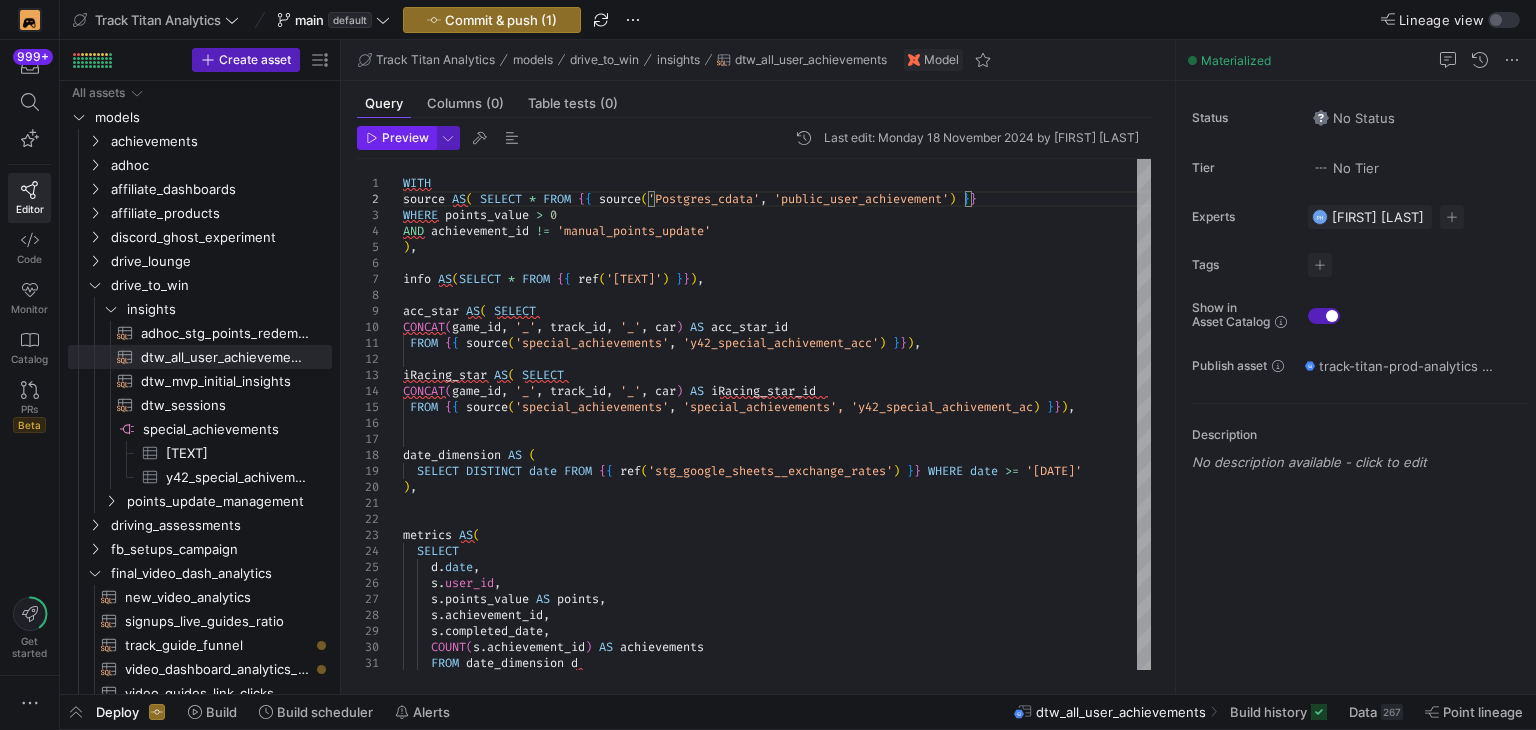 type on "WITH
source AS( SELECT * FROM {{ source('[TEXT]', '[TEXT]') }}
WHERE points_value > 0
AND achievement_id != 'manual_points_update'
),
info AS(SELECT * FROM {{ ref('[TEXT]') }}),
acc_star AS( SELECT
CONCAT(game_id, '_', track_id, '_', car) AS acc_star_id" 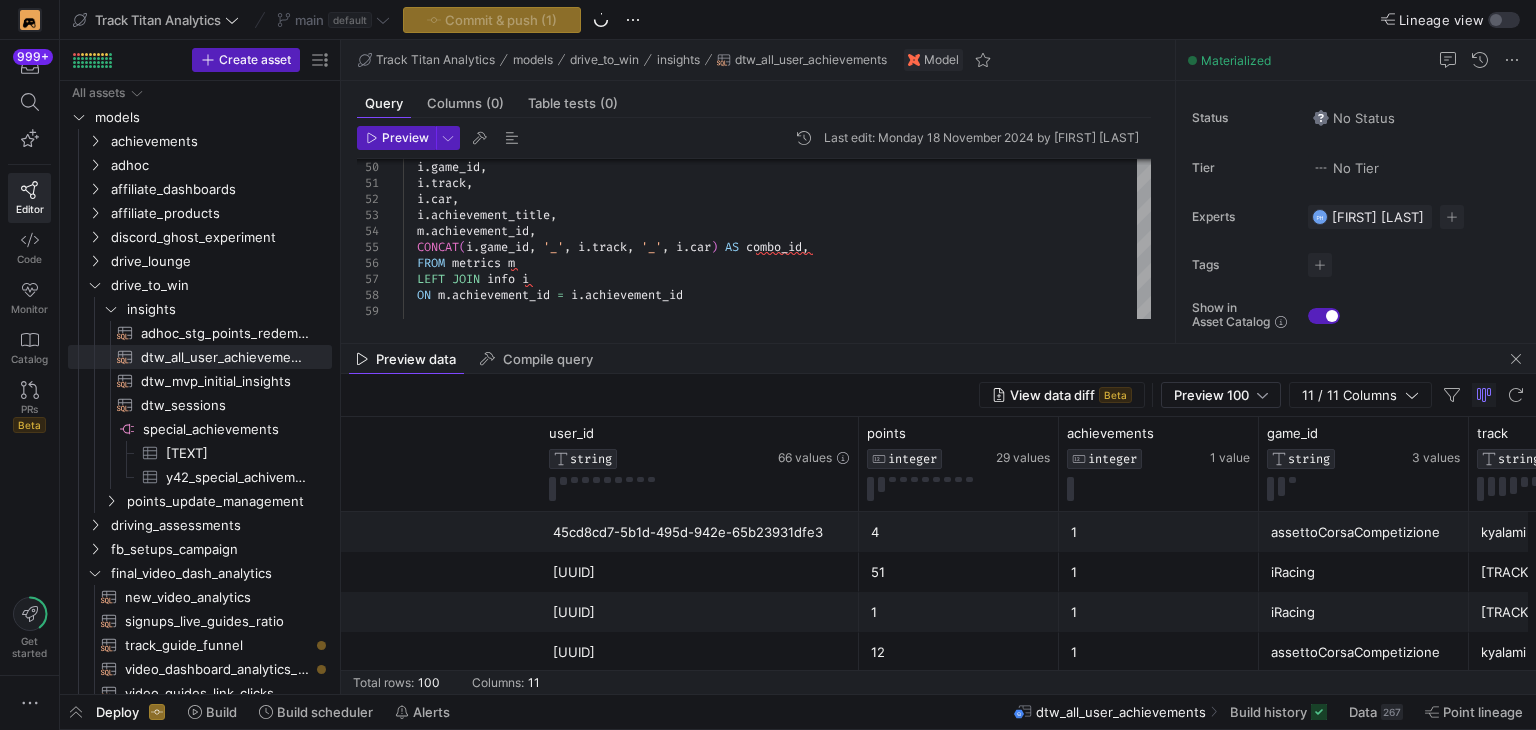 scroll, scrollTop: 0, scrollLeft: 968, axis: horizontal 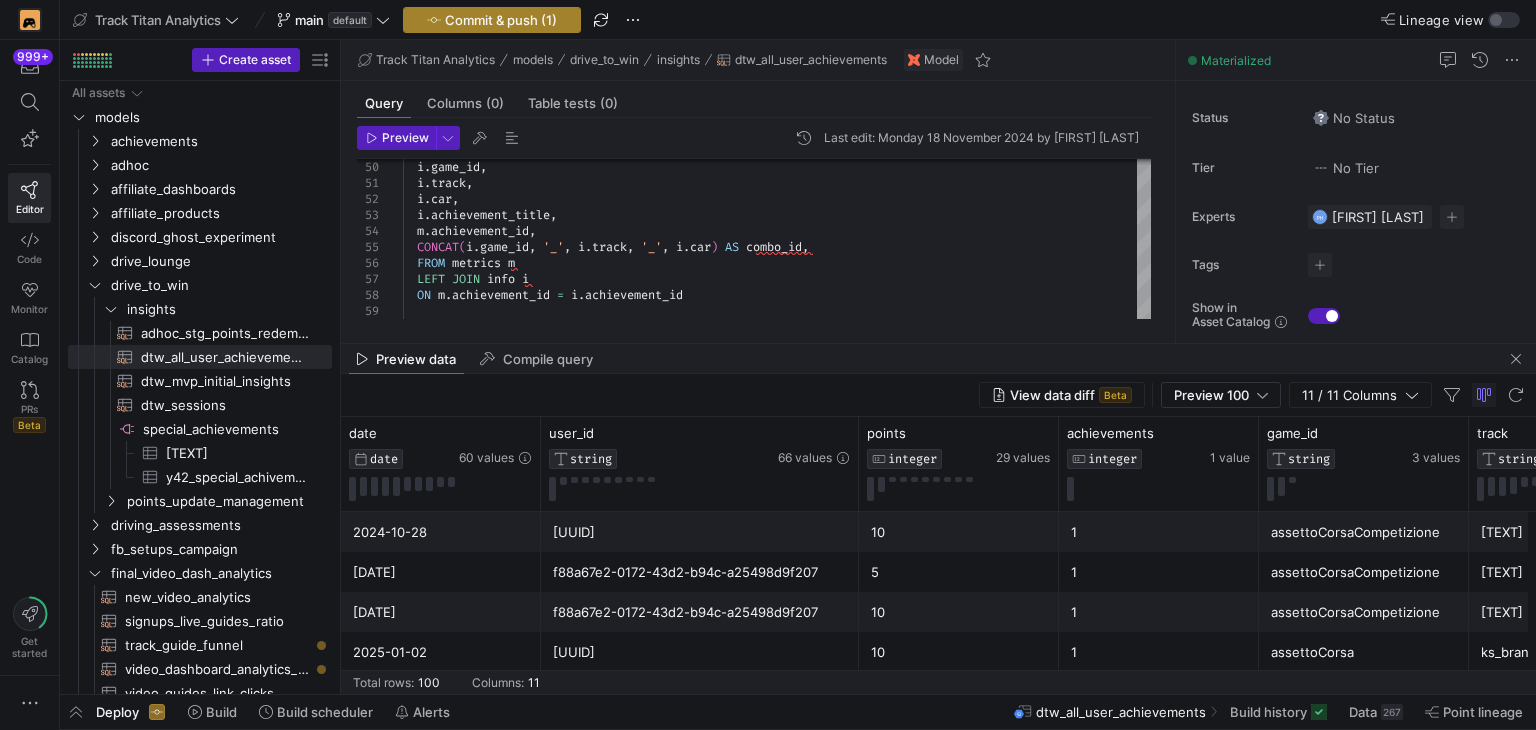click on "Commit & push (1)" at bounding box center [492, 20] 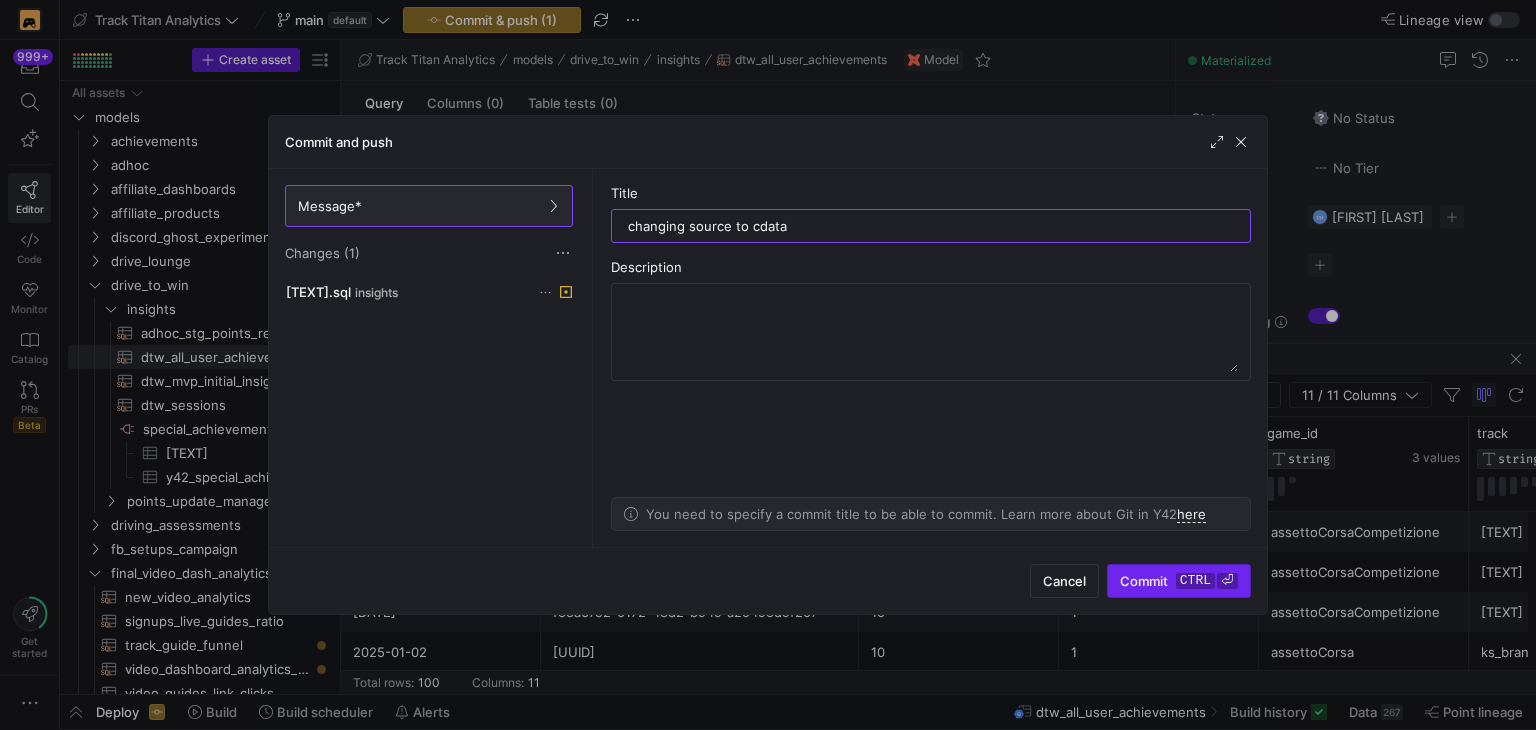 type on "changing source to cdata" 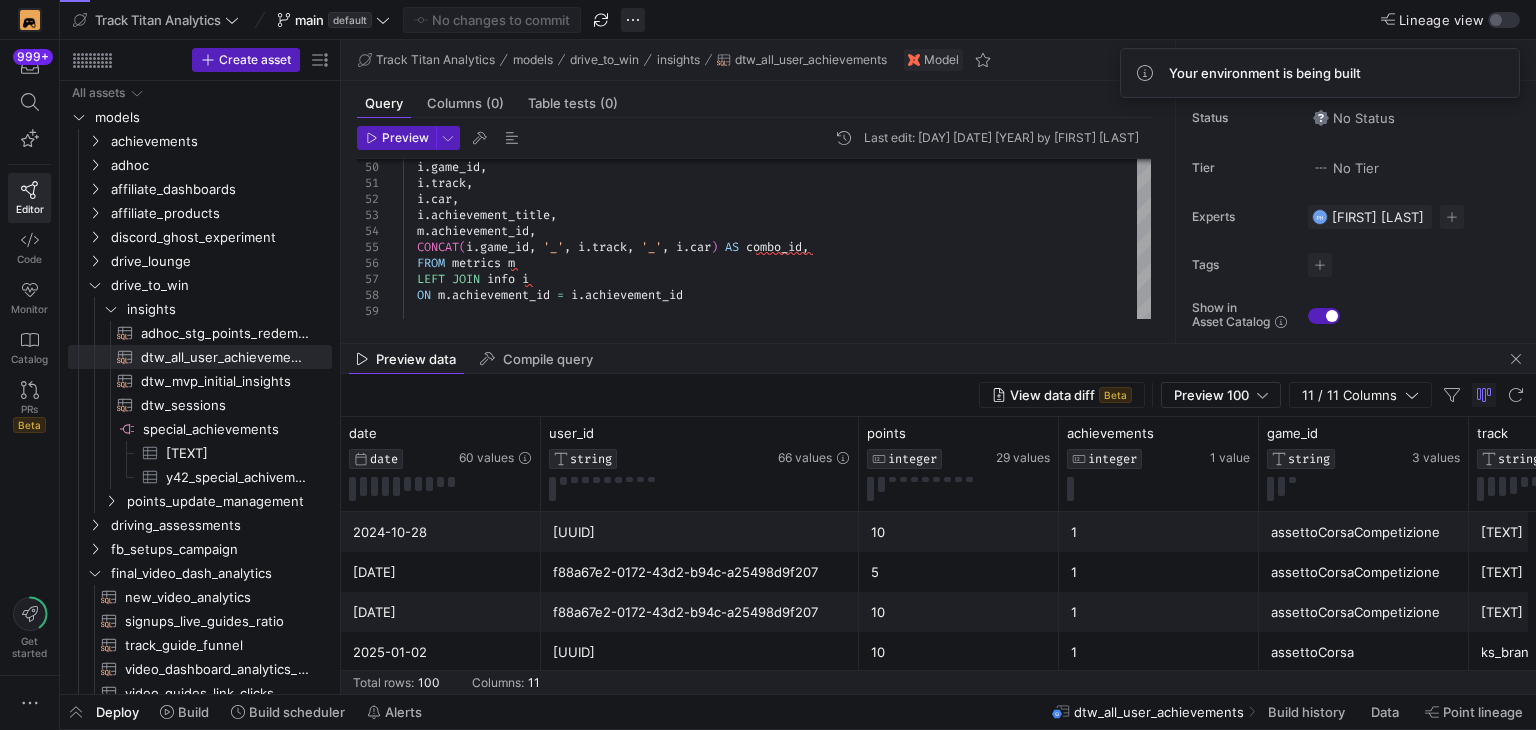 click at bounding box center [633, 20] 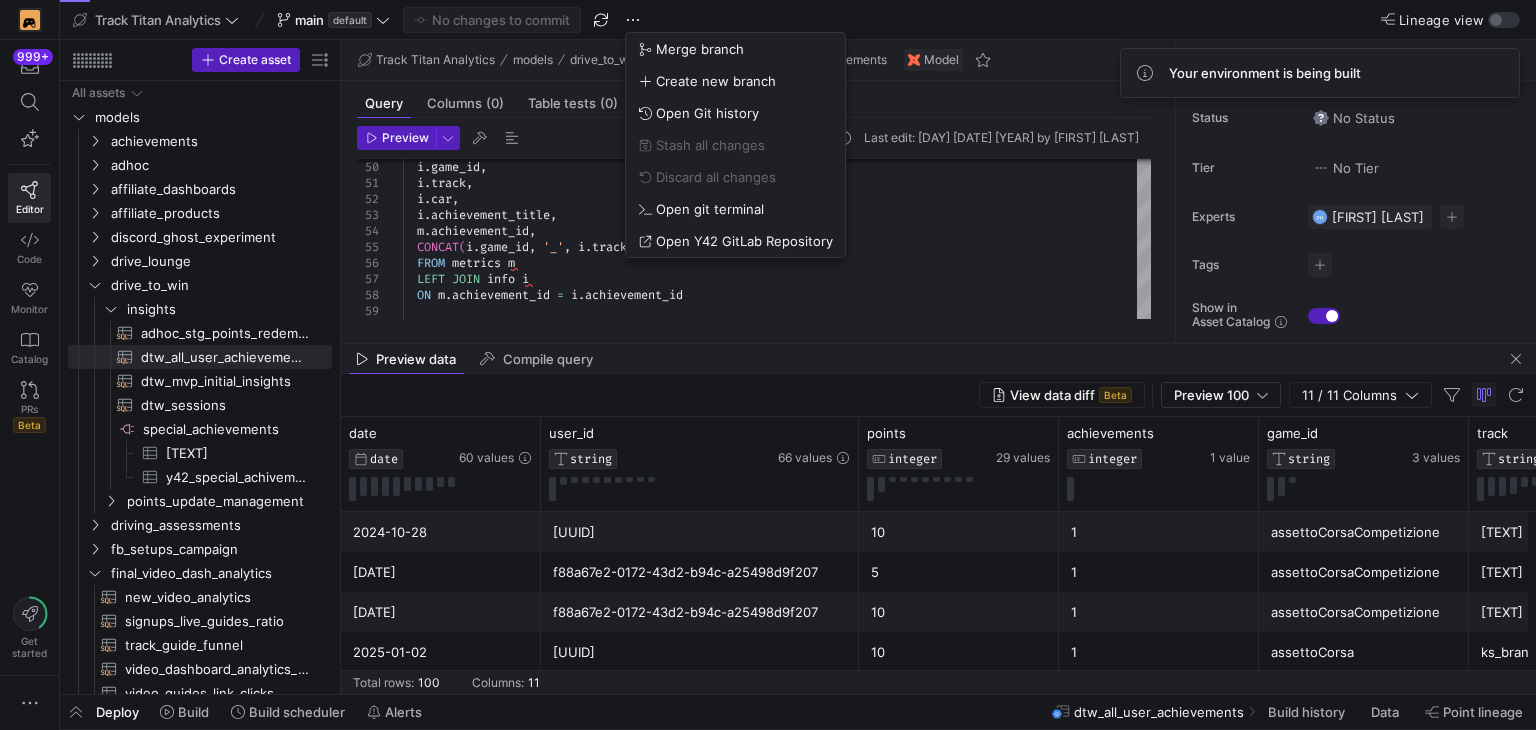 click at bounding box center [768, 365] 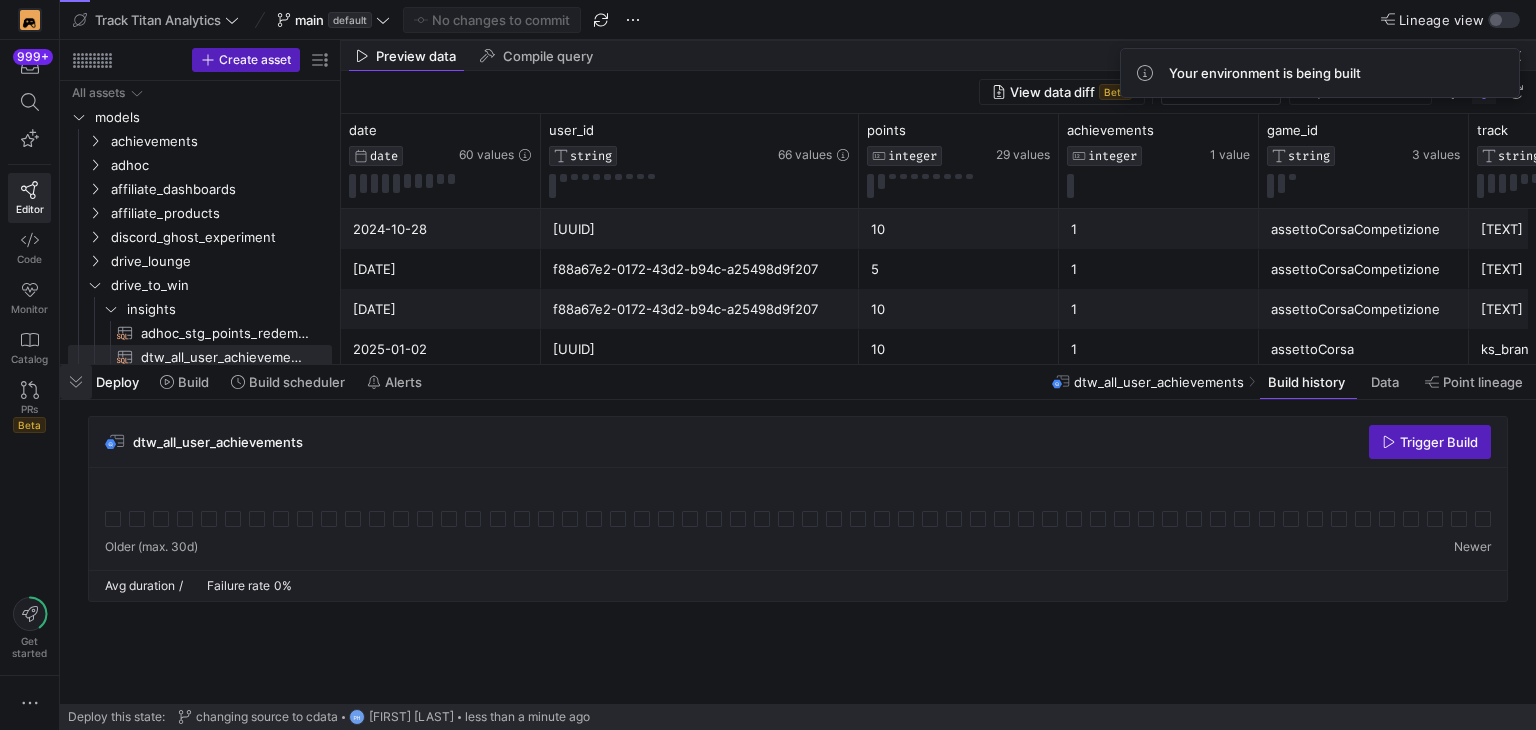 drag, startPoint x: 64, startPoint y: 392, endPoint x: 128, endPoint y: 394, distance: 64.03124 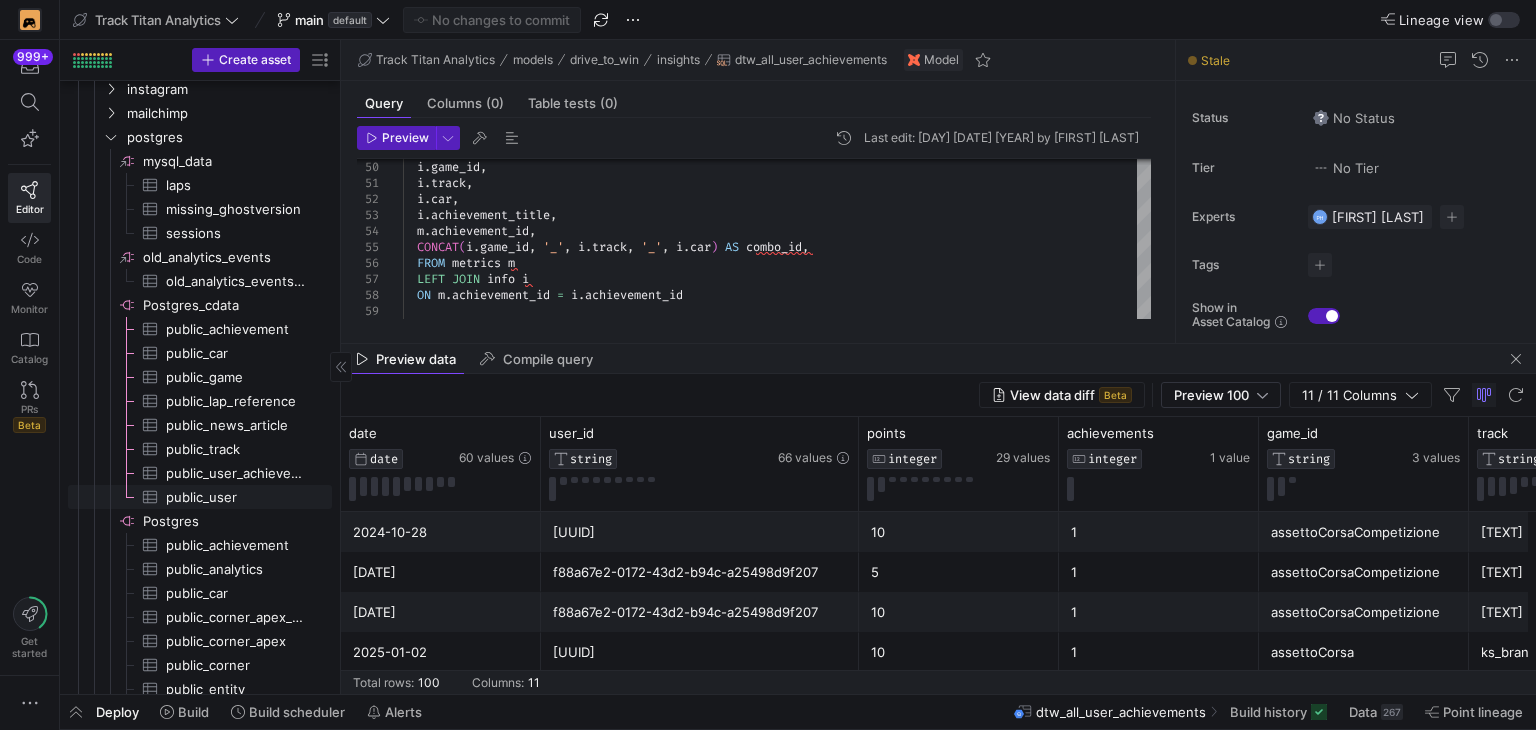 click on "public_user_achievement​​​​​​​​​" at bounding box center (237, 473) 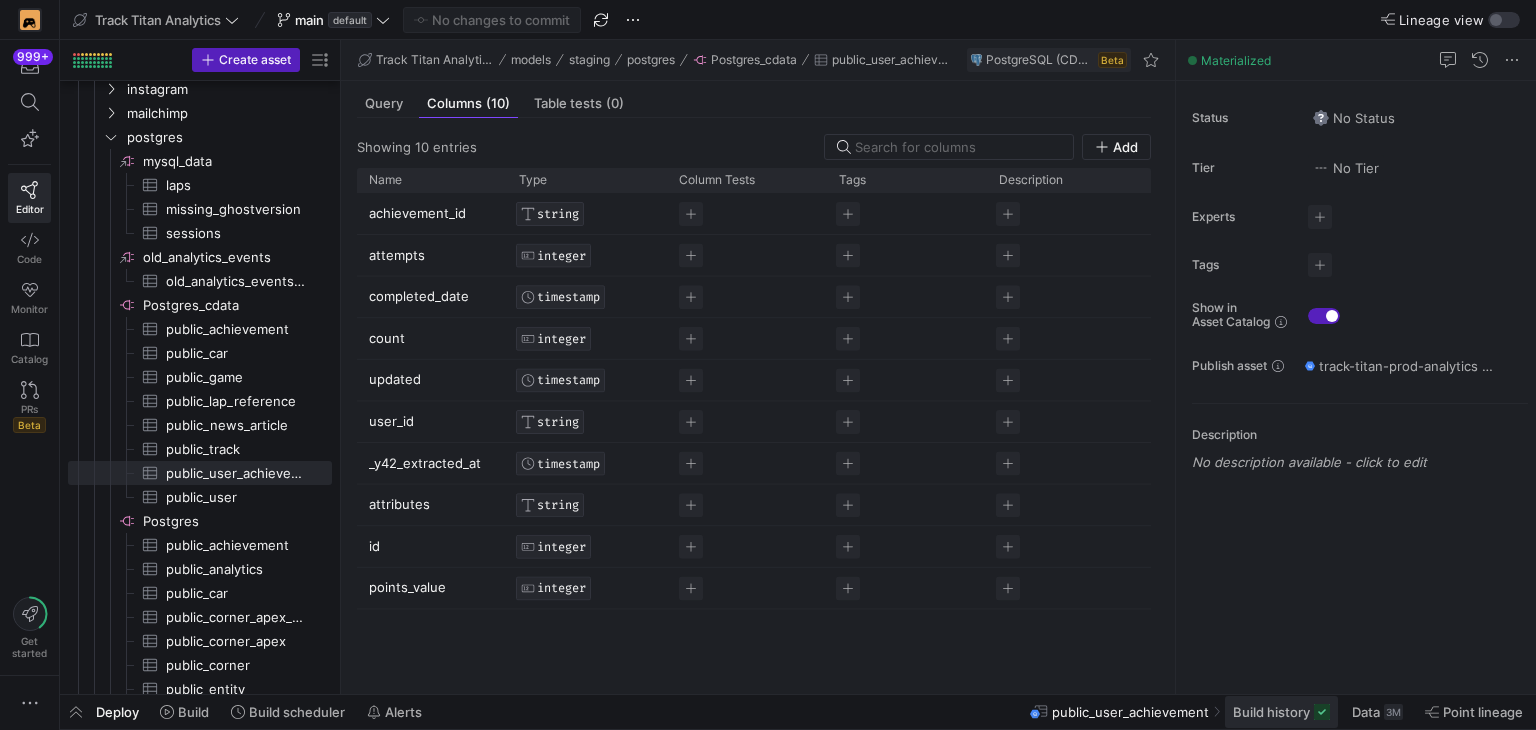 click at bounding box center [1322, 712] 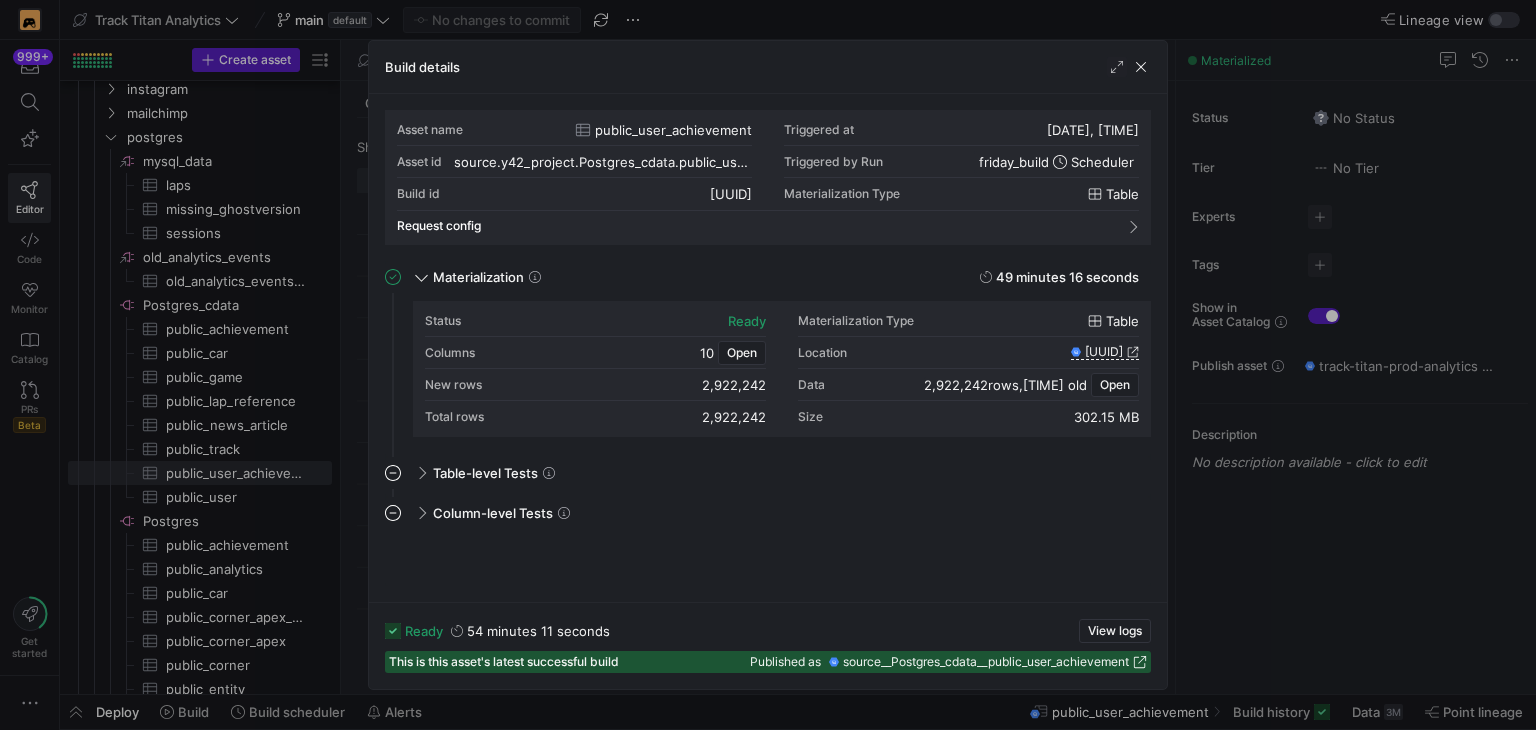 click at bounding box center [1129, 67] 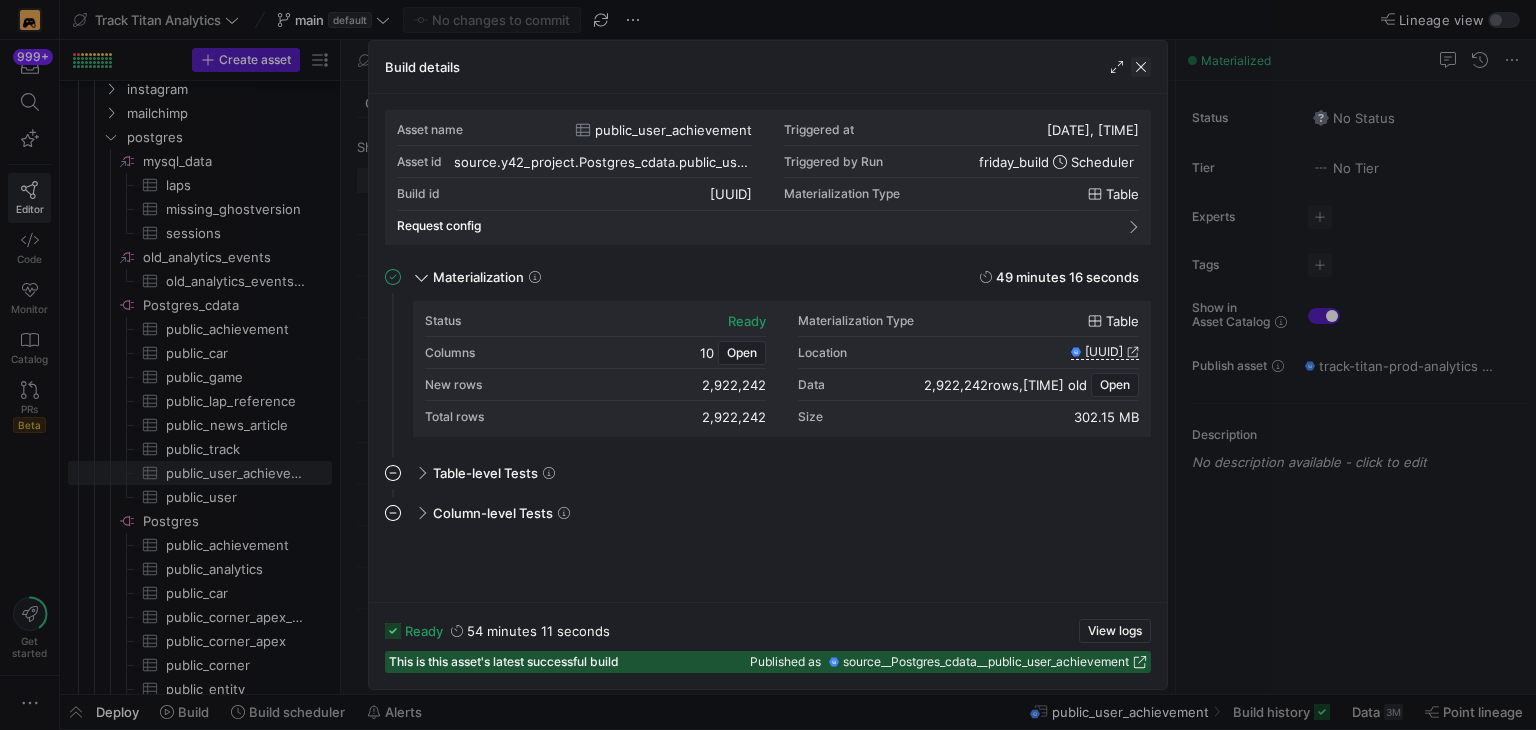 click at bounding box center [1141, 67] 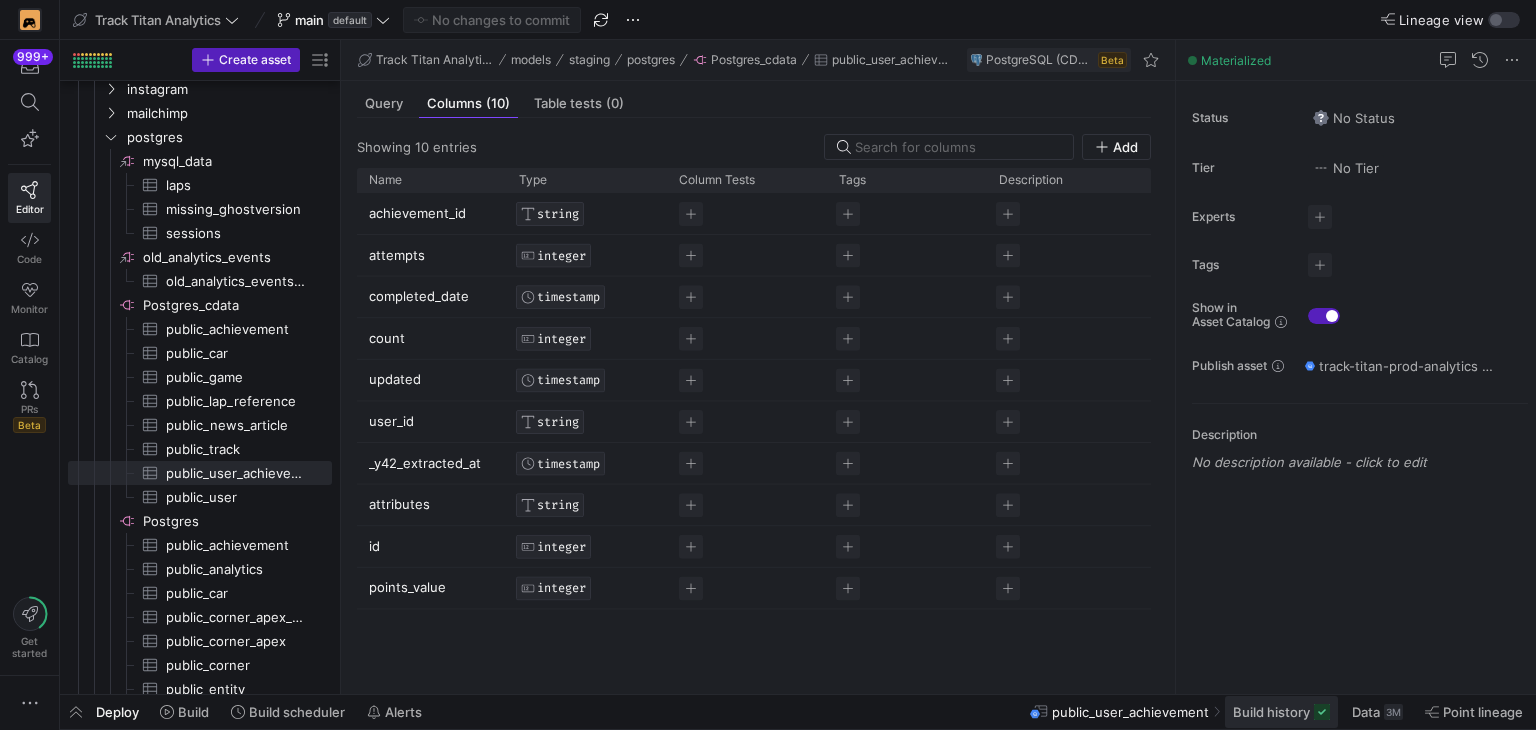 click on "Build history" at bounding box center (1271, 712) 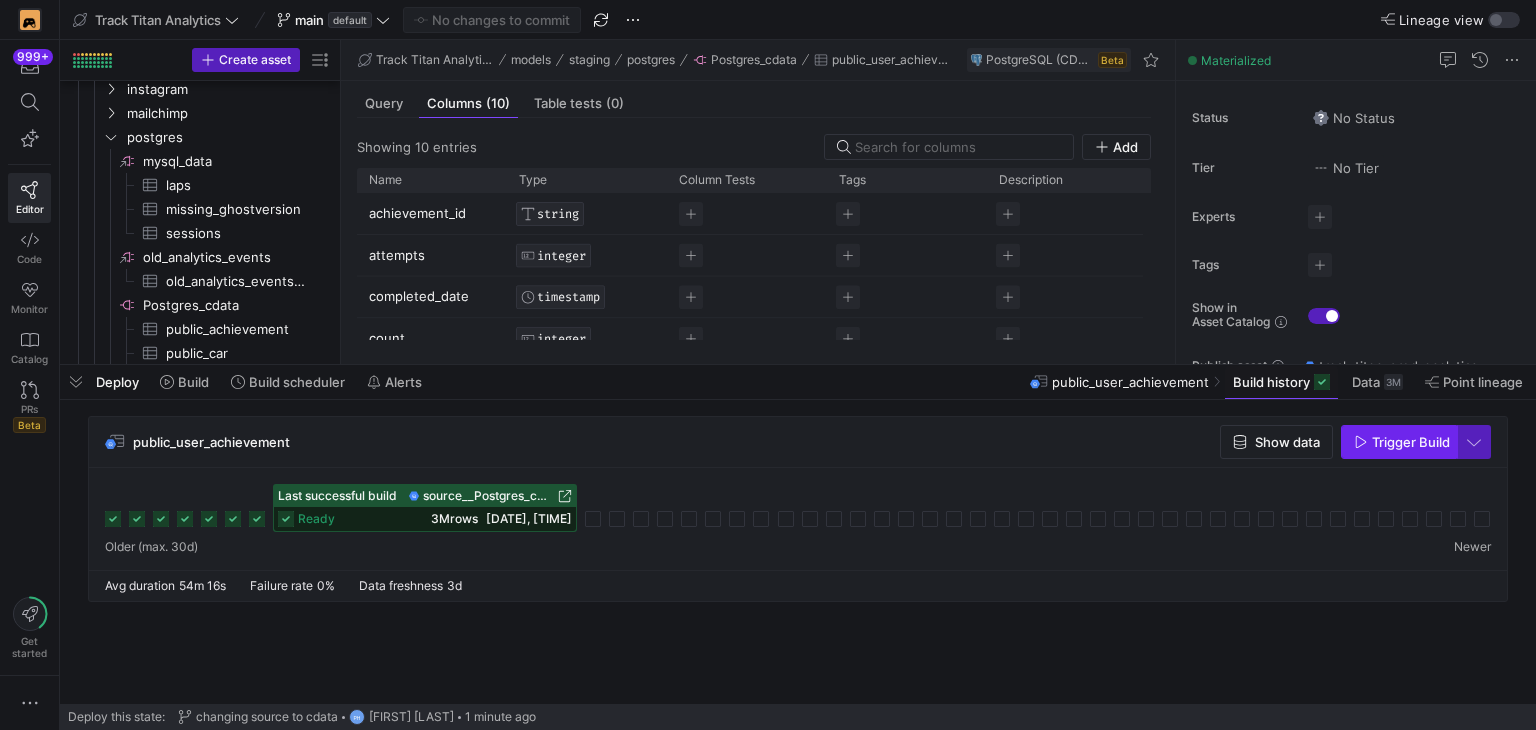 click on "Trigger Build" at bounding box center (1411, 442) 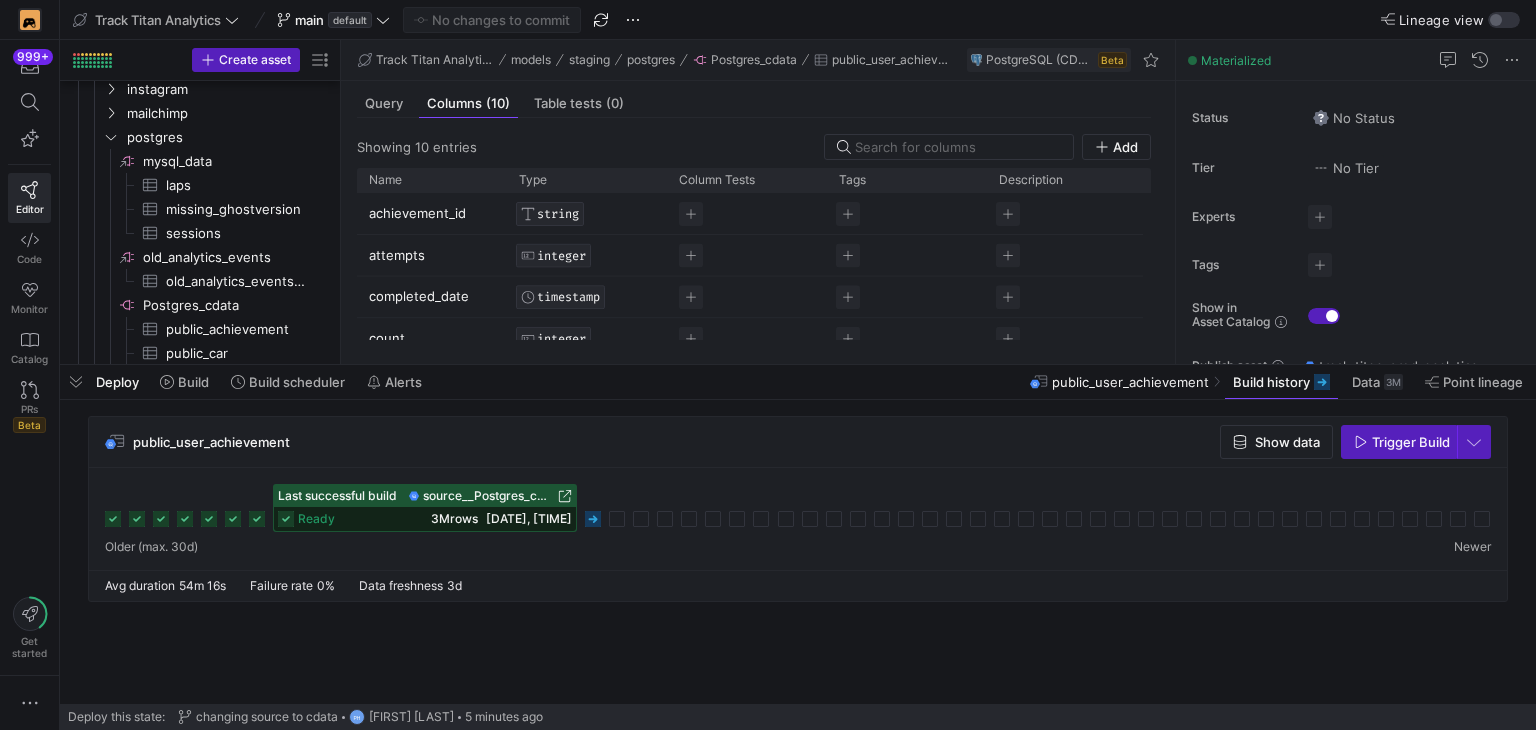 click on "public_user_achievement Show data Trigger Build
Last successful build
source__Postgres_cdata__public_user_achievement
ready   3M   rows  [MM]/[DD]/[YY], [HH]:[MM]" at bounding box center [798, 552] 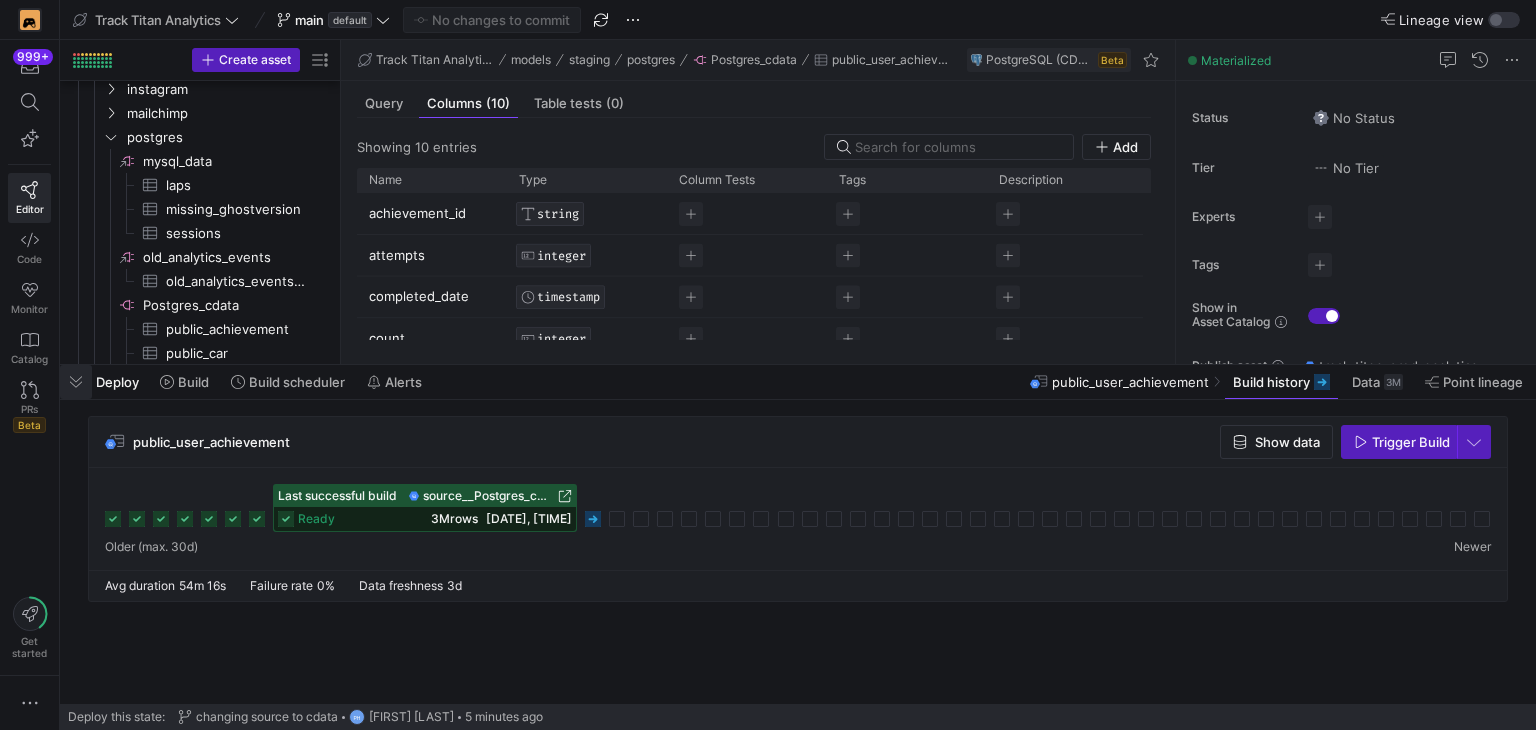 click at bounding box center [76, 382] 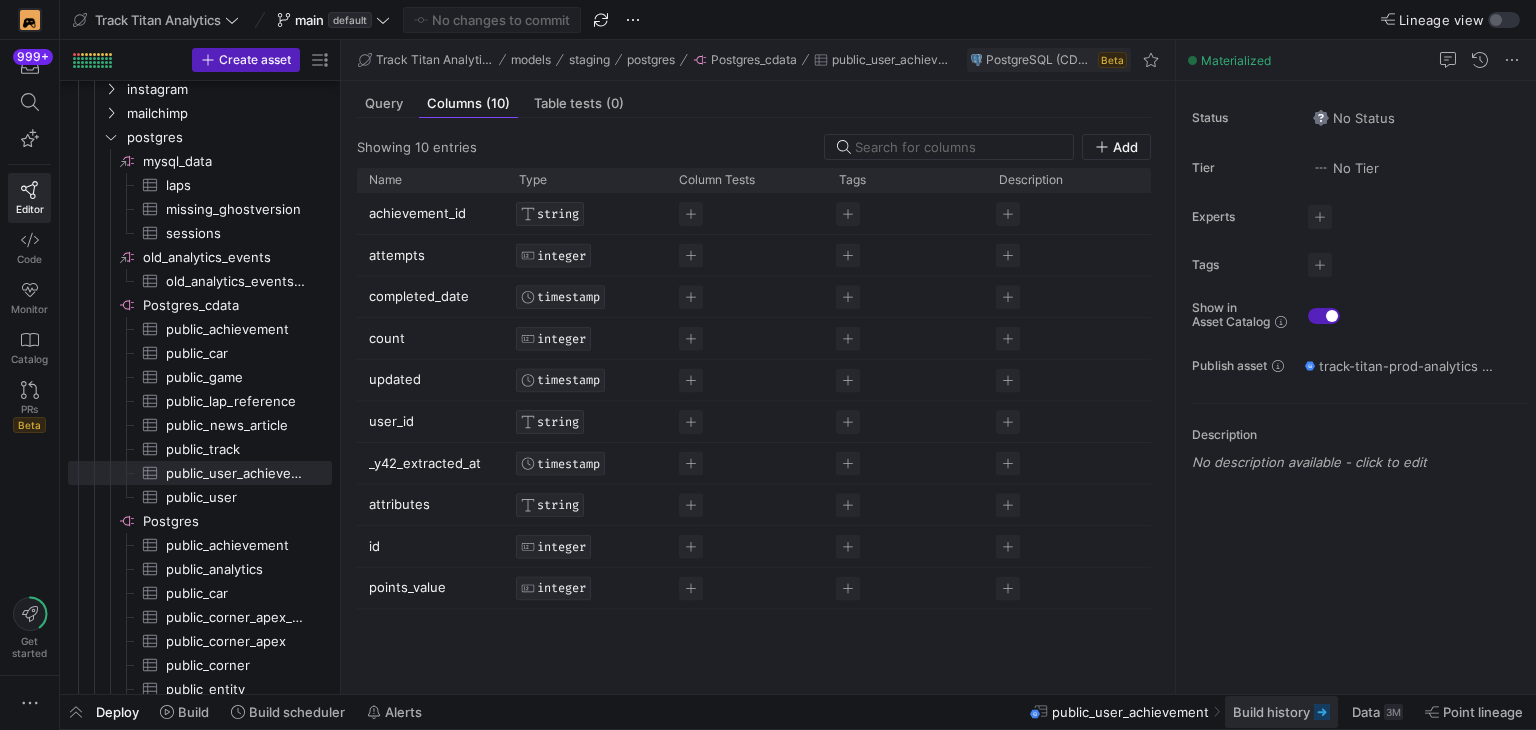 click at bounding box center (1281, 712) 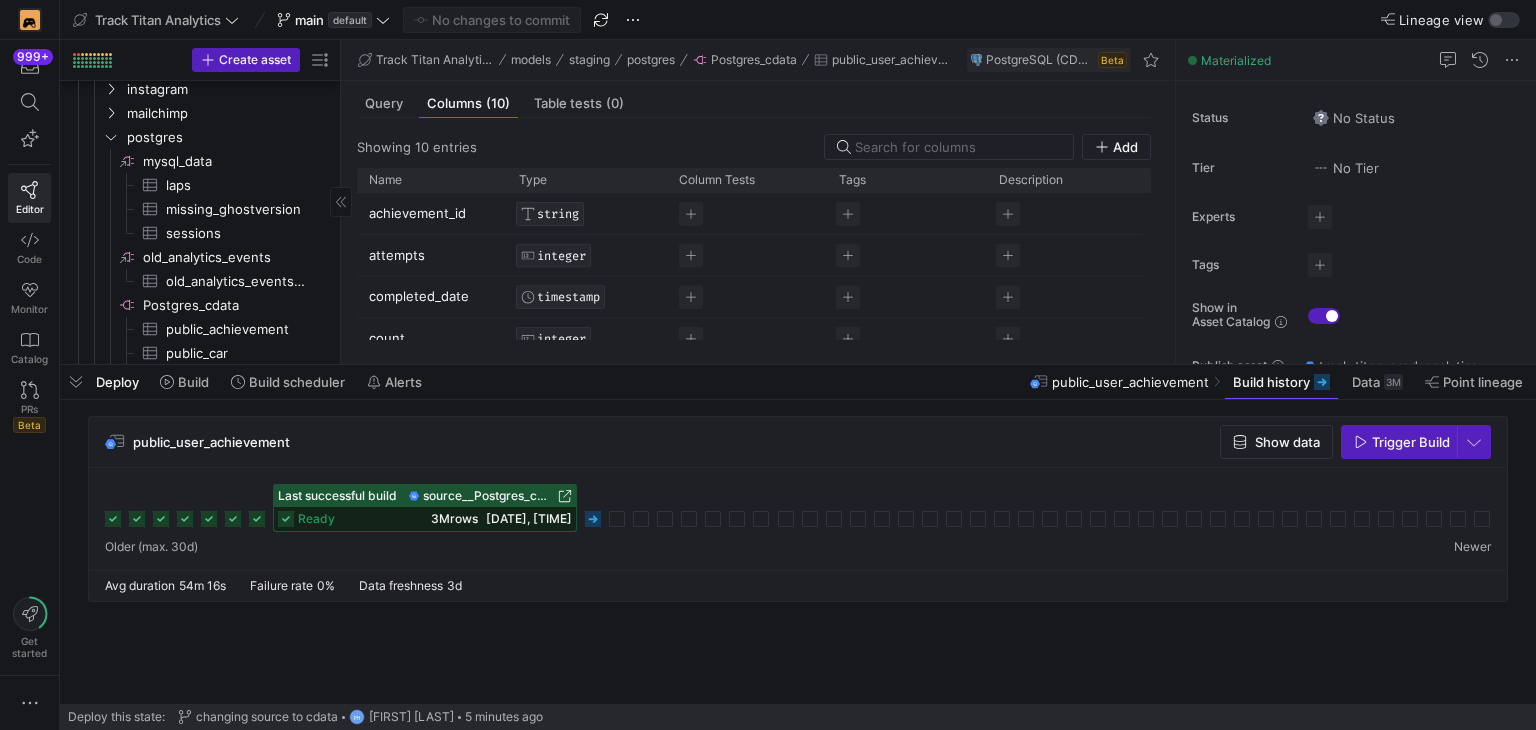 click at bounding box center (76, 382) 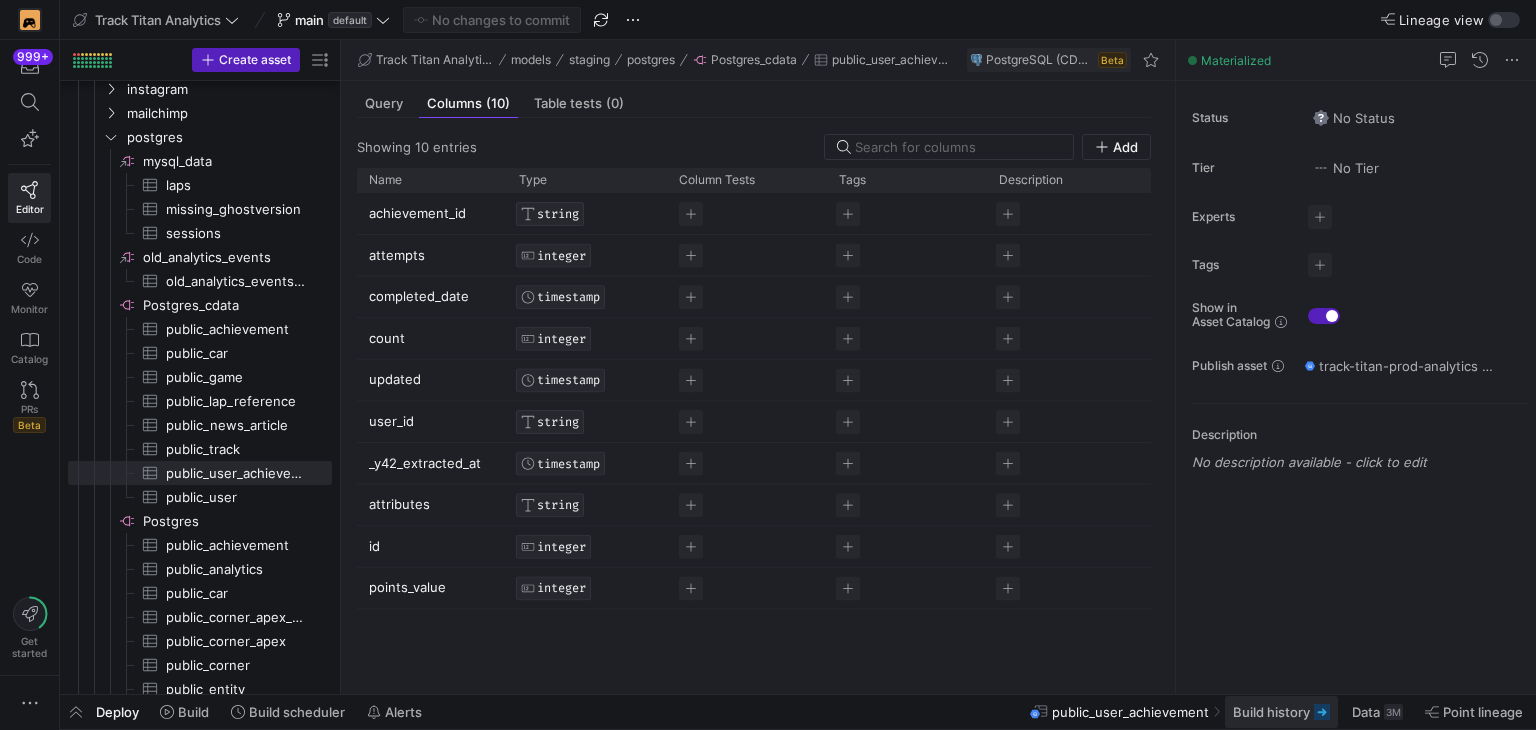 click at bounding box center [1281, 712] 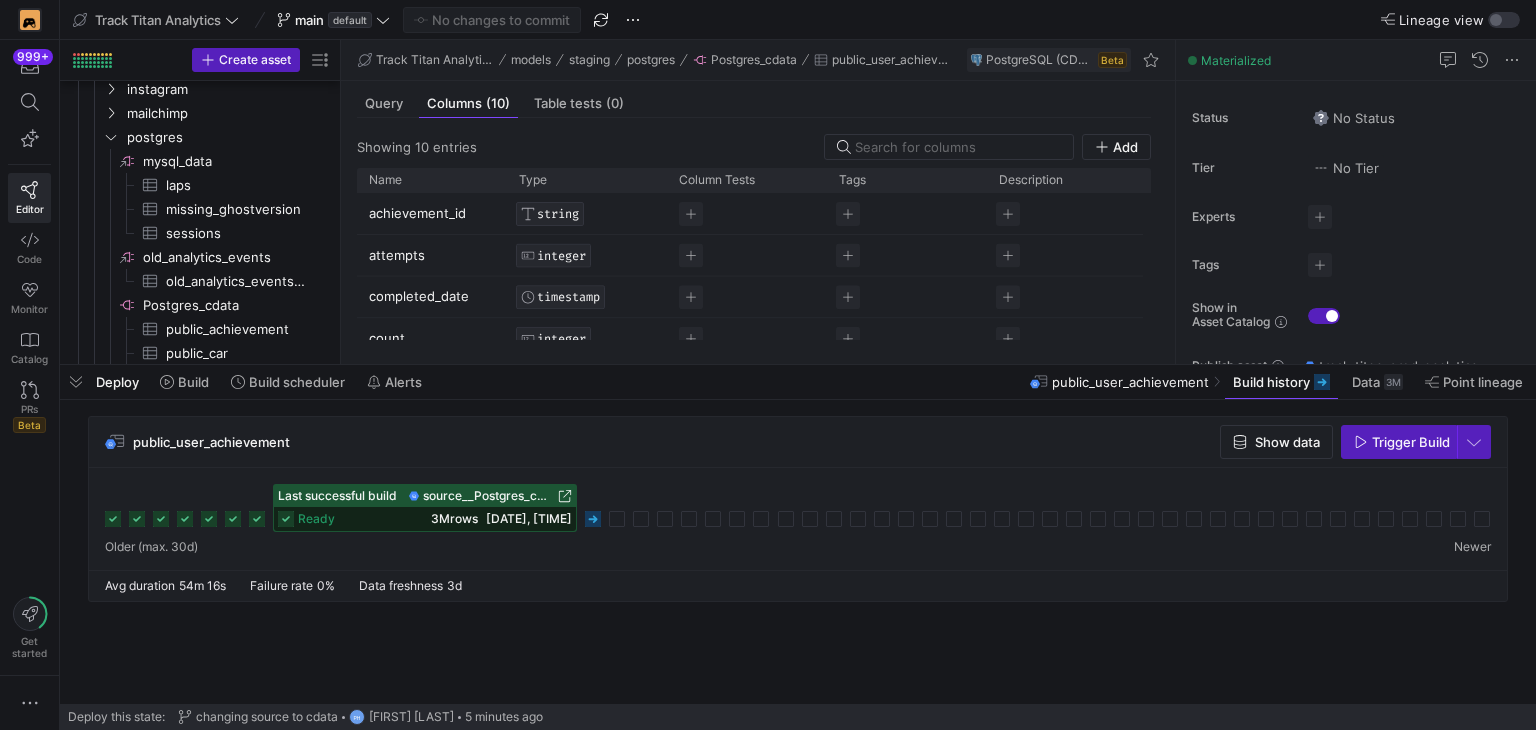 click on "999+   Editor   Code   Monitor   Catalog   PRs   Beta" at bounding box center [29, 244] 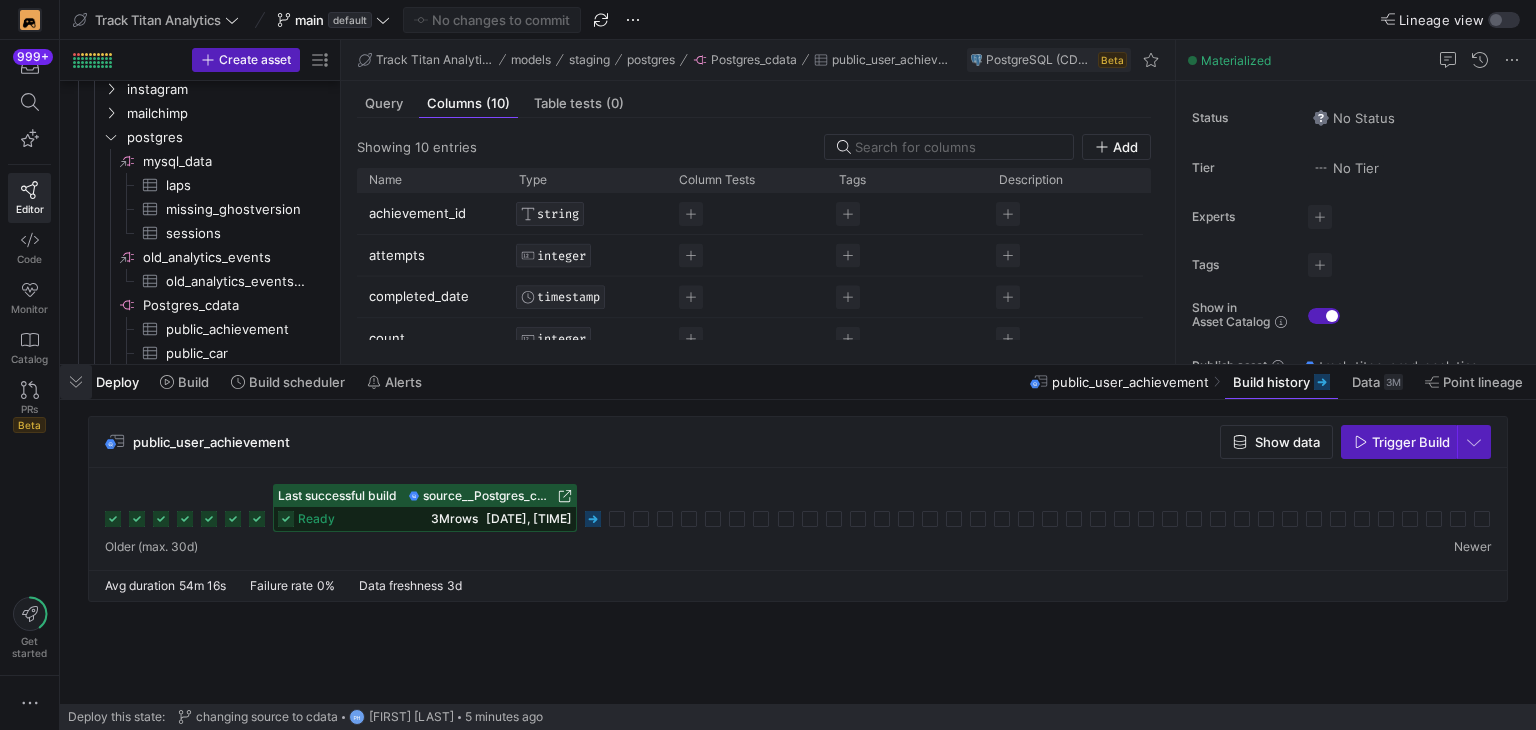 click at bounding box center (76, 382) 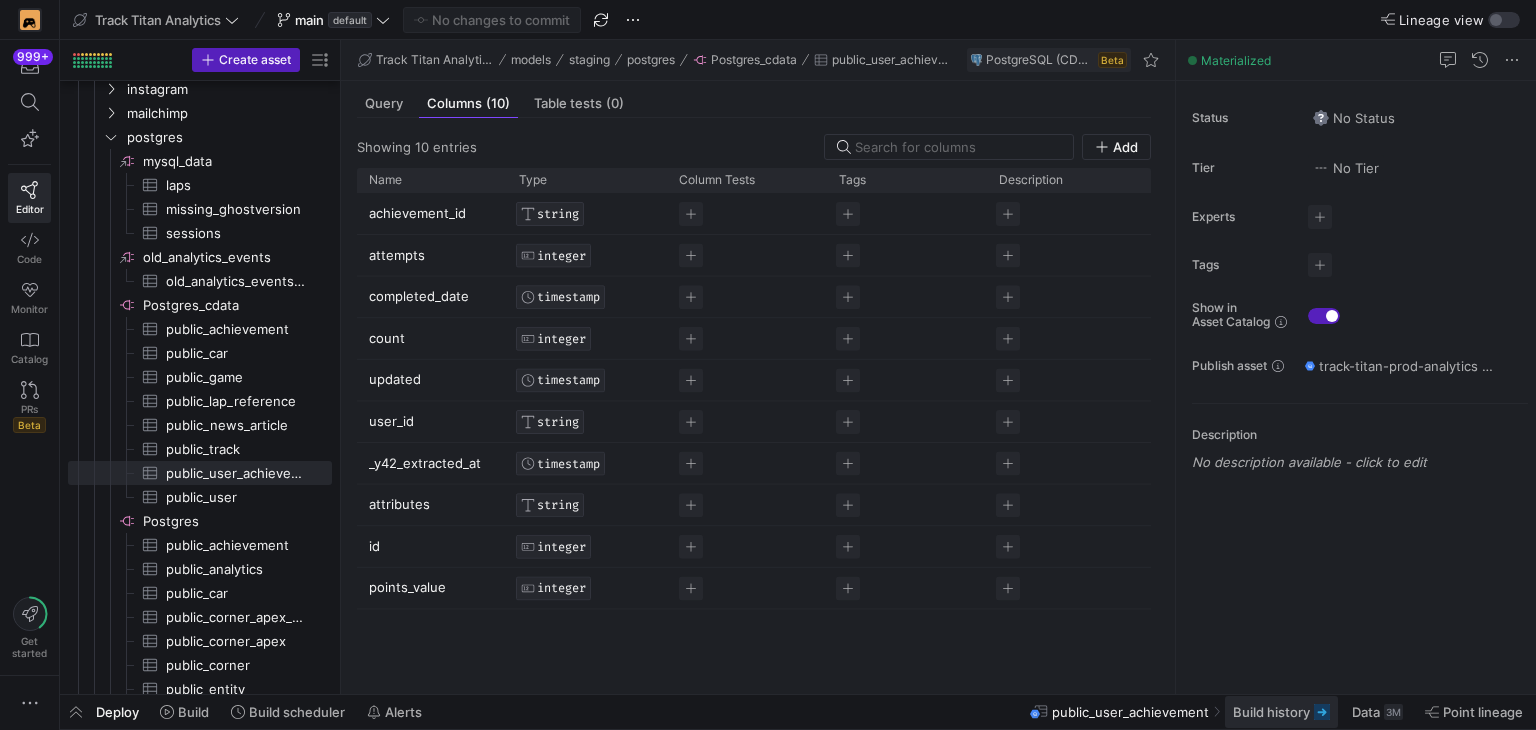 click on "Build history" at bounding box center (1281, 712) 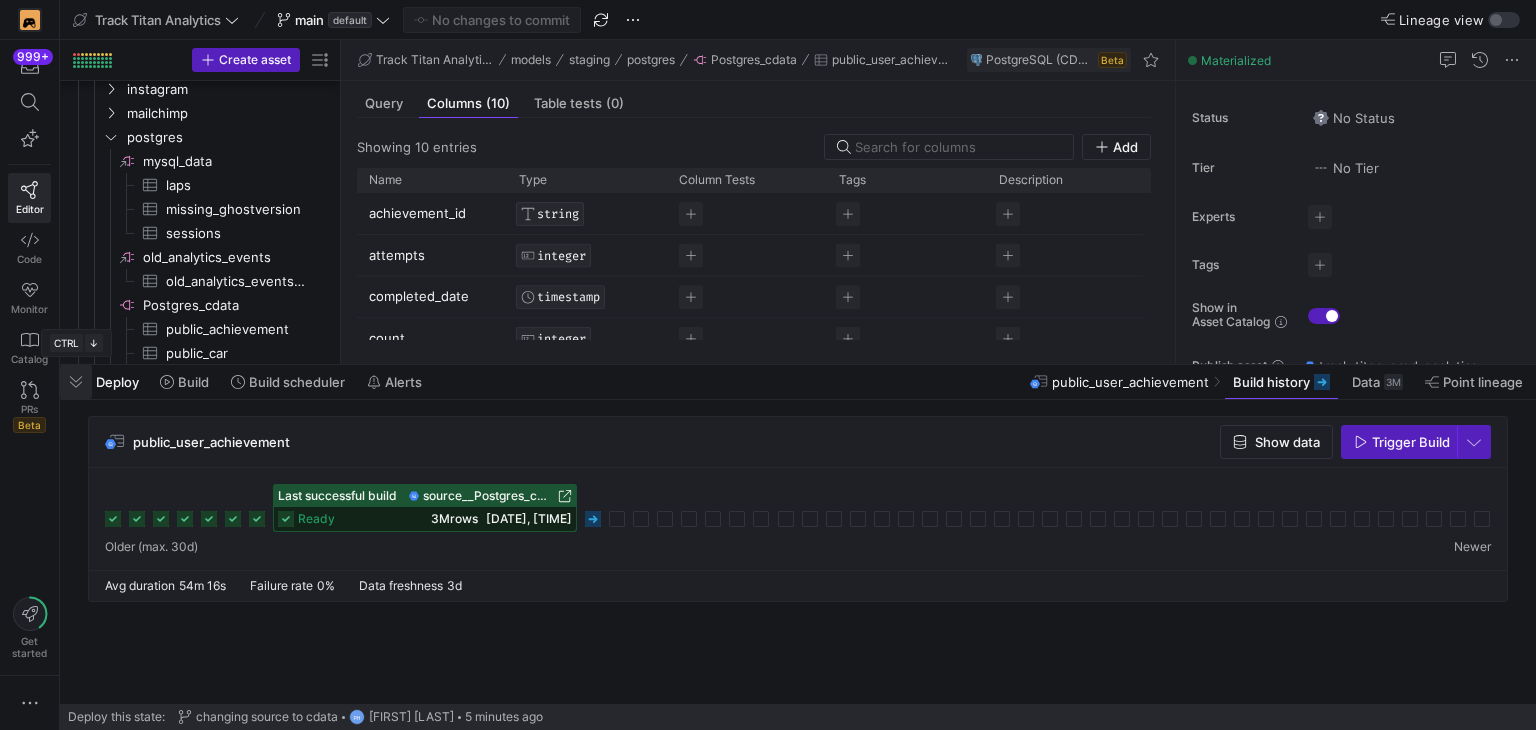 click at bounding box center [76, 382] 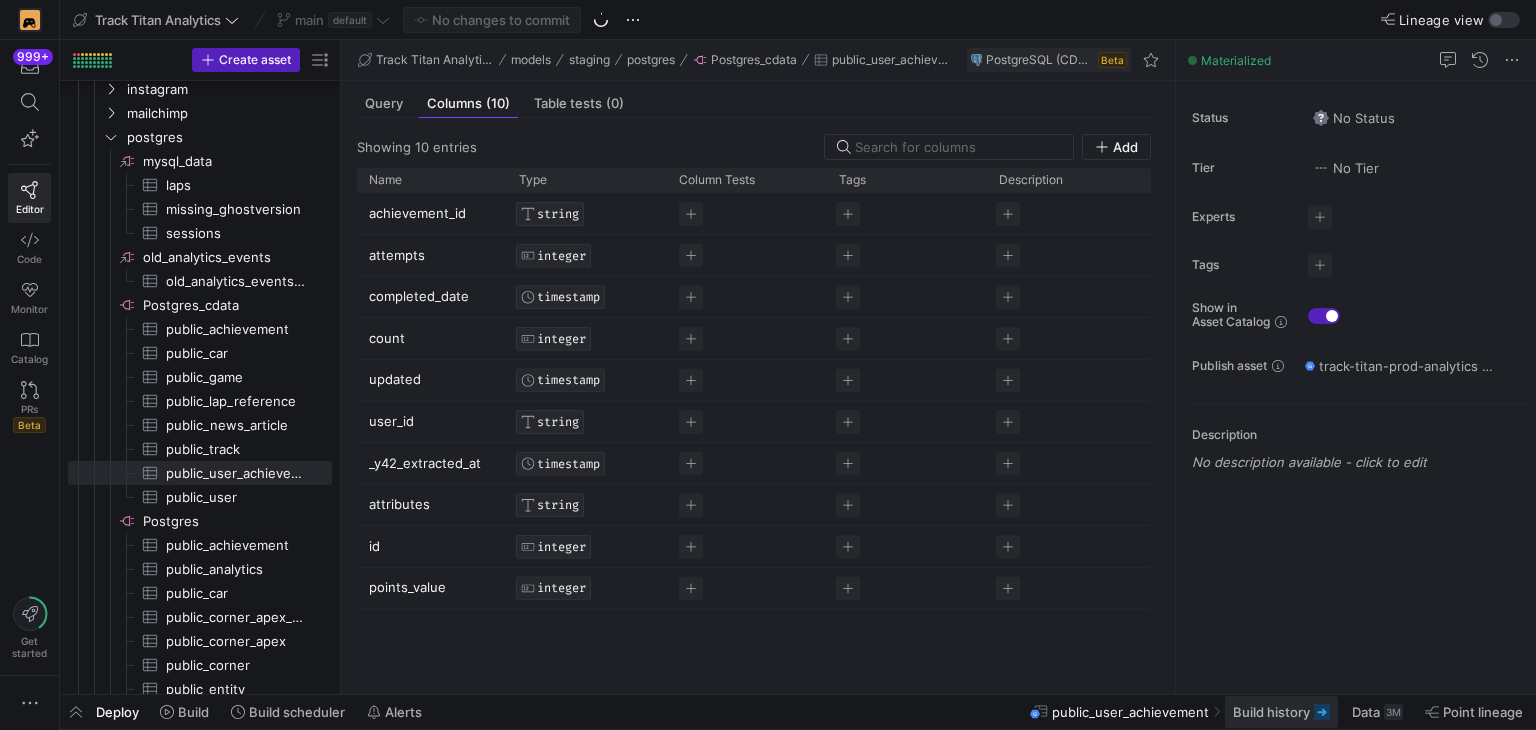 click at bounding box center (1281, 712) 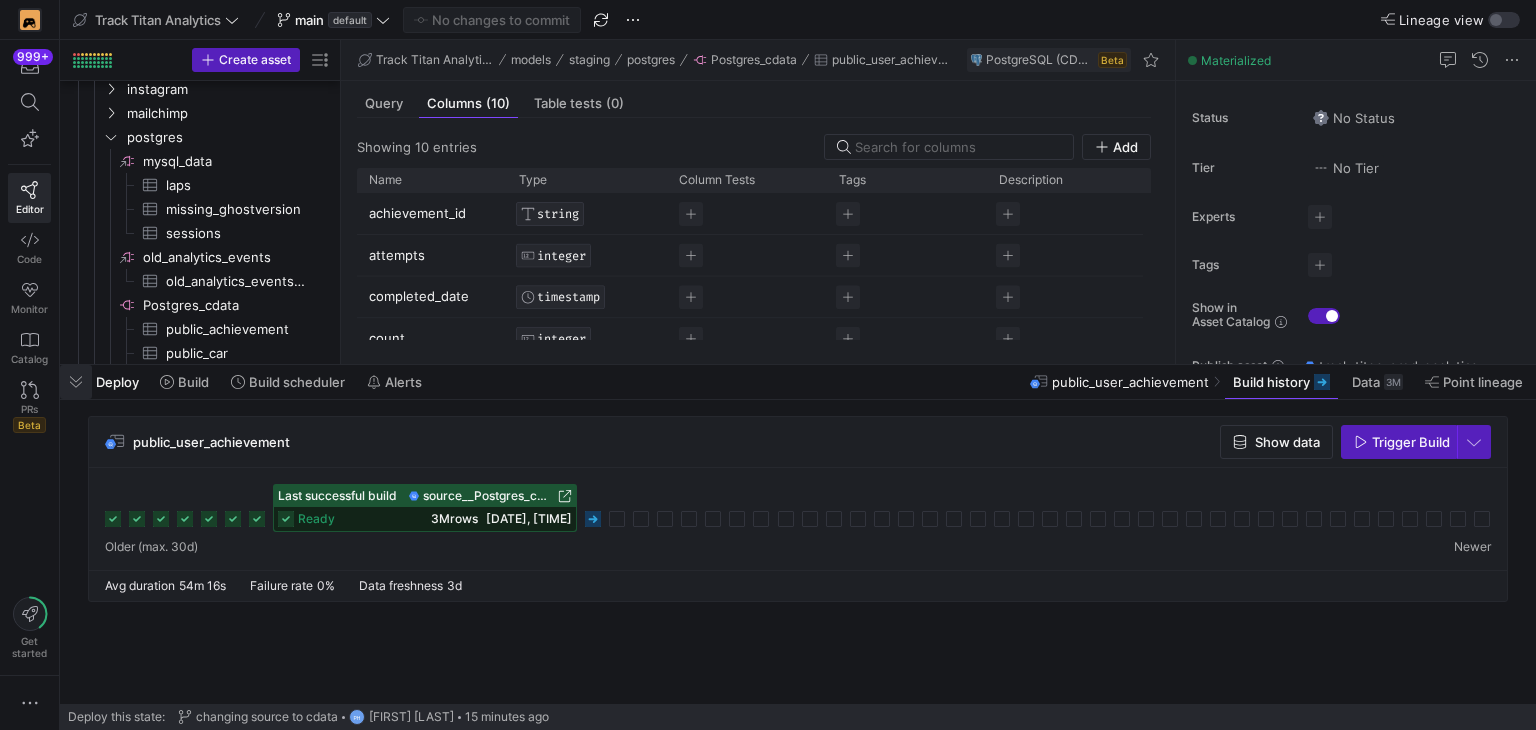 click at bounding box center (76, 382) 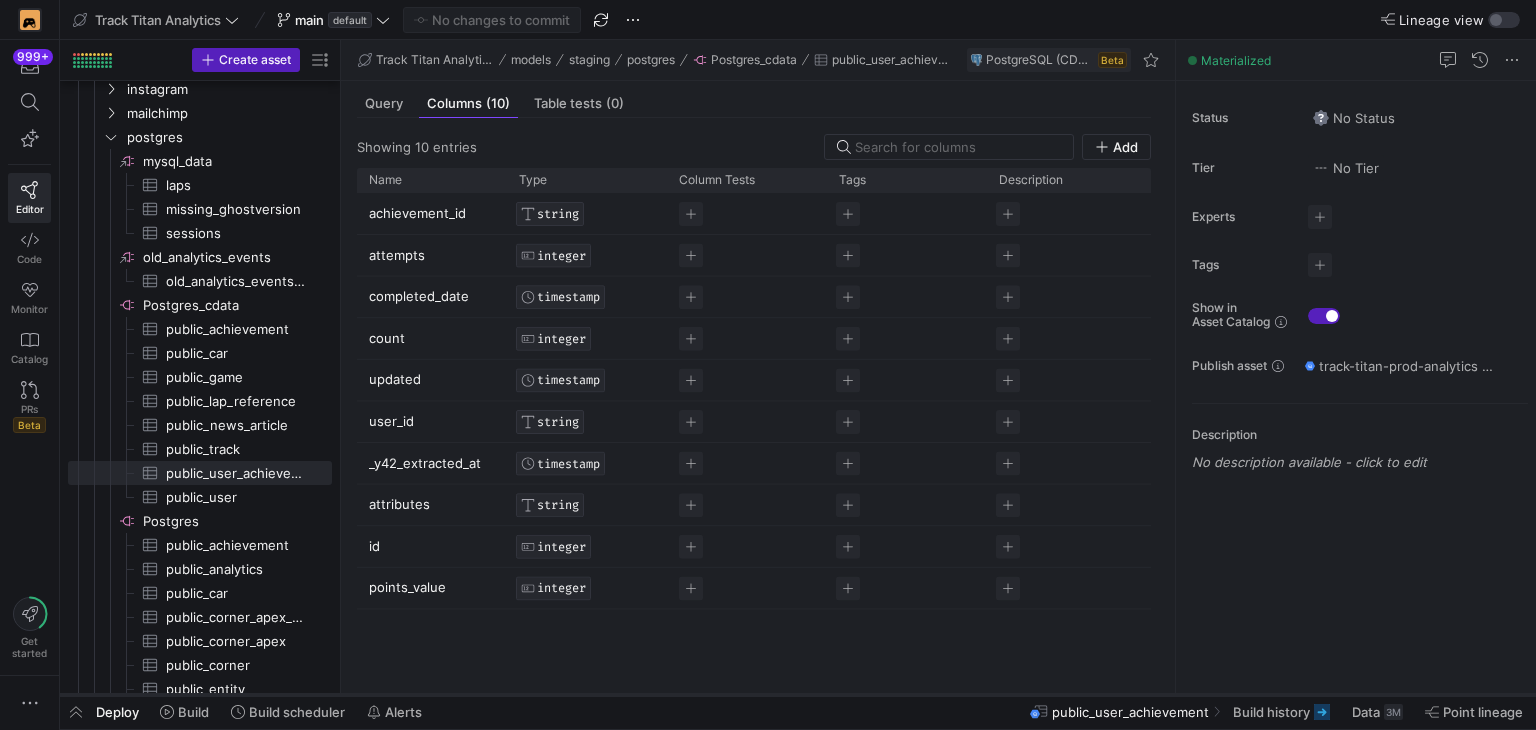 click at bounding box center [798, 695] 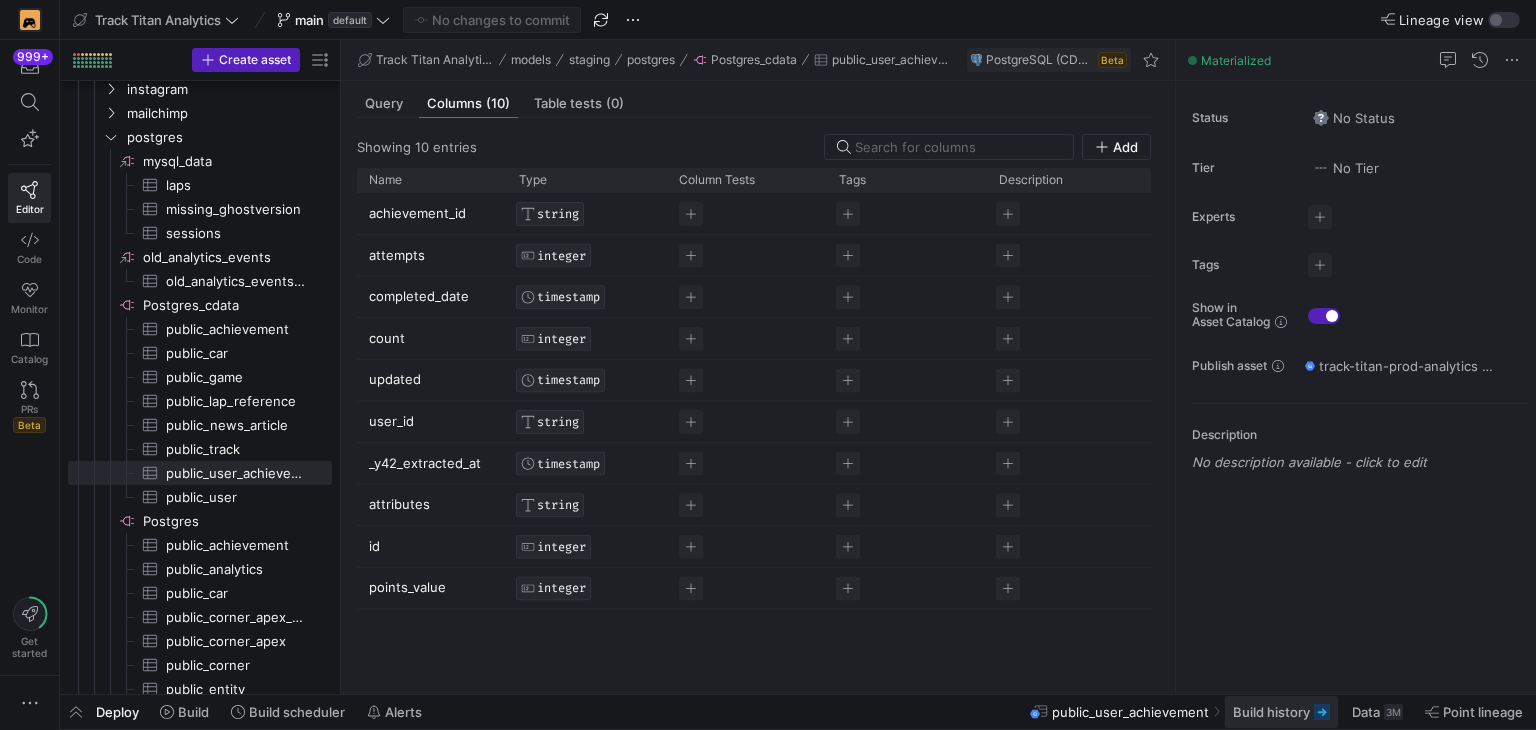 click on "Build history" at bounding box center [1271, 712] 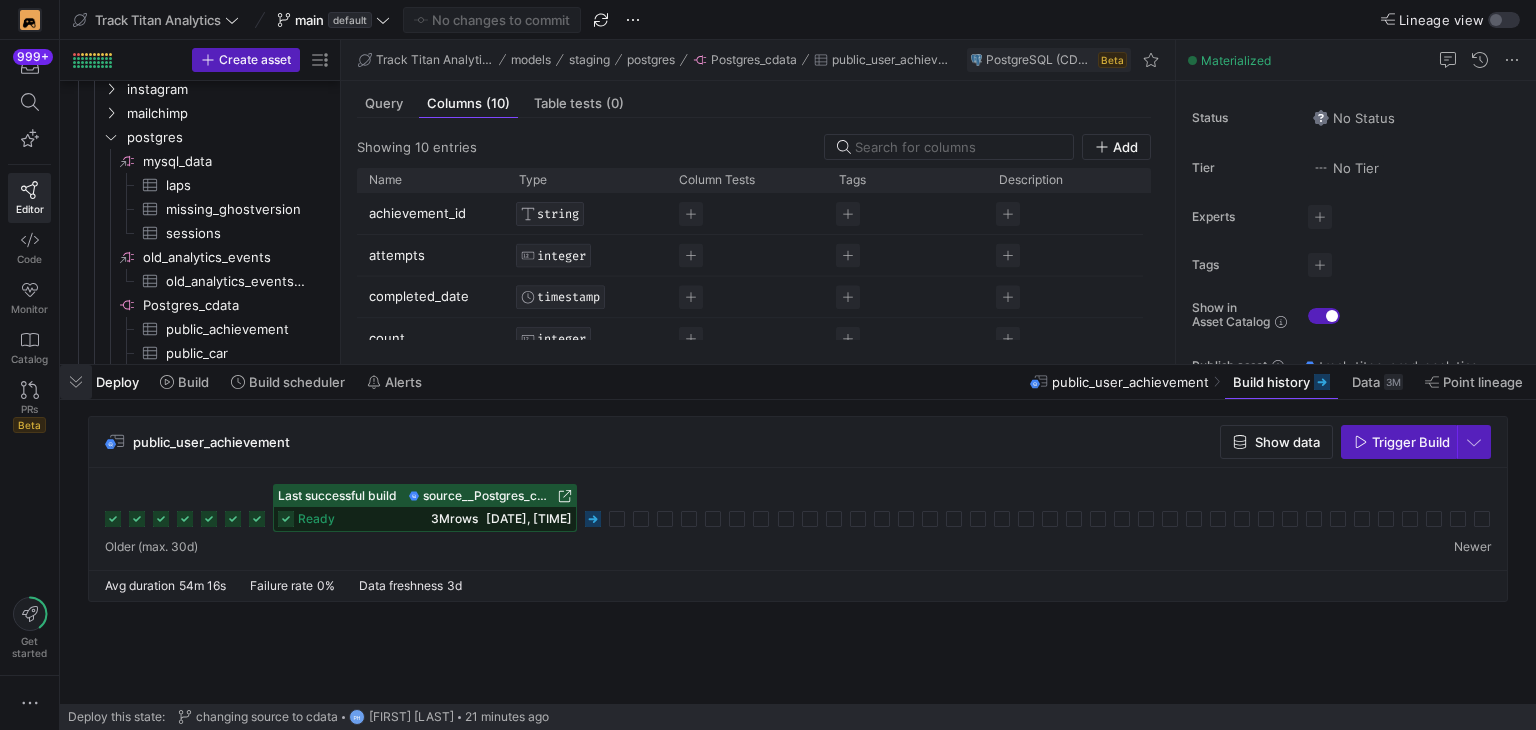 click at bounding box center [76, 382] 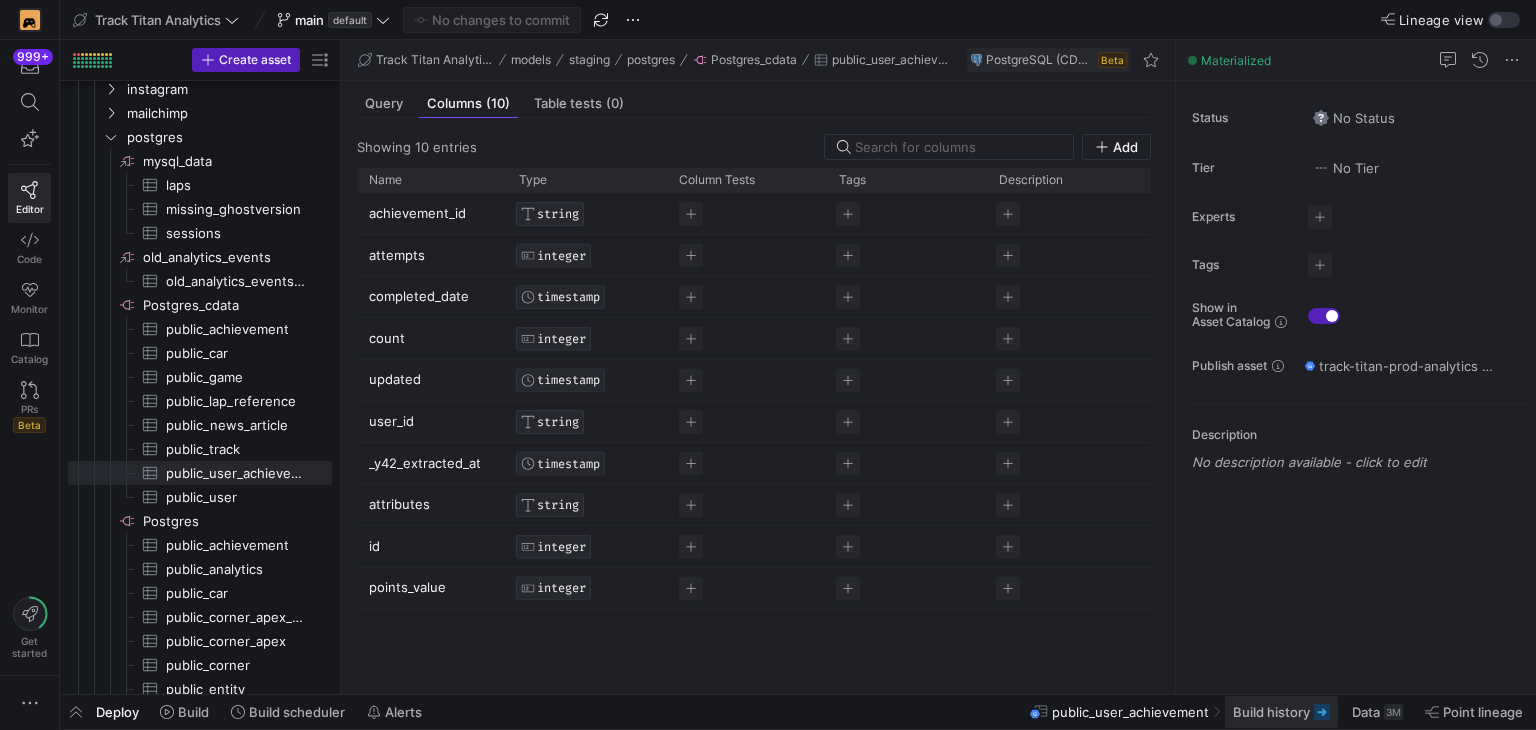 click on "Build history" at bounding box center (1271, 712) 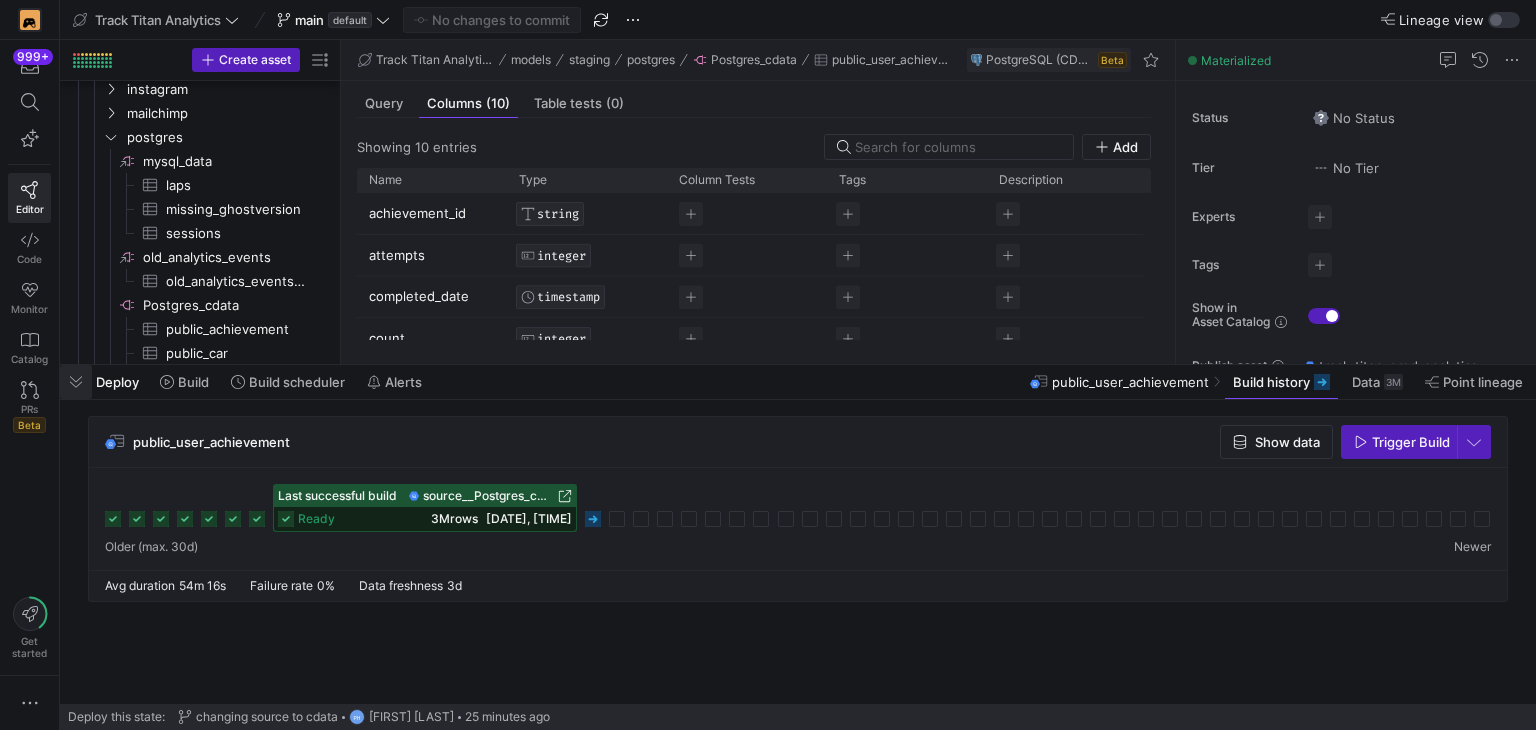 click at bounding box center (76, 382) 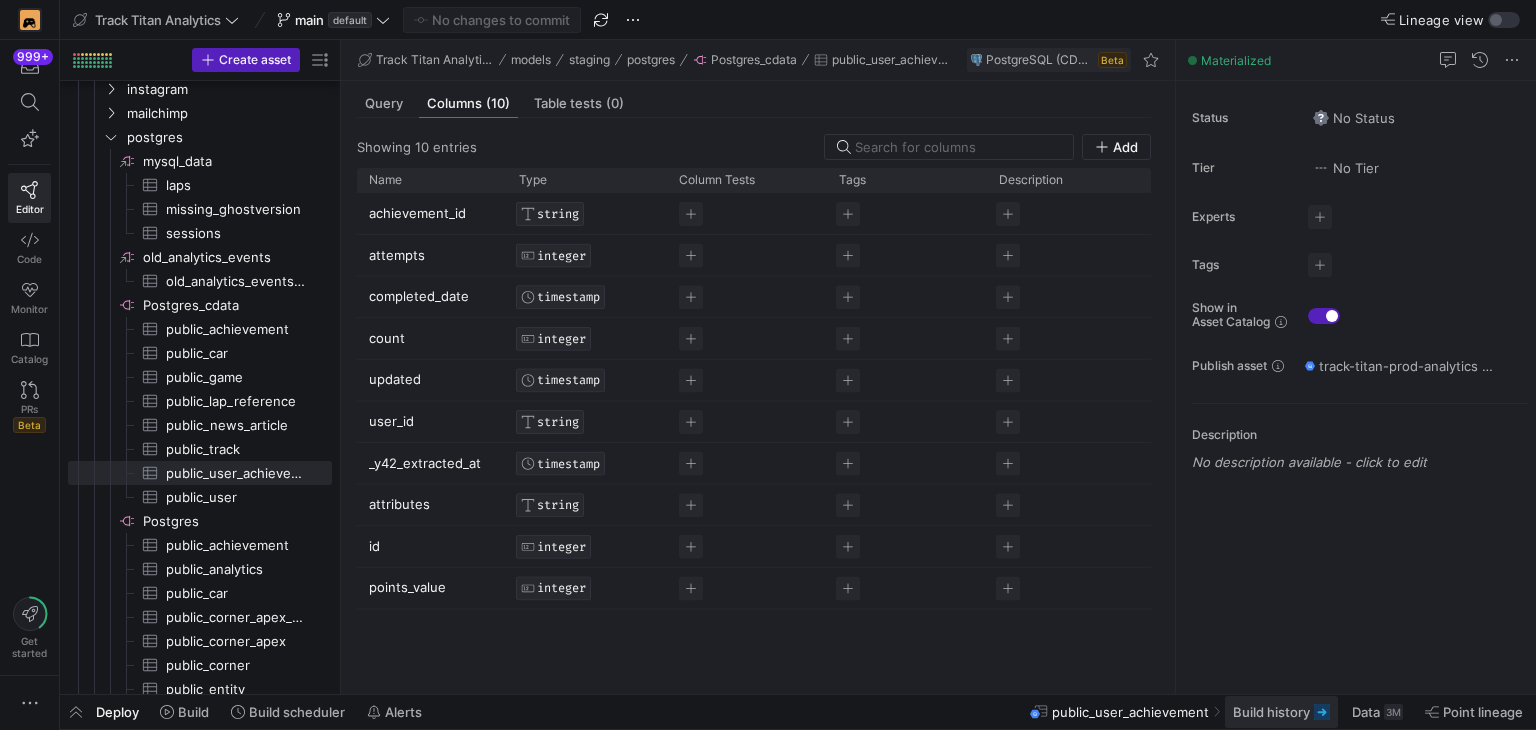 click on "Build history" at bounding box center [1271, 712] 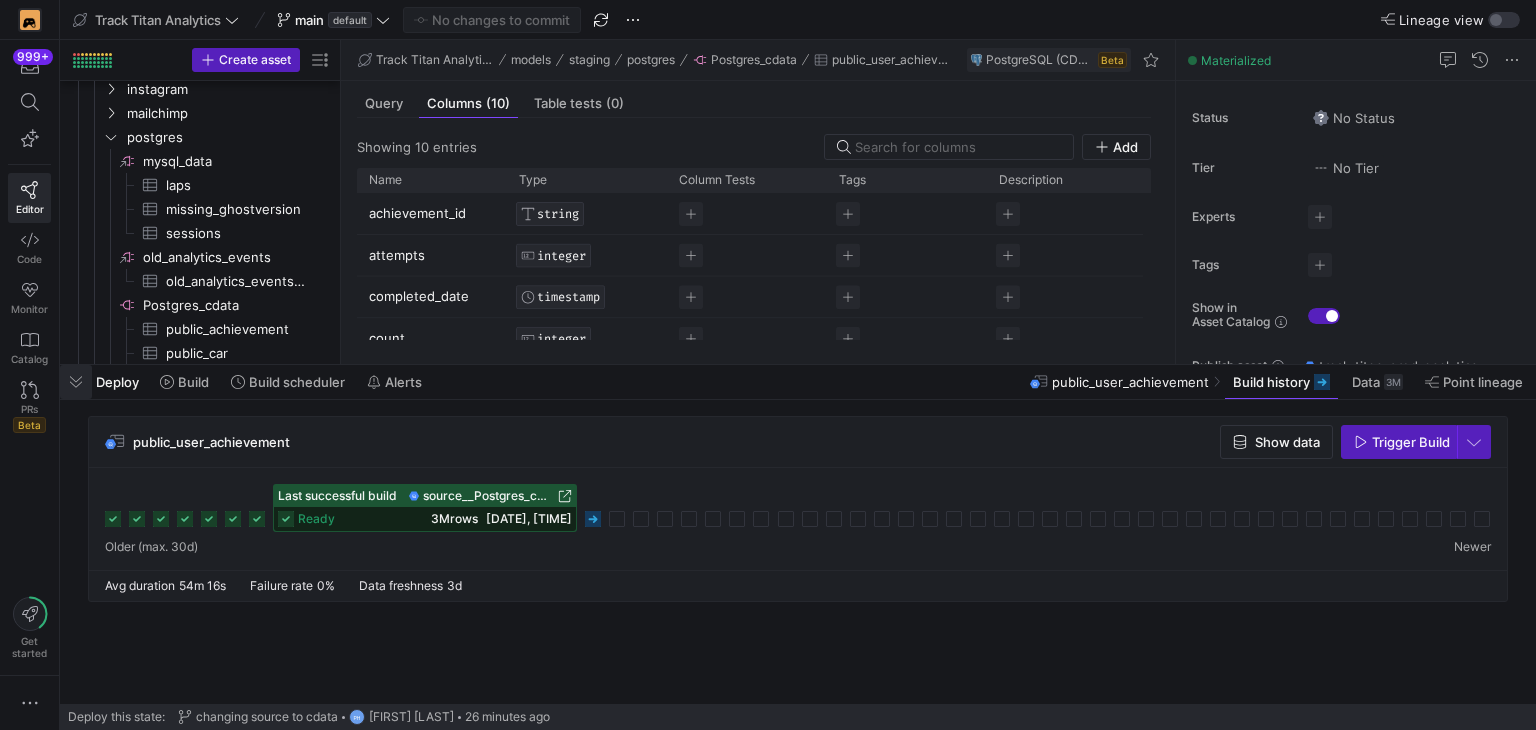 click at bounding box center (76, 382) 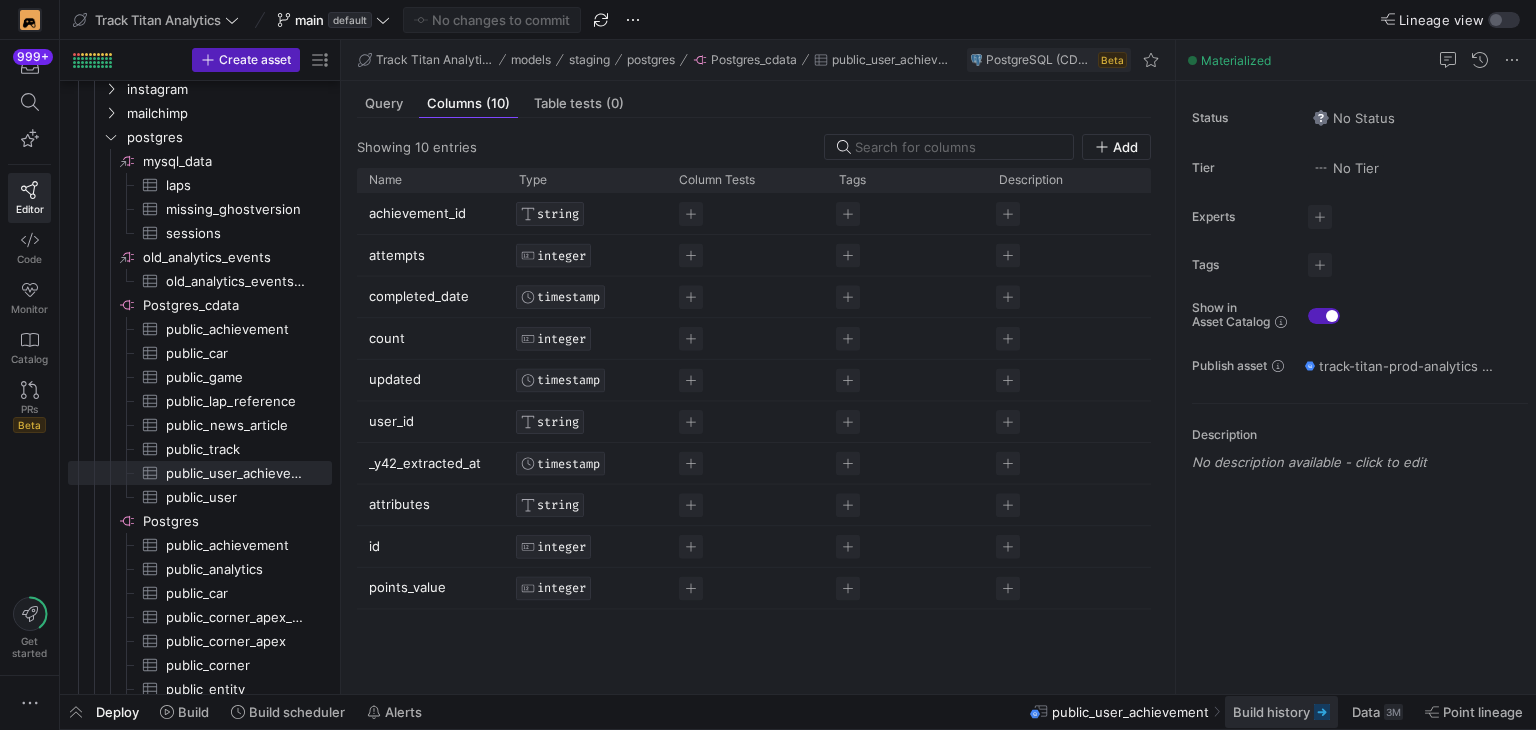 click on "Build history" at bounding box center (1271, 712) 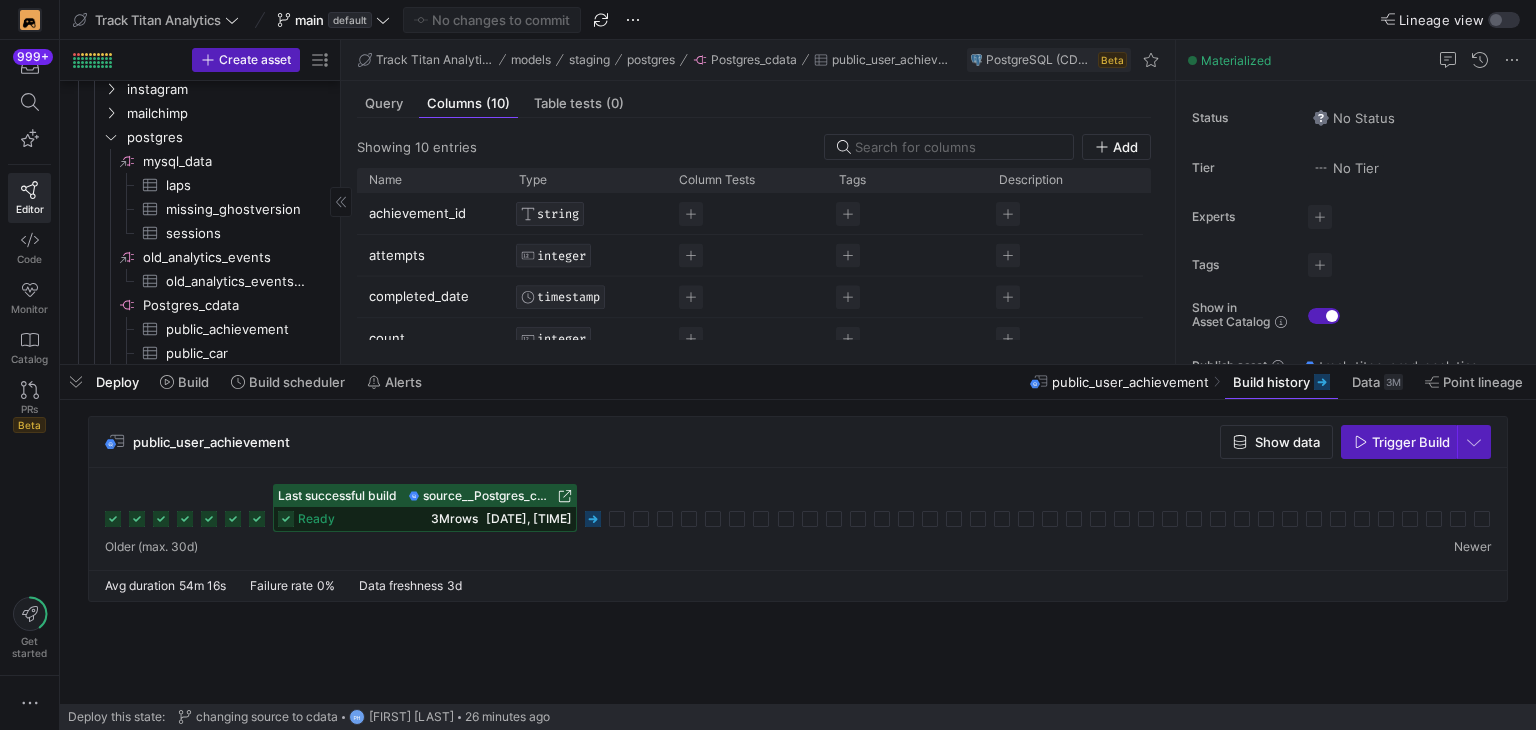 drag, startPoint x: 80, startPoint y: 385, endPoint x: 231, endPoint y: 249, distance: 203.21663 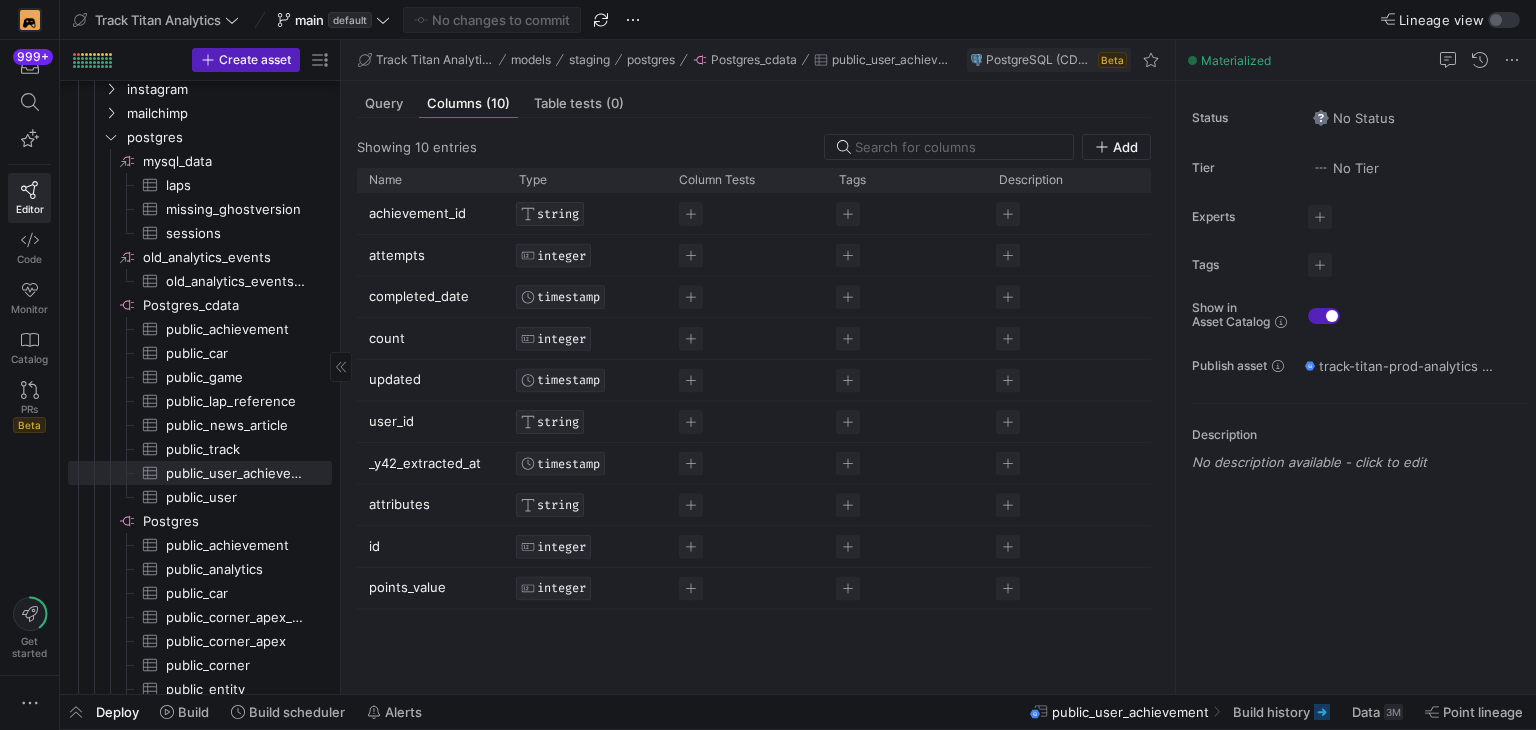 scroll, scrollTop: 800, scrollLeft: 0, axis: vertical 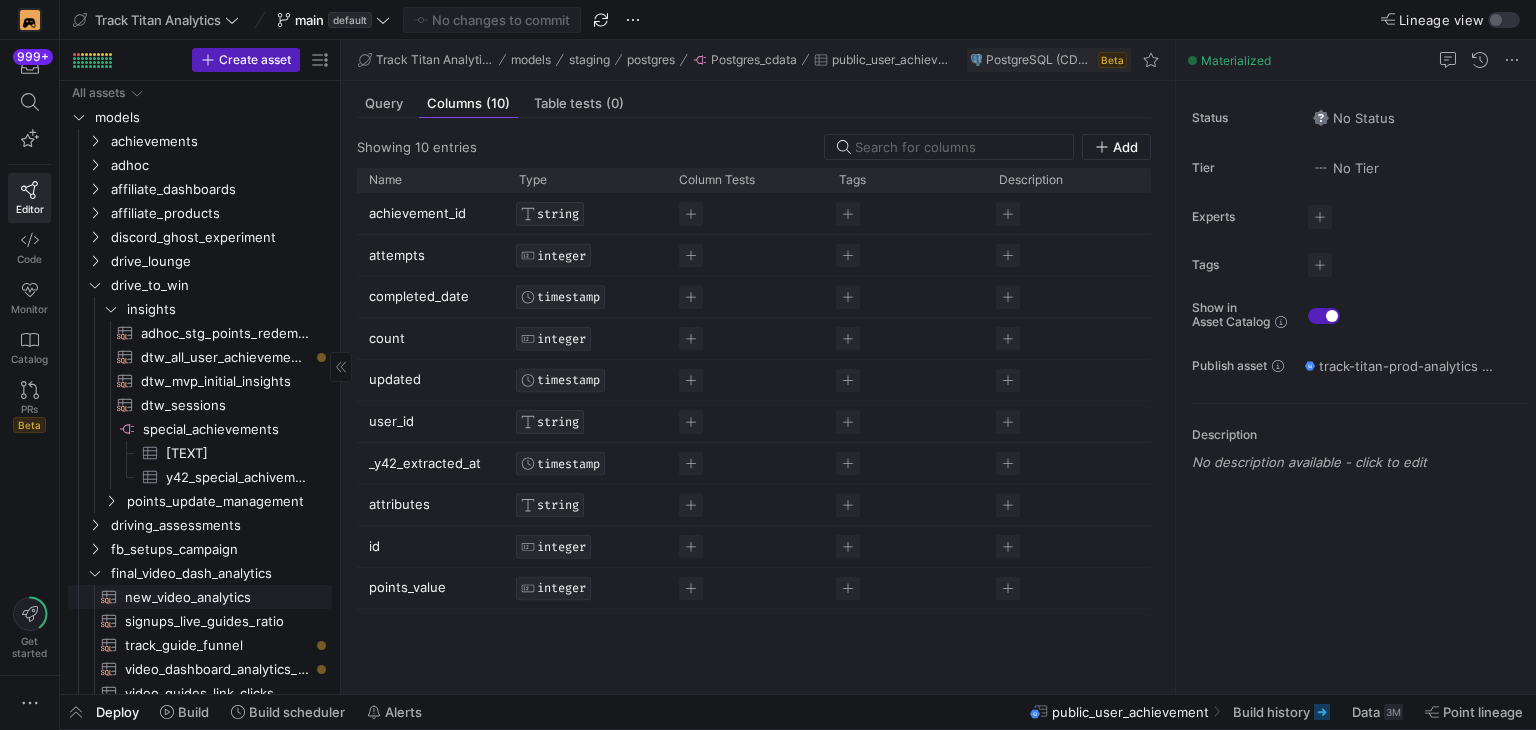 click on "new_video_analytics​​​​​​​​​​" at bounding box center (217, 597) 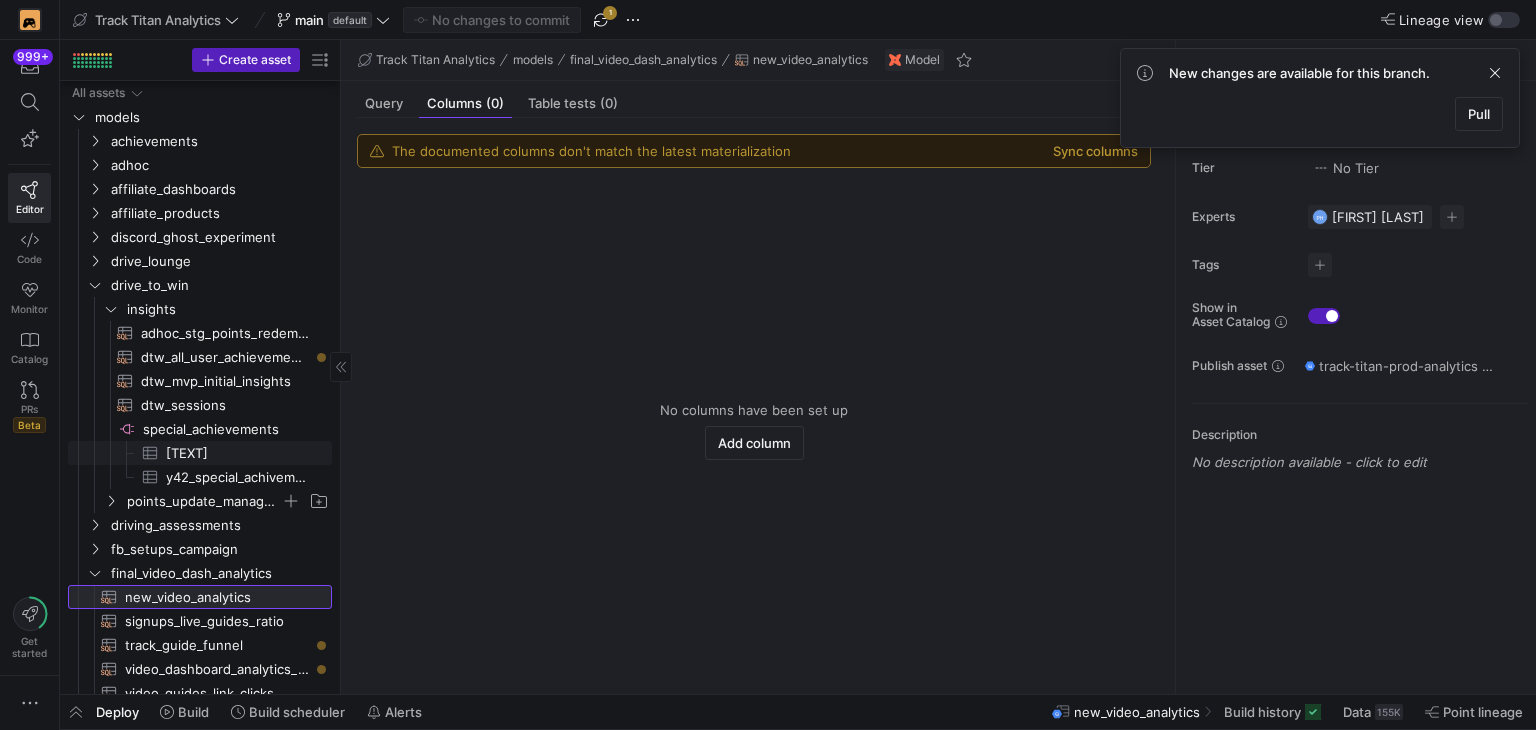 scroll, scrollTop: 89, scrollLeft: 0, axis: vertical 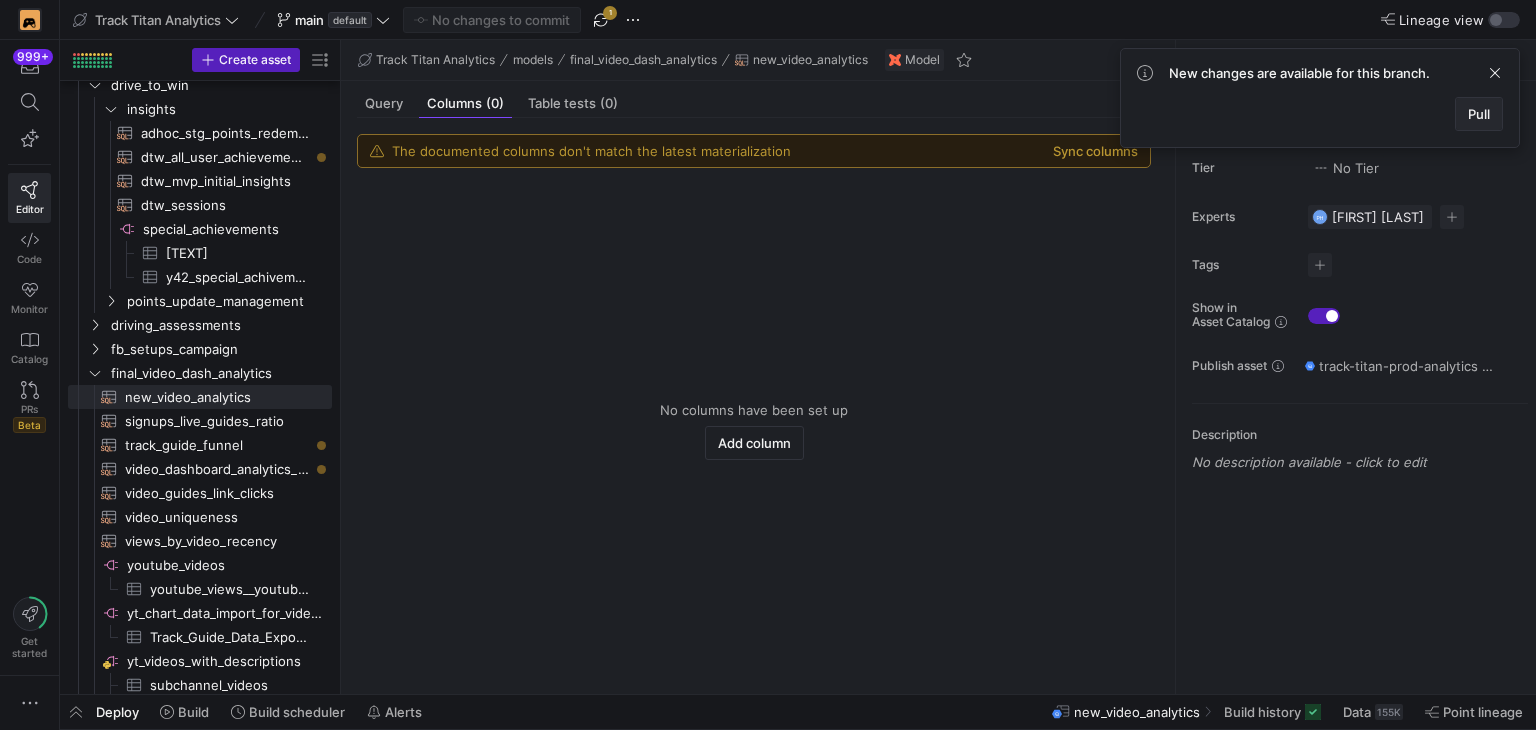 click on "Pull" at bounding box center [1479, 114] 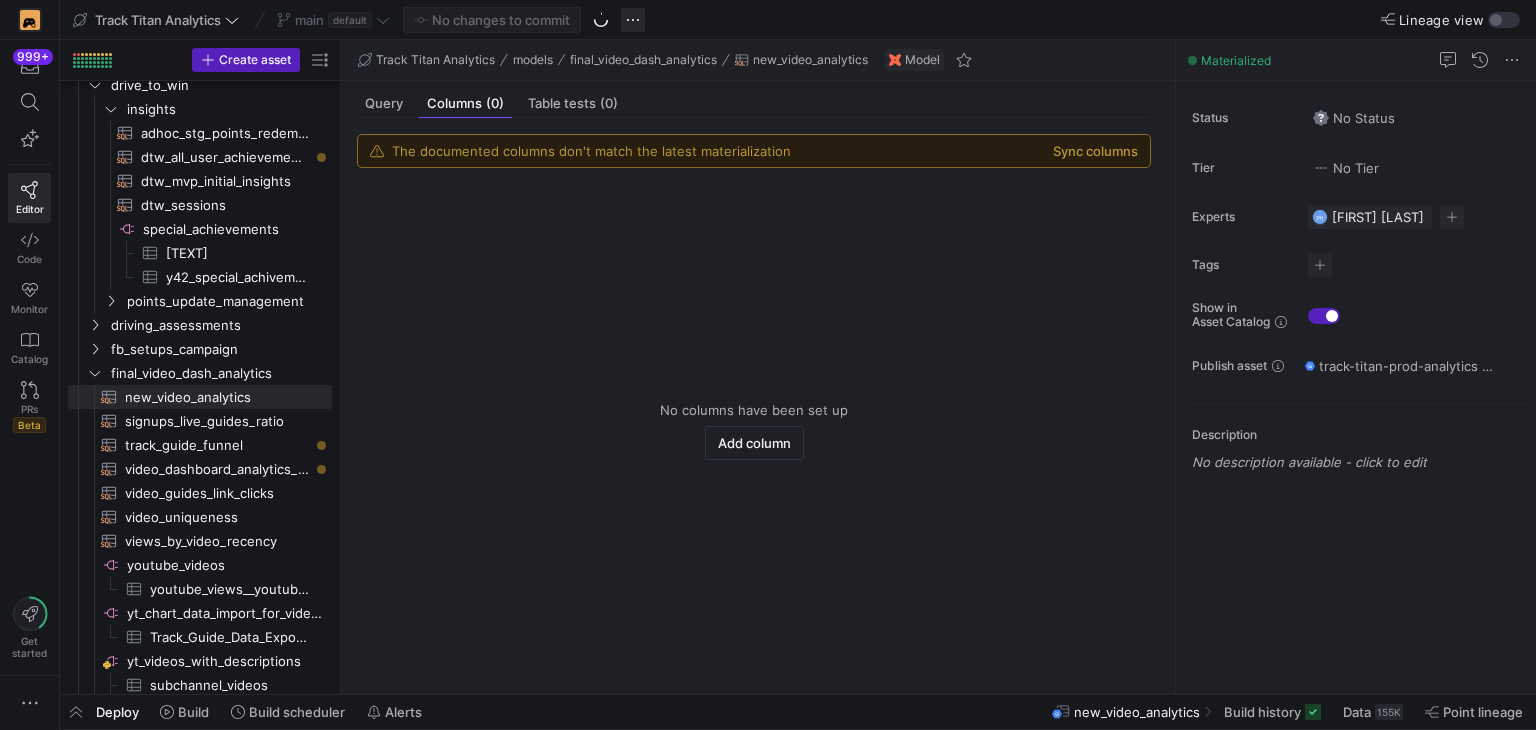 click at bounding box center (633, 20) 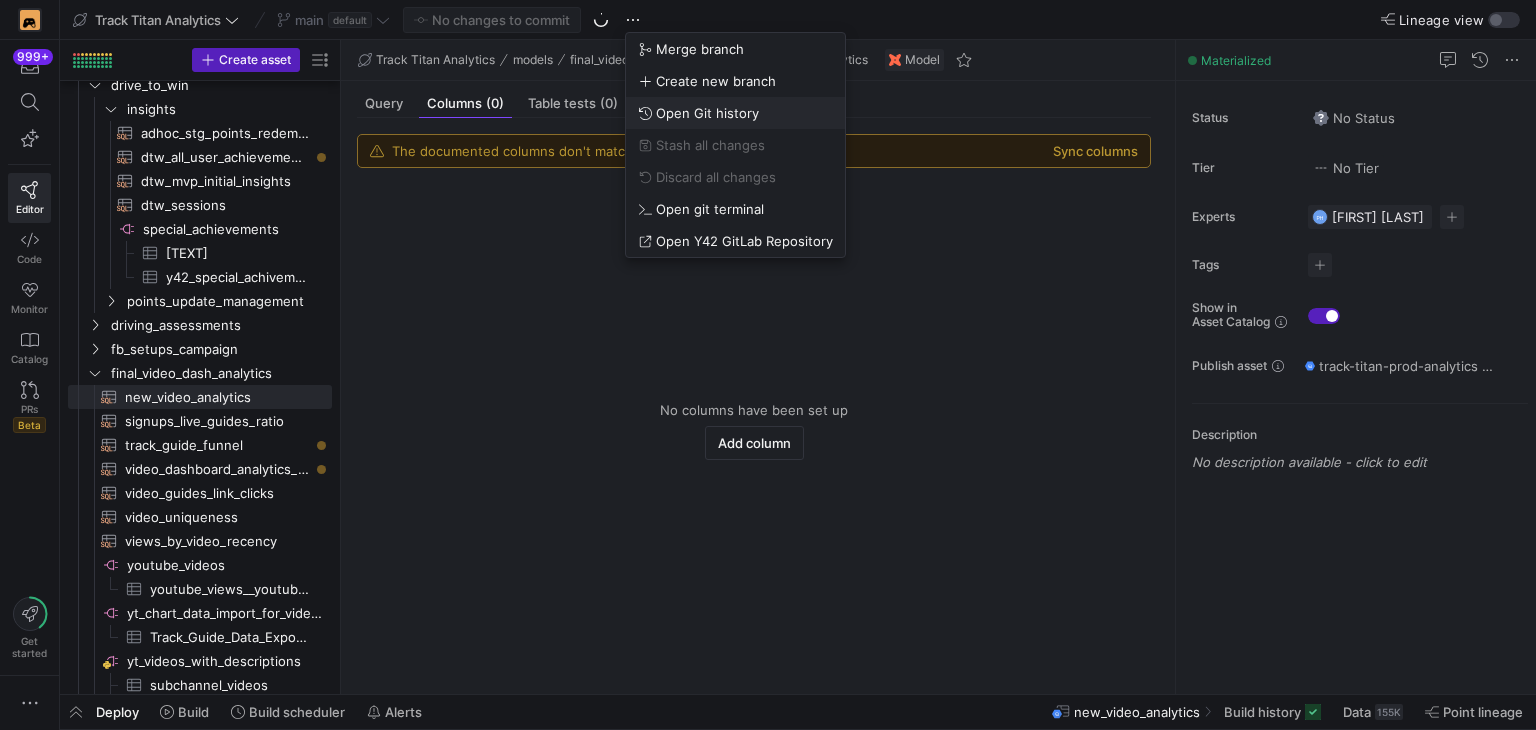 click on "Open Git history" at bounding box center [735, 113] 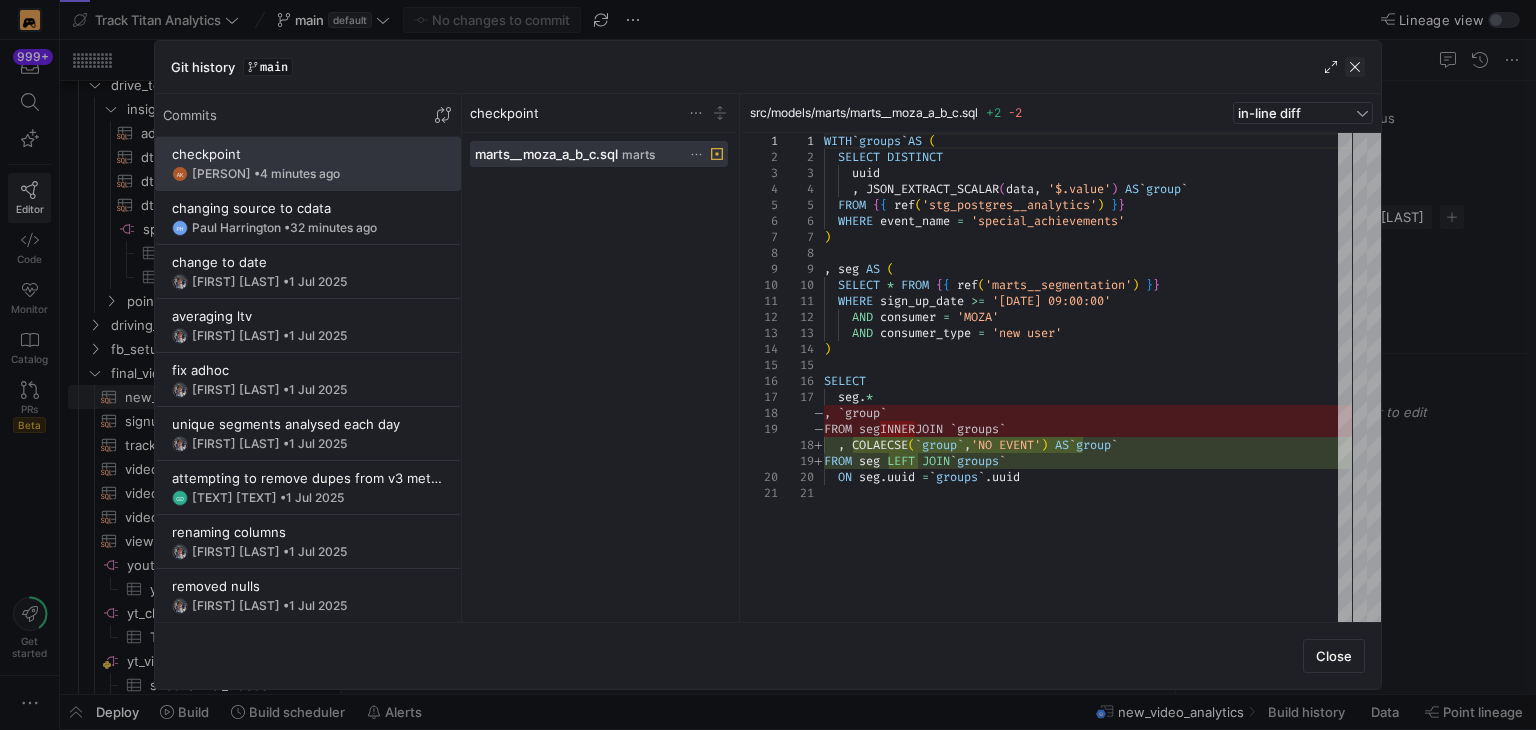 click at bounding box center (1355, 67) 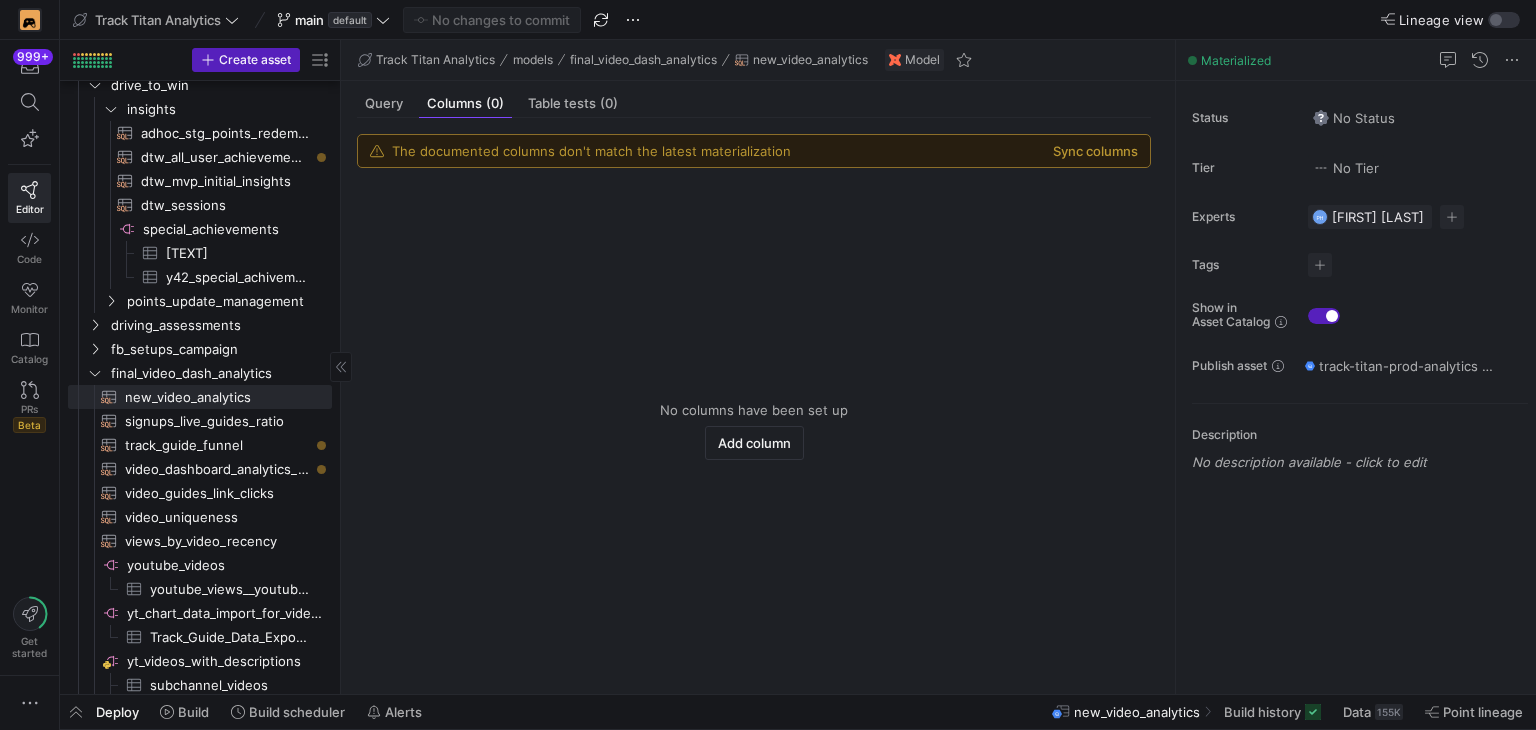 scroll, scrollTop: 48, scrollLeft: 0, axis: vertical 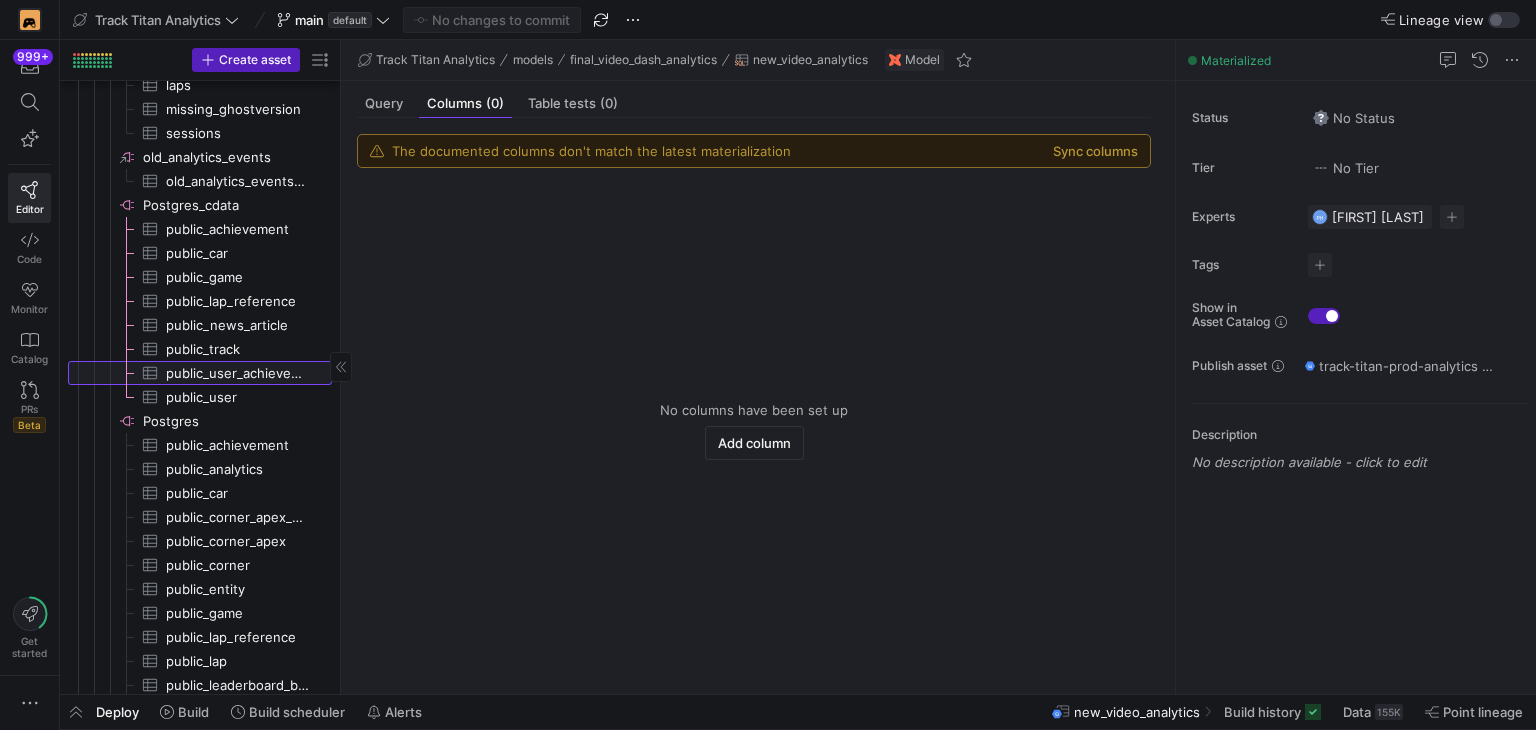 click on "public_user_achievement​​​​​​​​​" at bounding box center [237, 373] 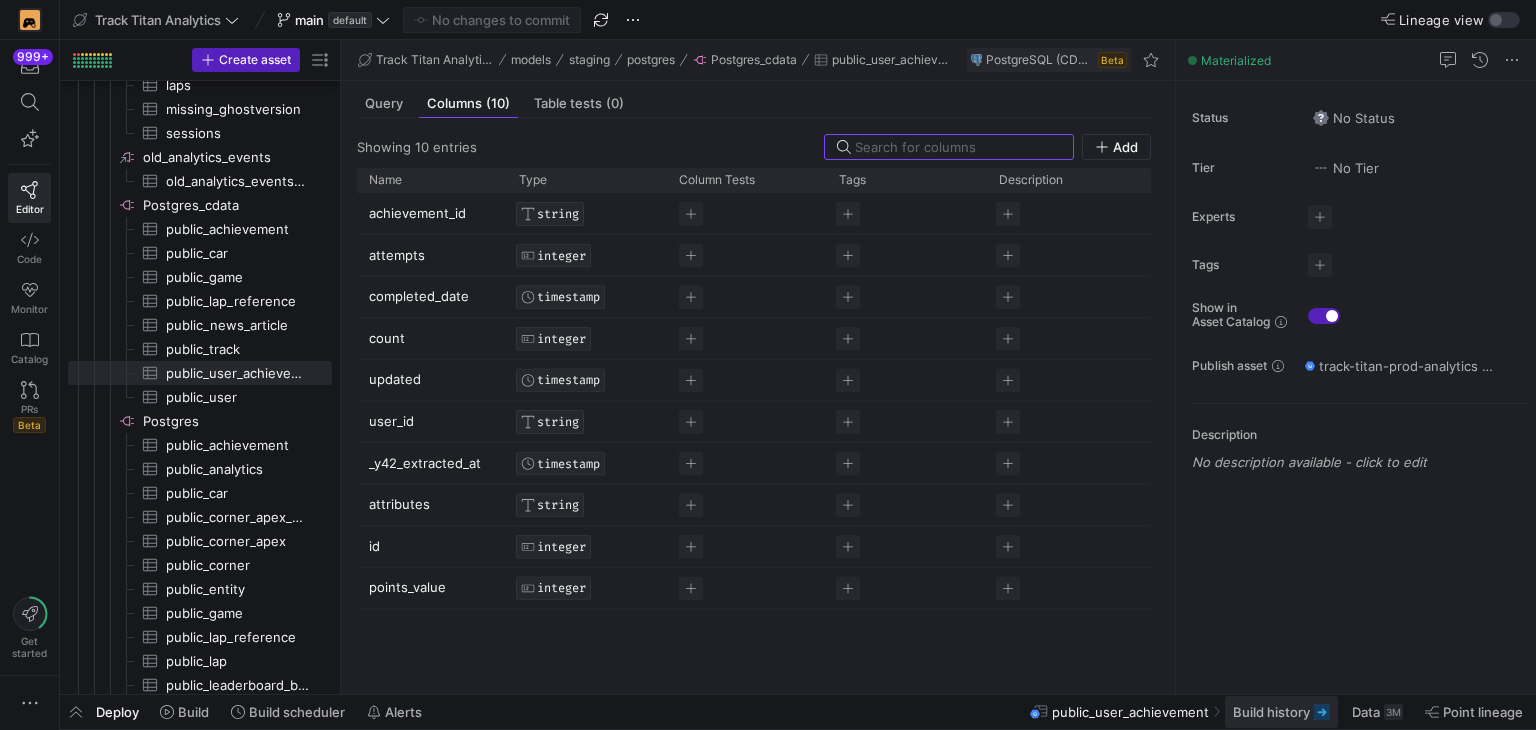 click at bounding box center (1322, 712) 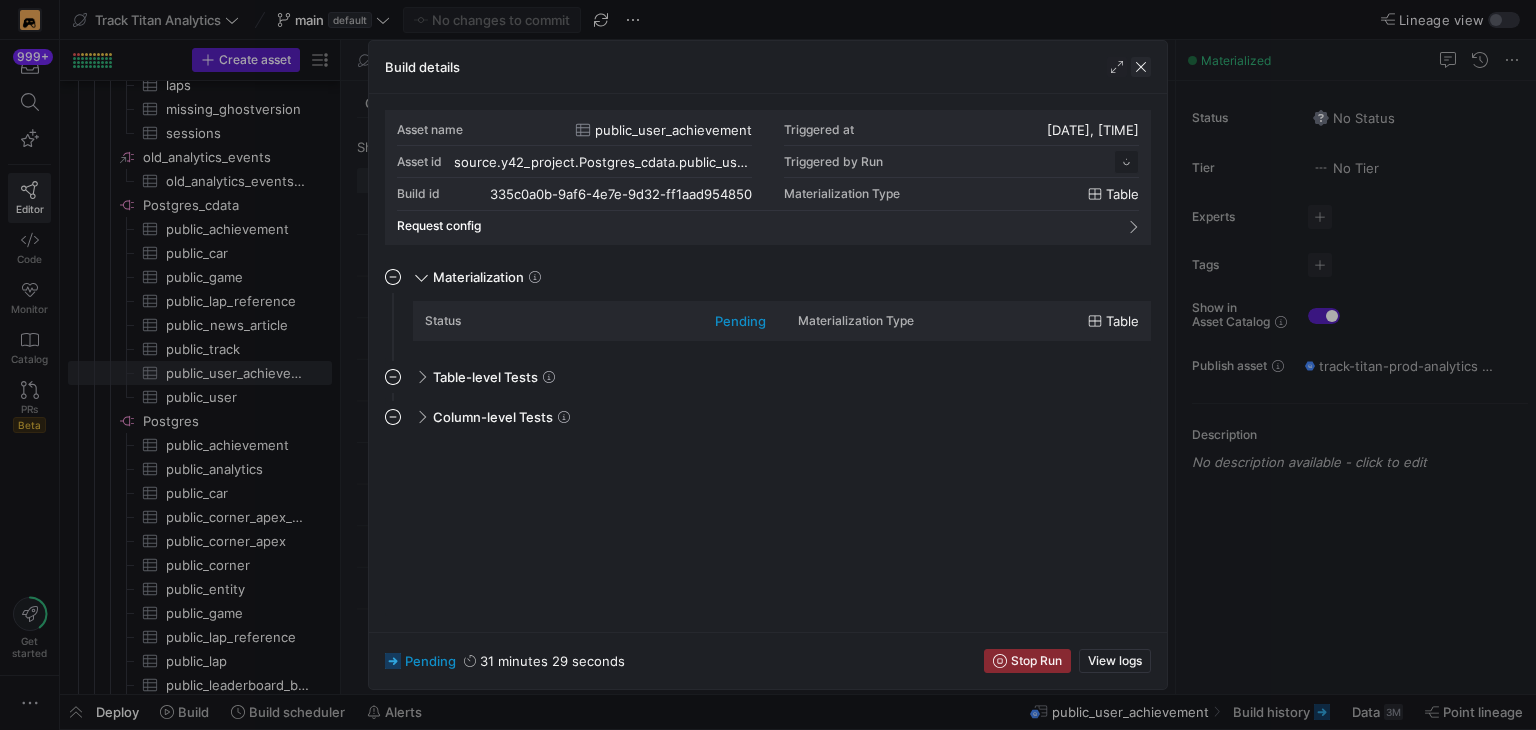 click at bounding box center [1141, 67] 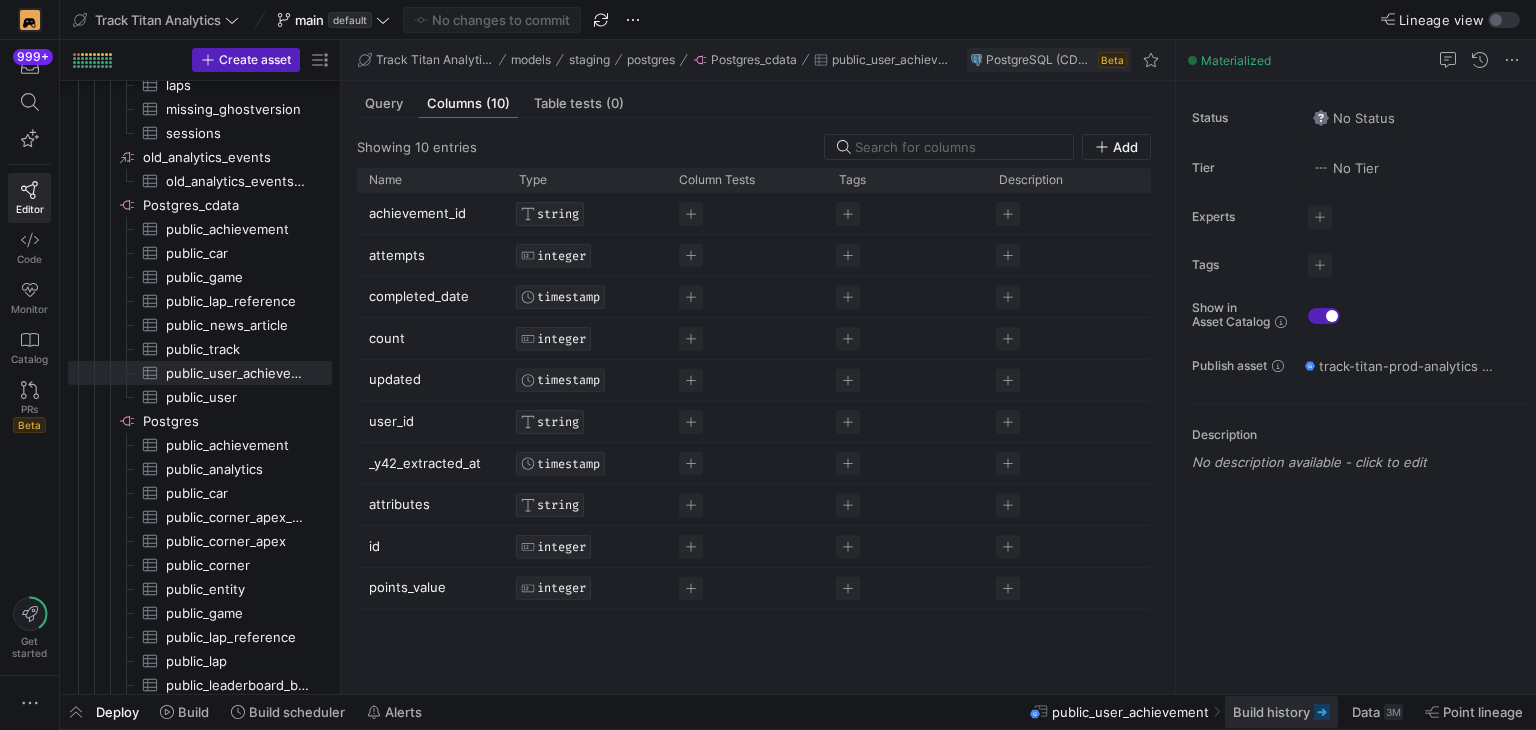 click on "Build history" at bounding box center (1271, 712) 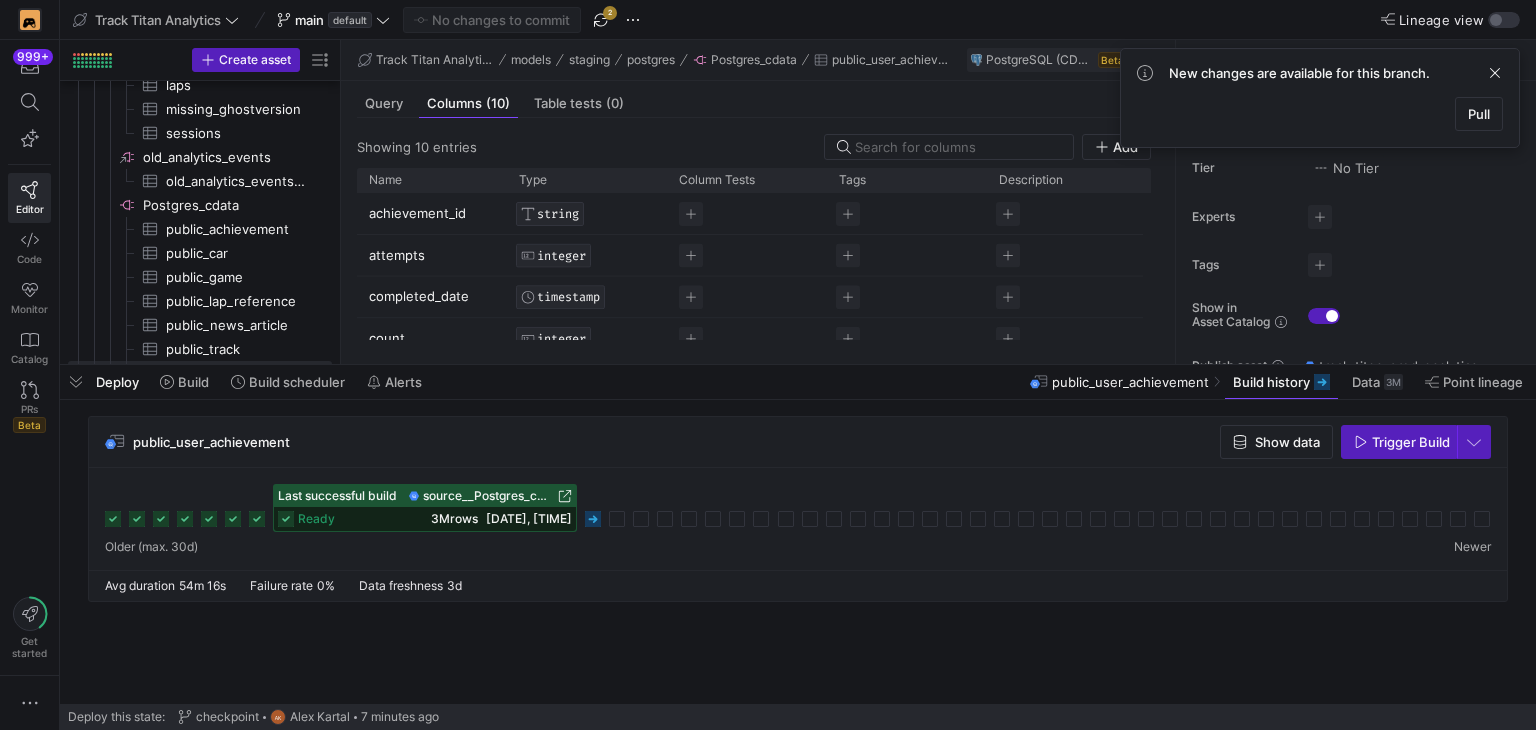 drag, startPoint x: 599, startPoint y: 22, endPoint x: 617, endPoint y: 21, distance: 18.027756 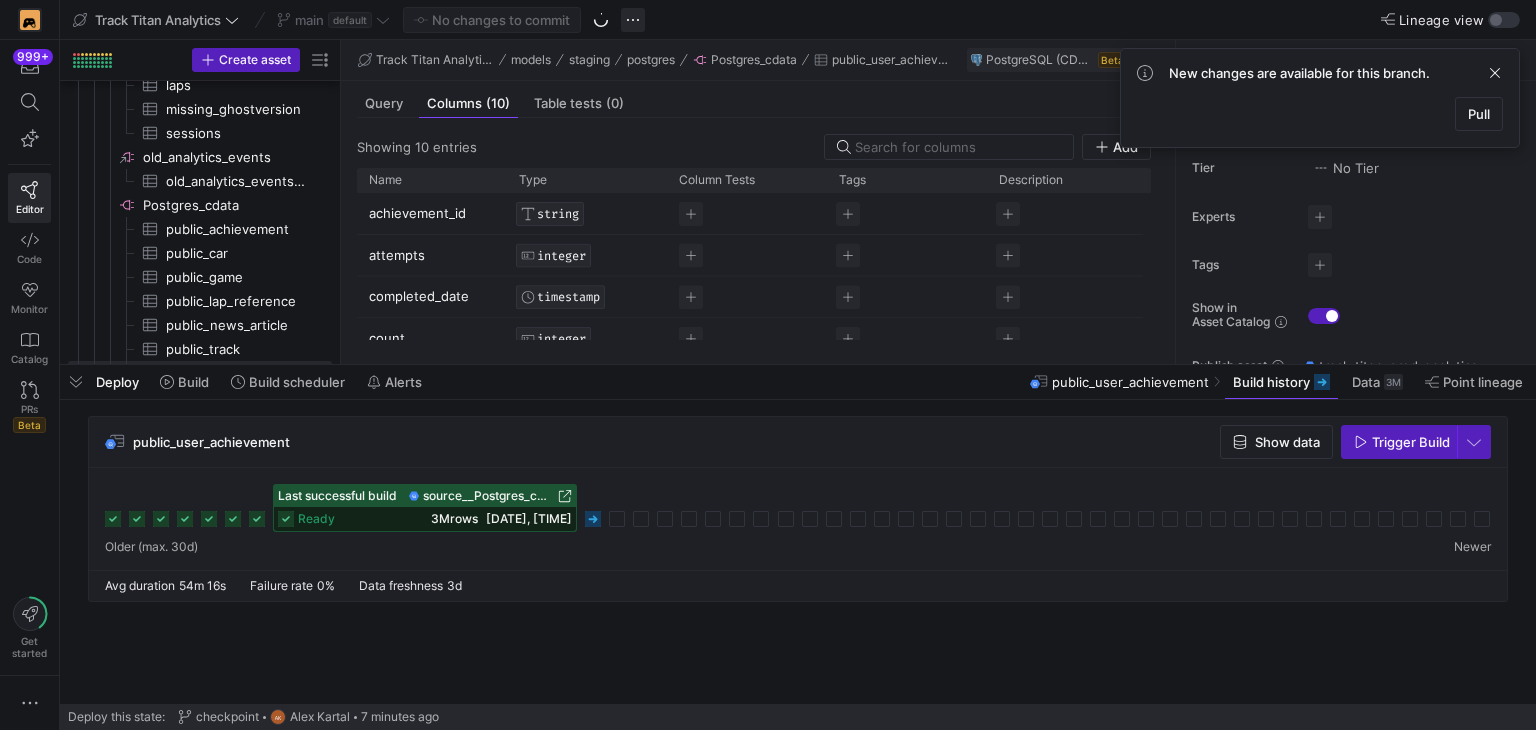 click at bounding box center [633, 20] 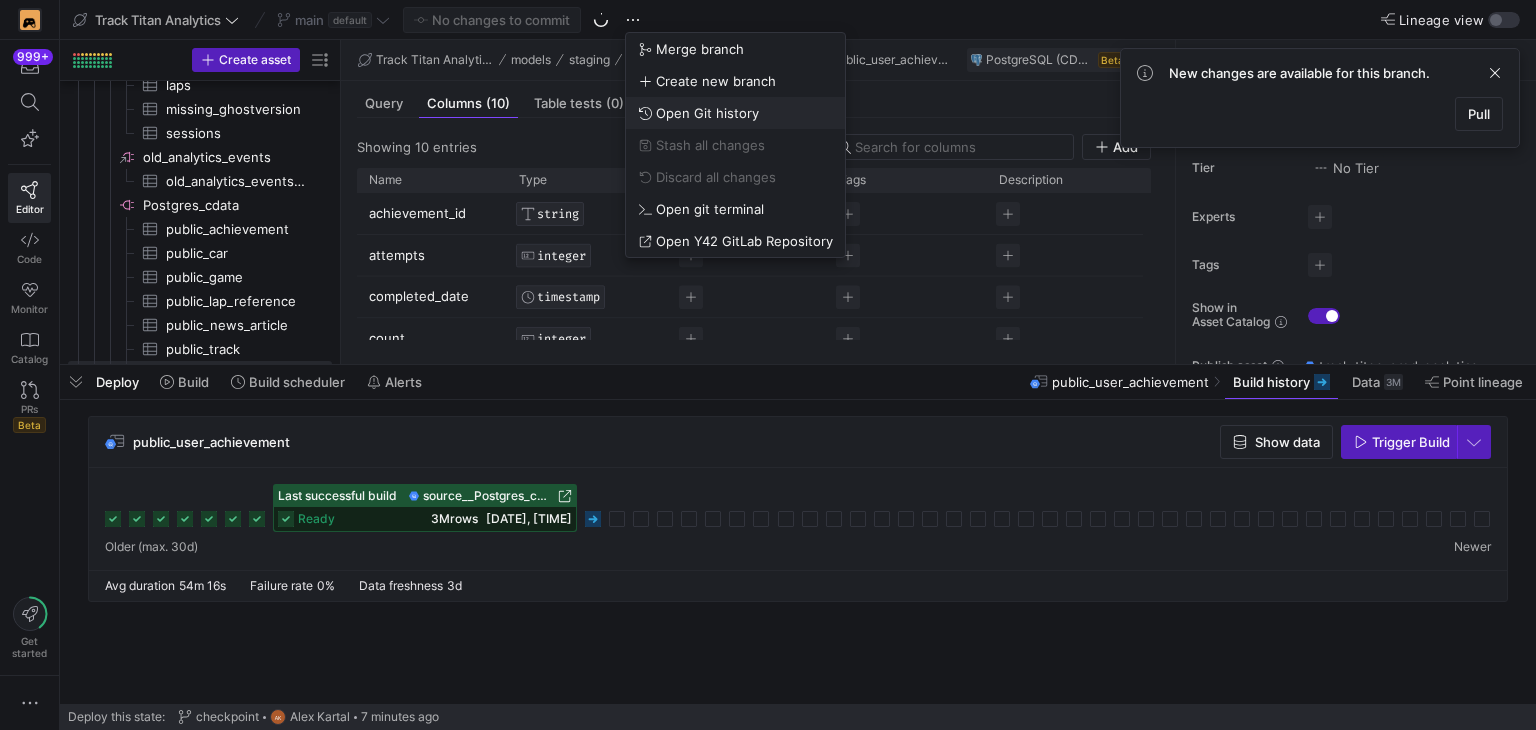 click on "Open Git history" at bounding box center (707, 113) 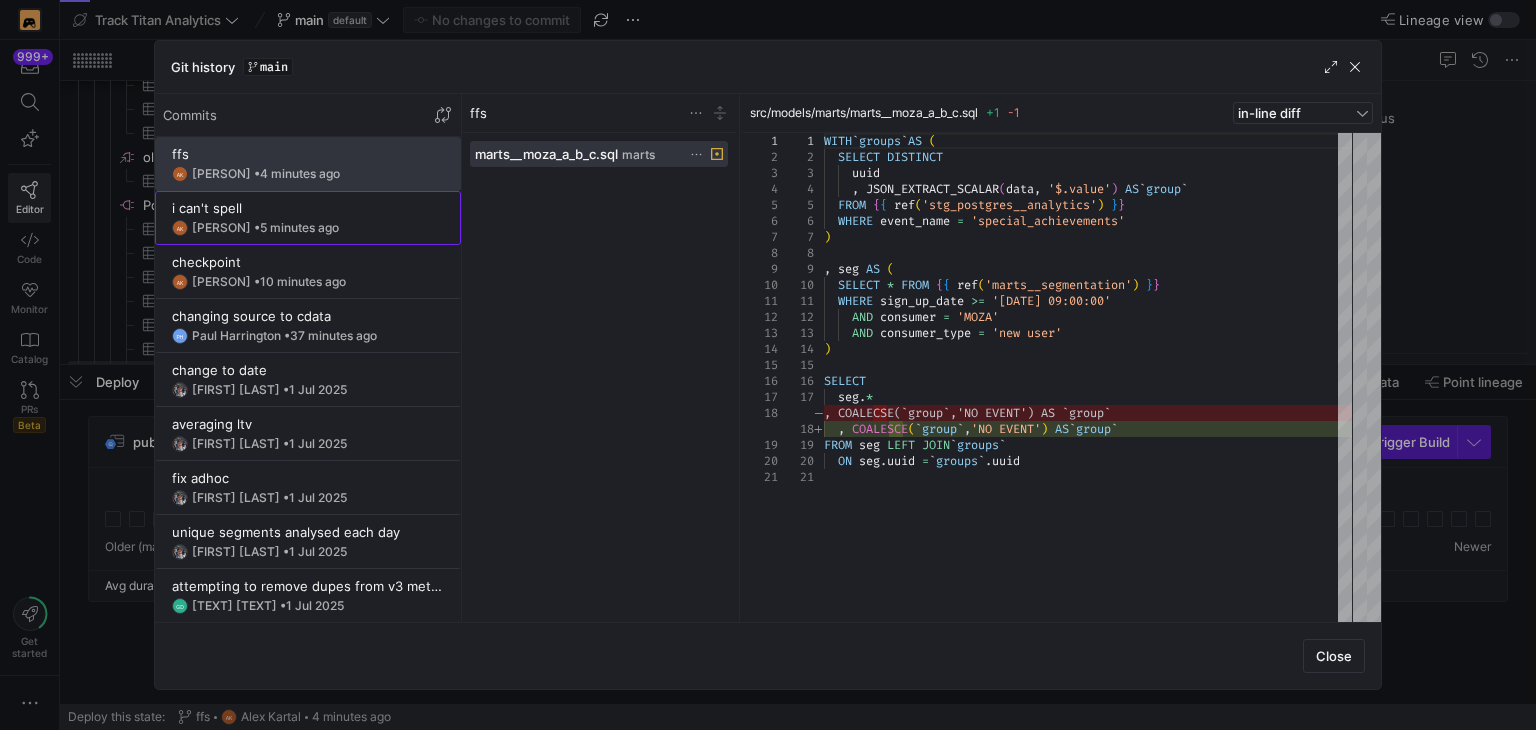 click on "[INITIALS] [FIRST] [LAST] •  5 minutes ago" at bounding box center (308, 228) 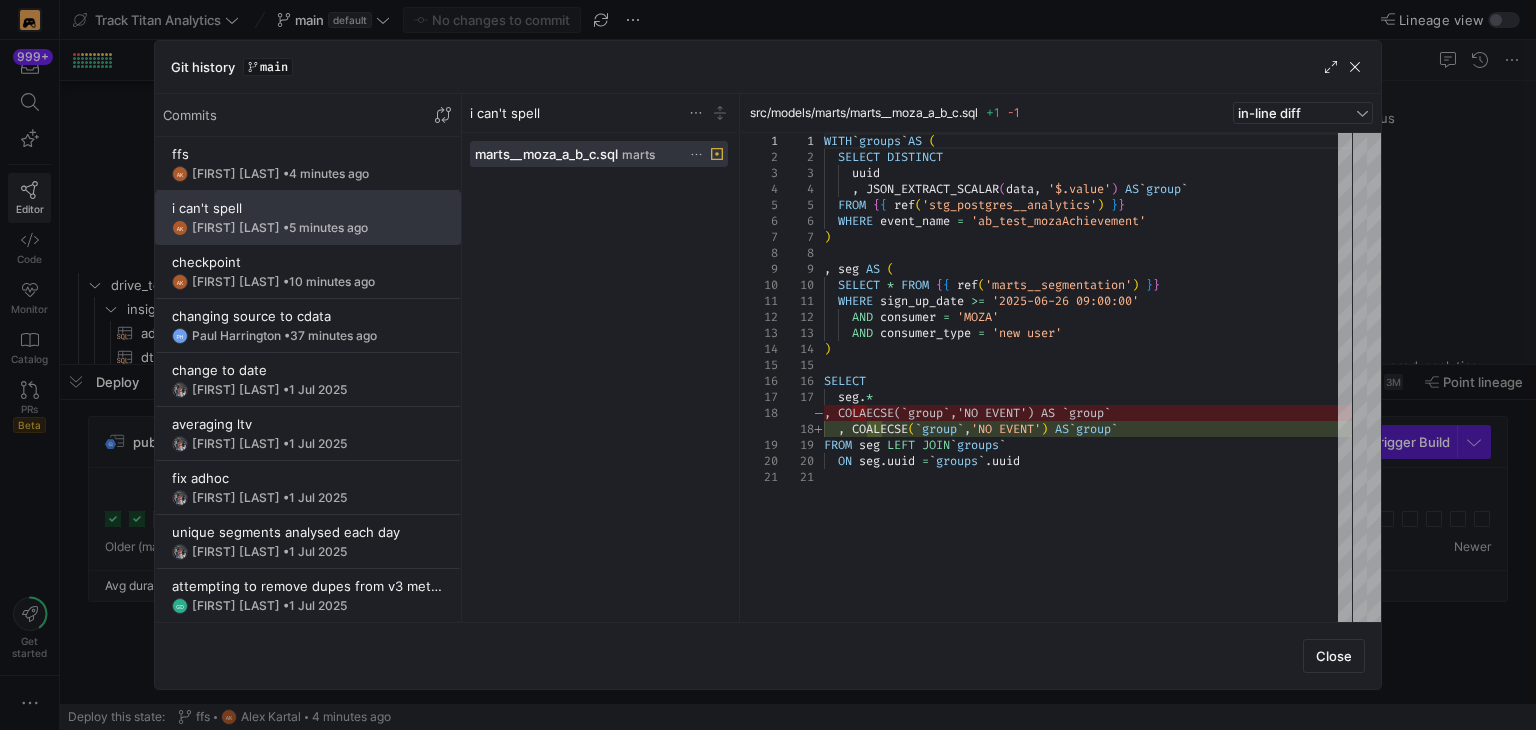 scroll, scrollTop: 0, scrollLeft: 0, axis: both 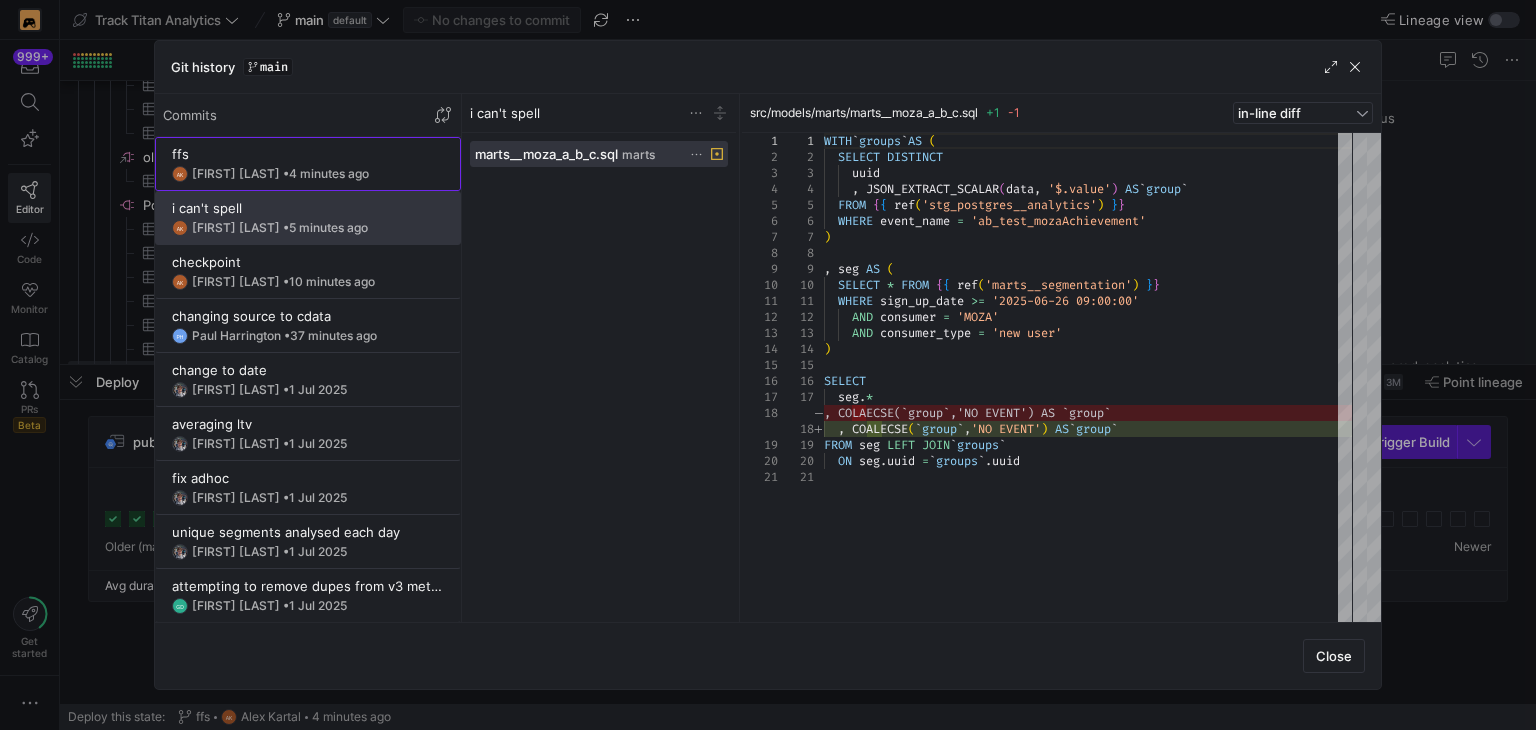 click on "[FIRST] [LAST] •  4 minutes ago" at bounding box center [280, 174] 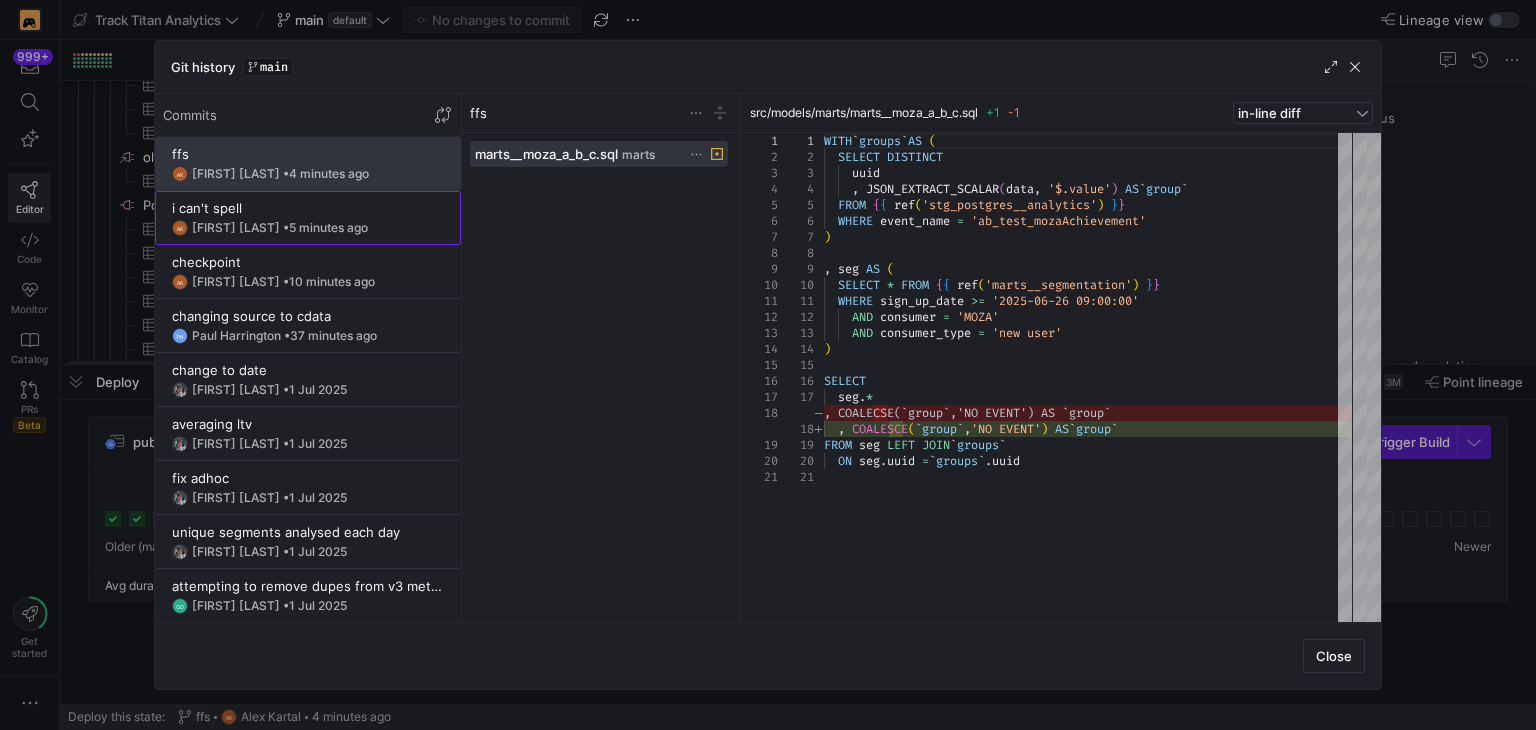 click on "i can't spell" at bounding box center [308, 208] 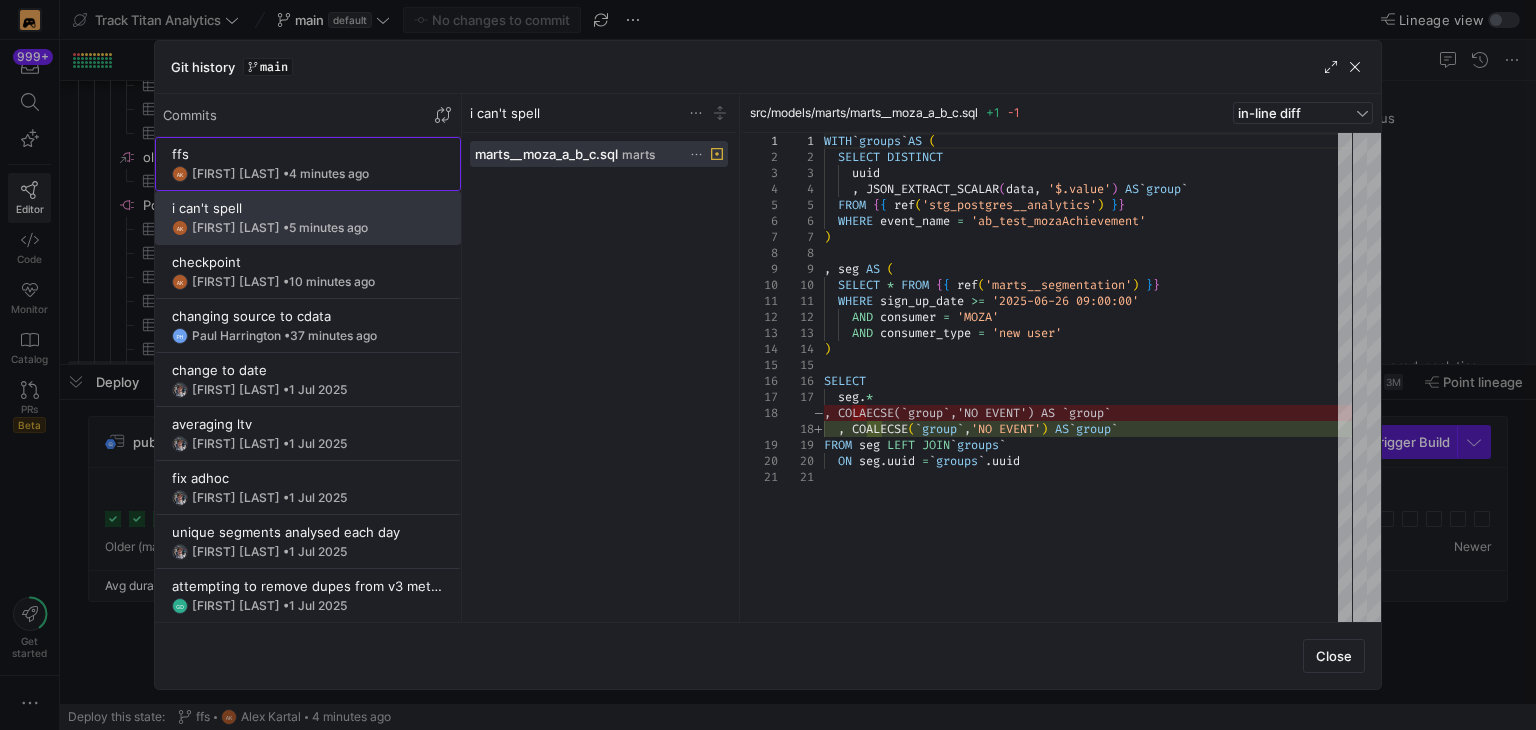 click at bounding box center (308, 164) 